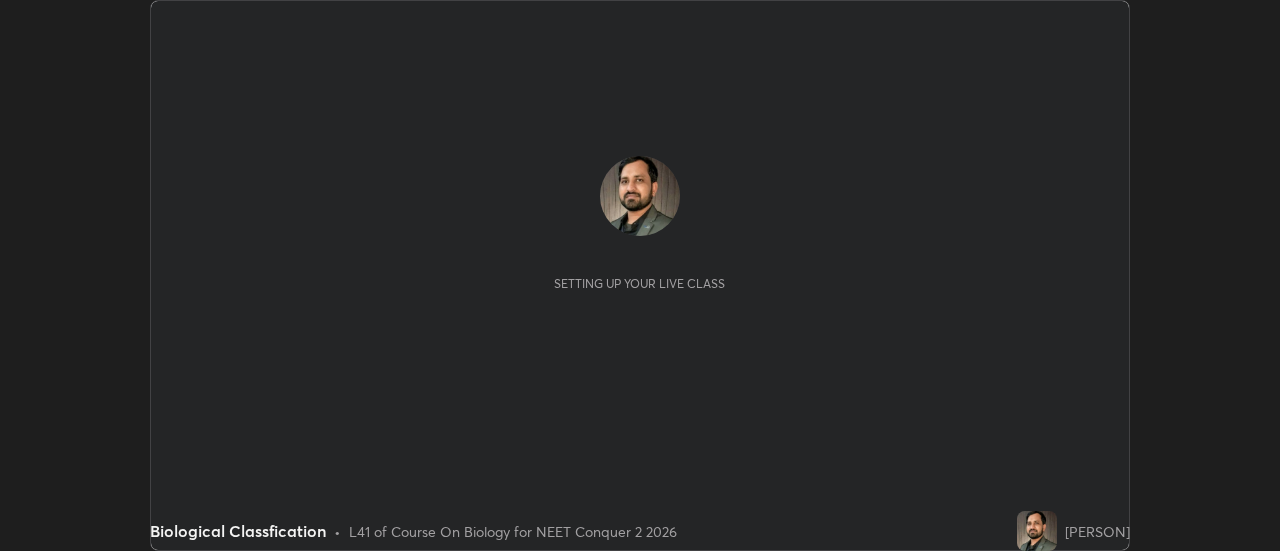 scroll, scrollTop: 0, scrollLeft: 0, axis: both 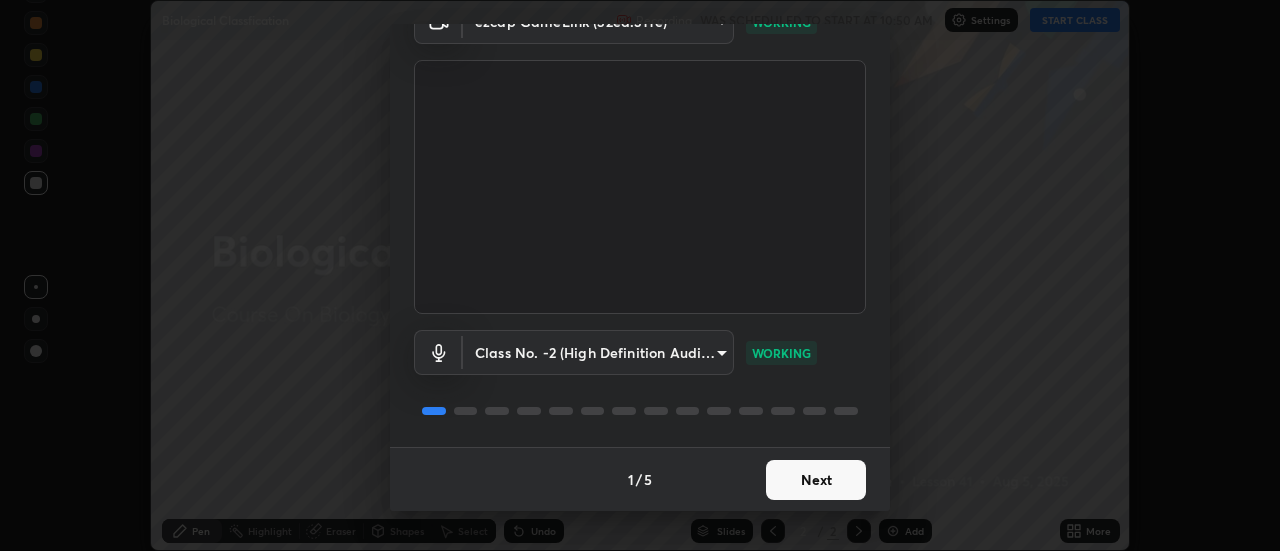 click on "Next" at bounding box center (816, 480) 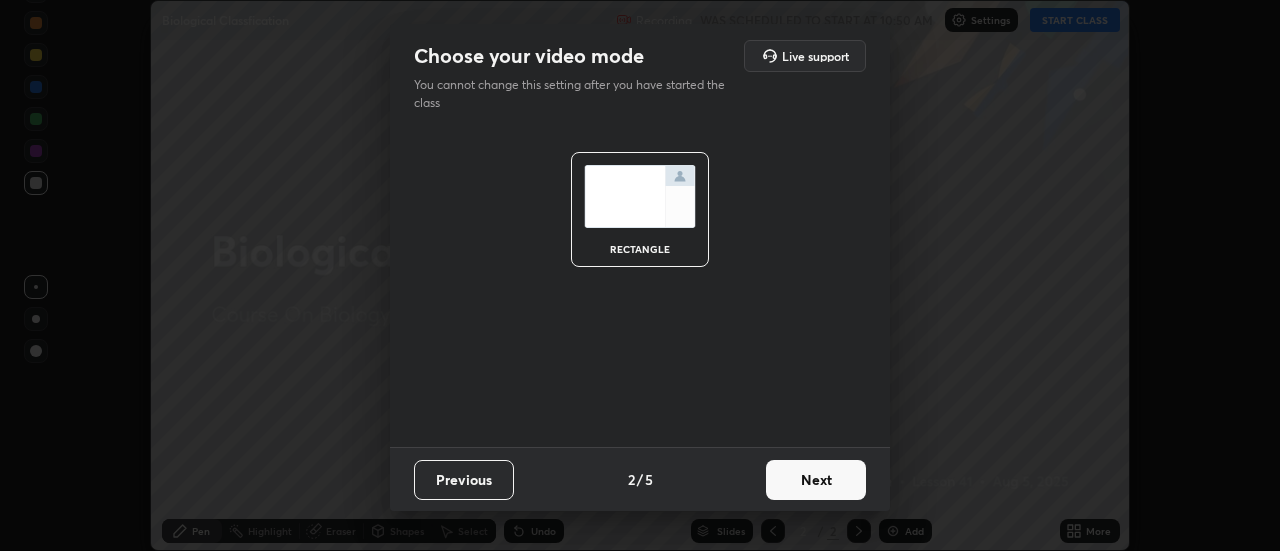 scroll, scrollTop: 0, scrollLeft: 0, axis: both 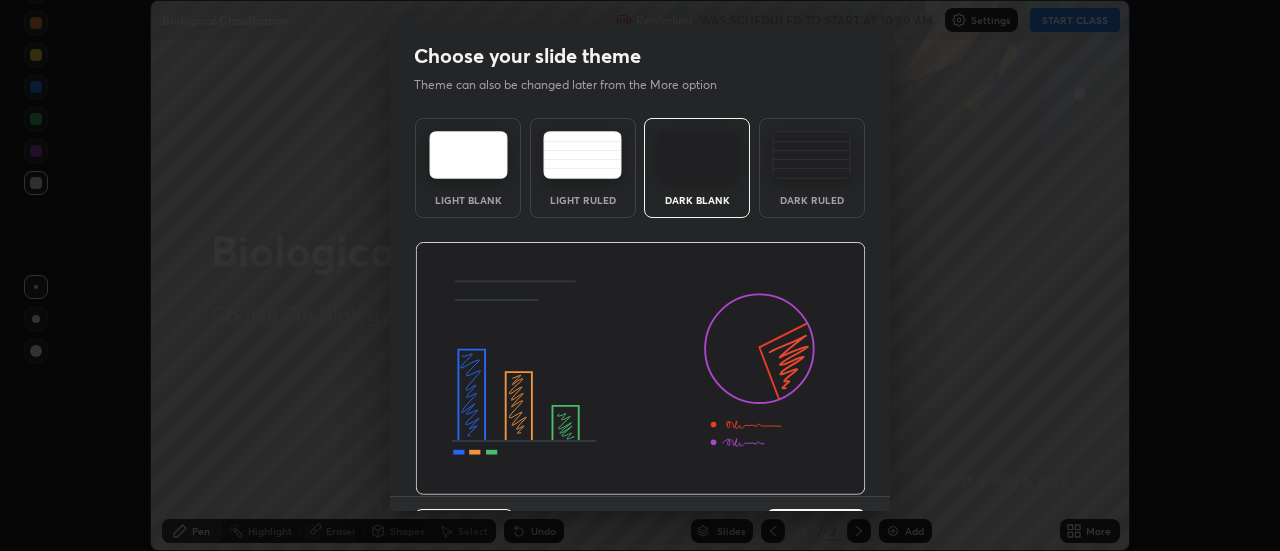 click at bounding box center [640, 369] 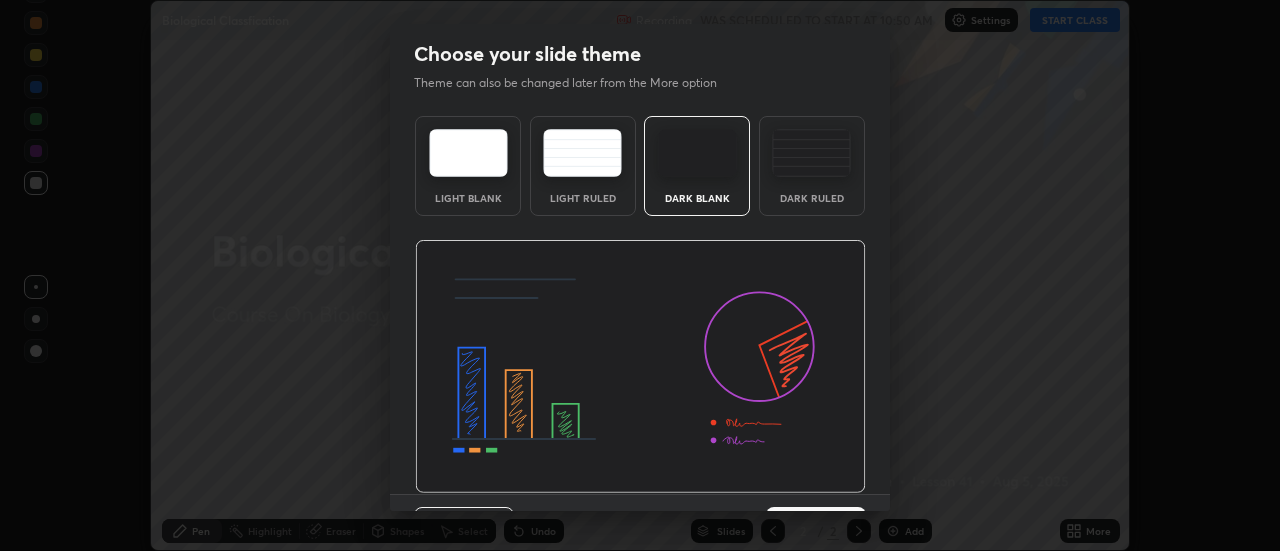 scroll, scrollTop: 33, scrollLeft: 0, axis: vertical 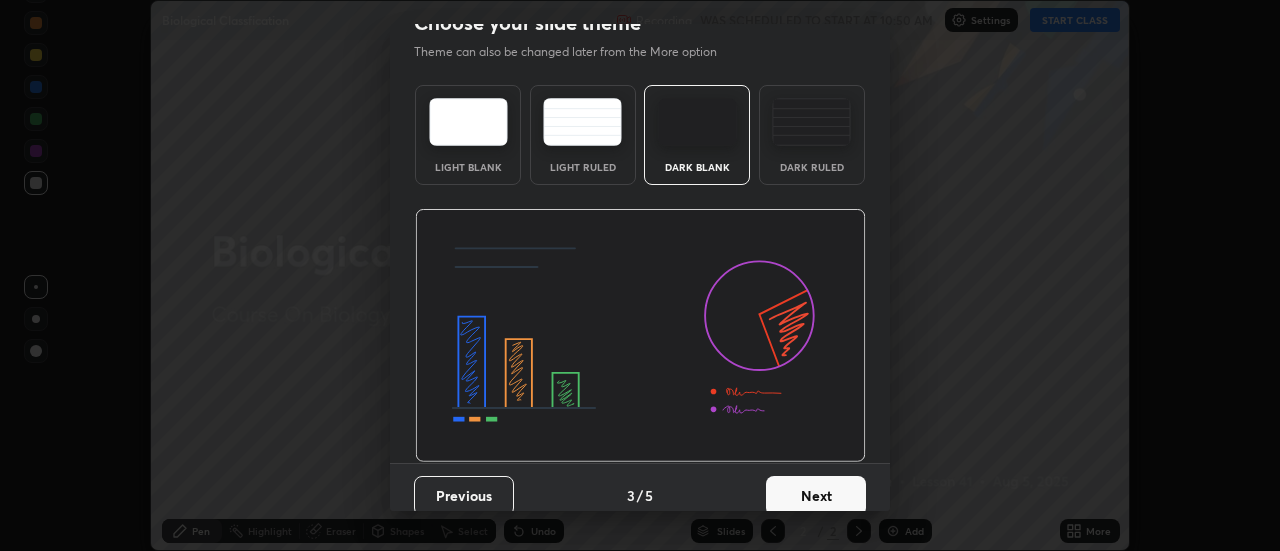 click on "Next" at bounding box center (816, 496) 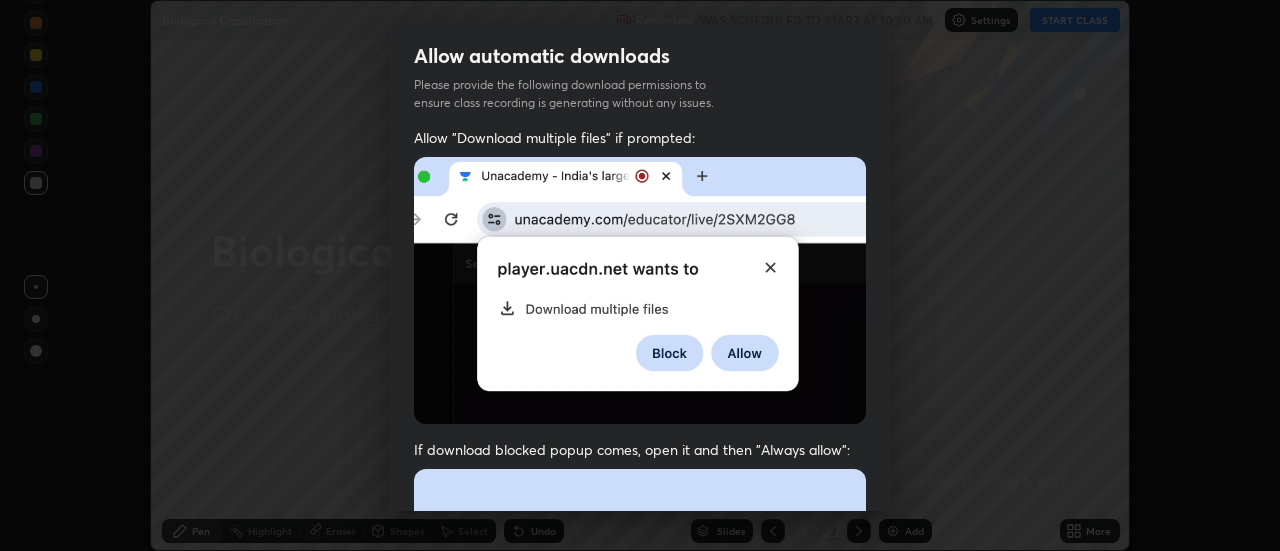 click at bounding box center (640, 687) 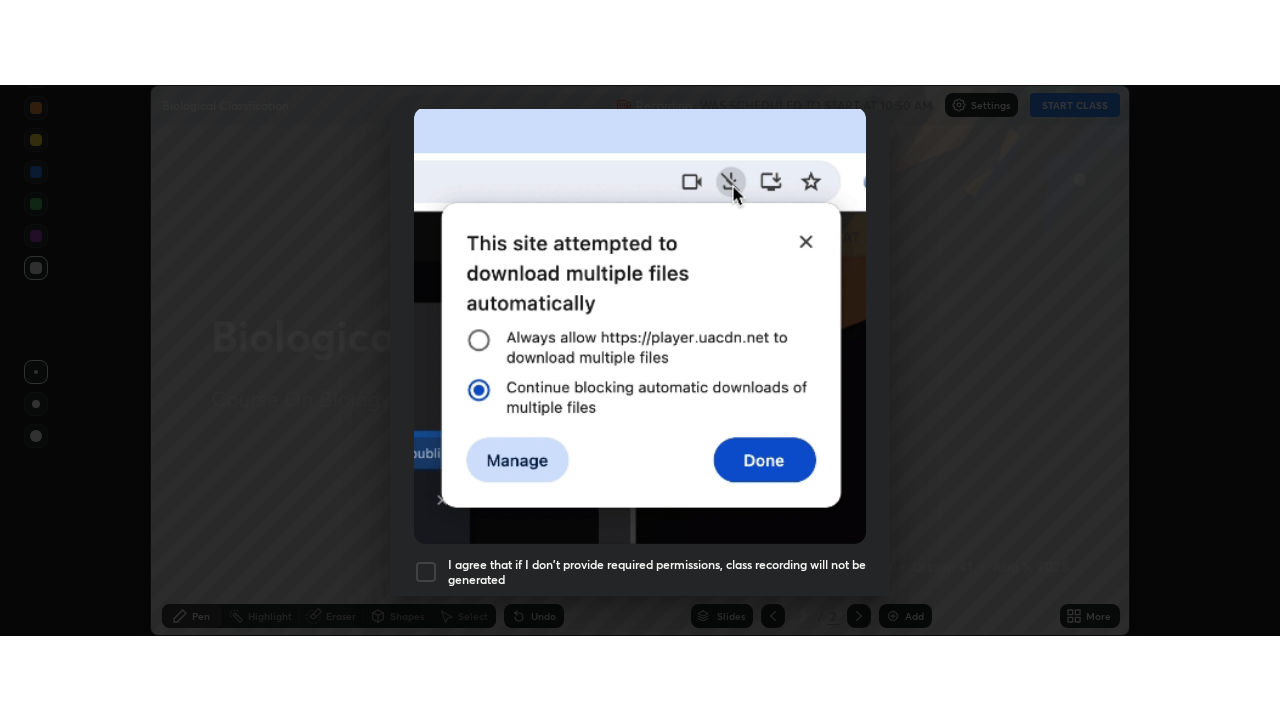 scroll, scrollTop: 498, scrollLeft: 0, axis: vertical 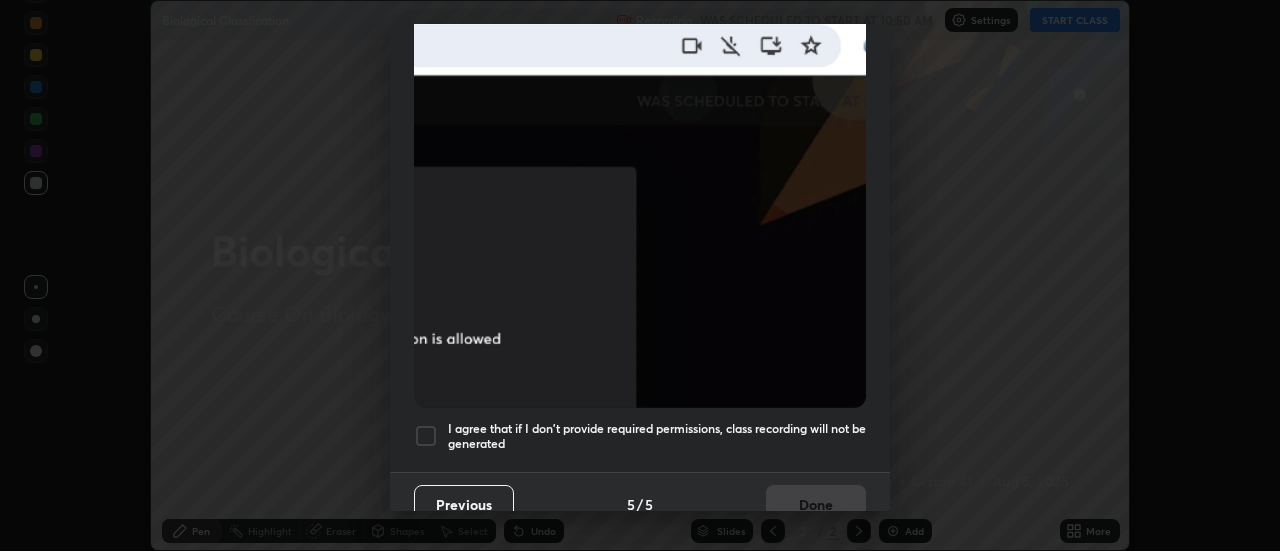 click at bounding box center (426, 436) 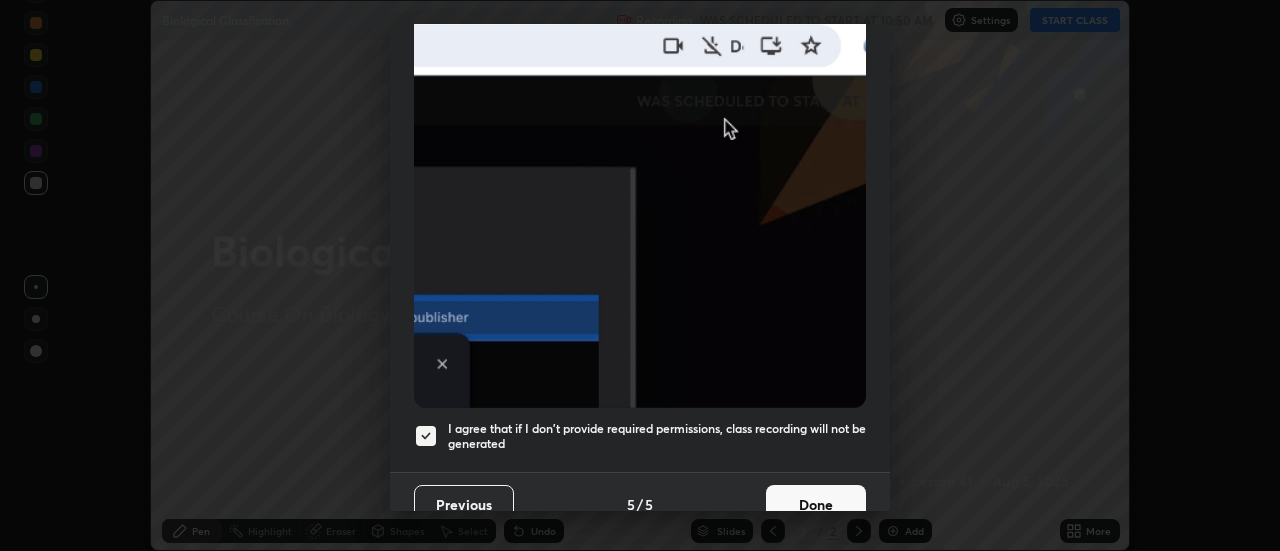 click on "Done" at bounding box center (816, 505) 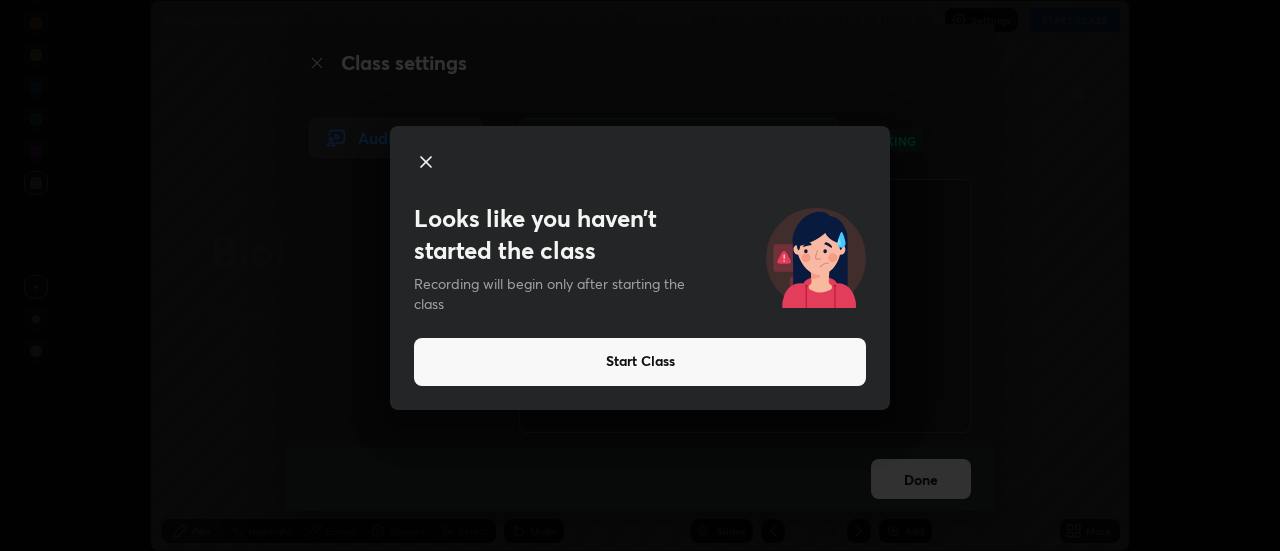 click on "Start Class" at bounding box center [640, 362] 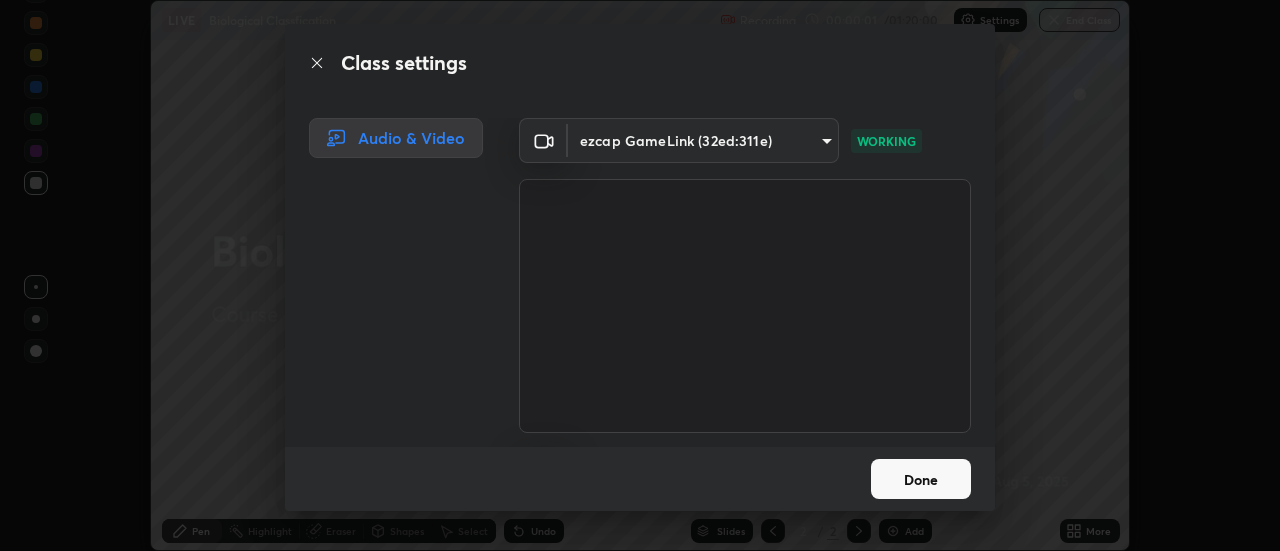 click on "Done" at bounding box center (921, 479) 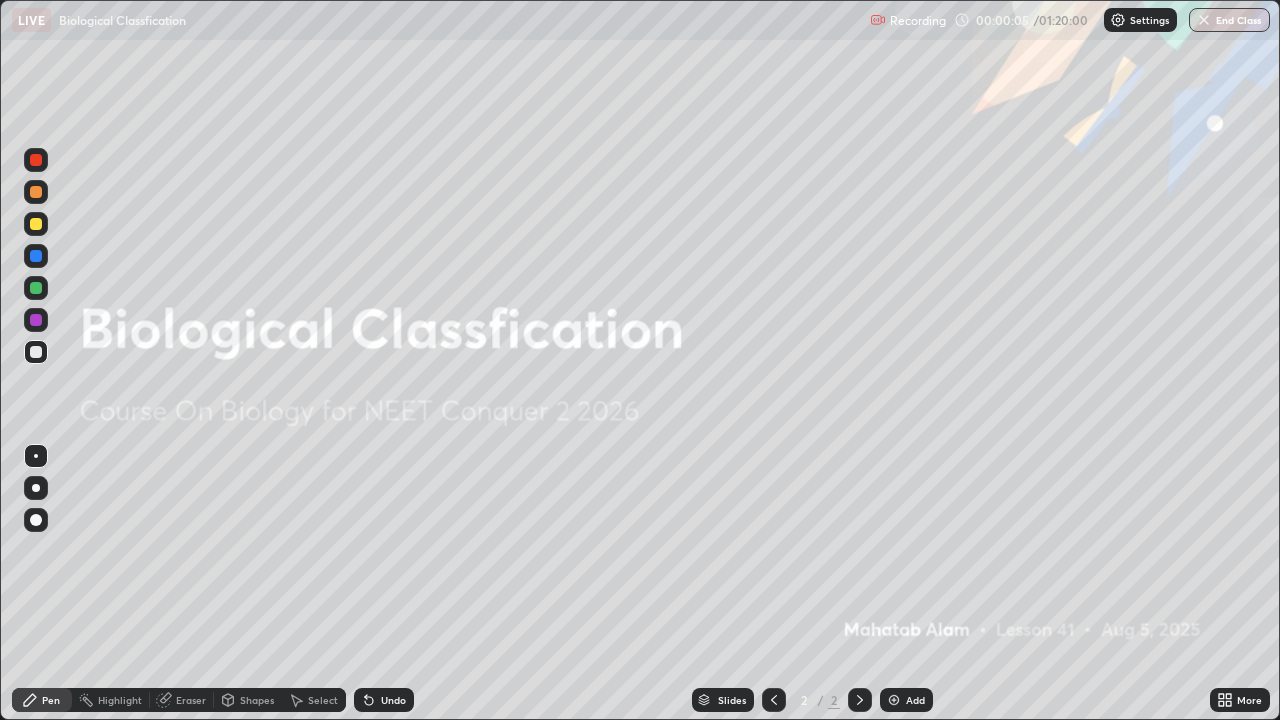 scroll, scrollTop: 99280, scrollLeft: 98720, axis: both 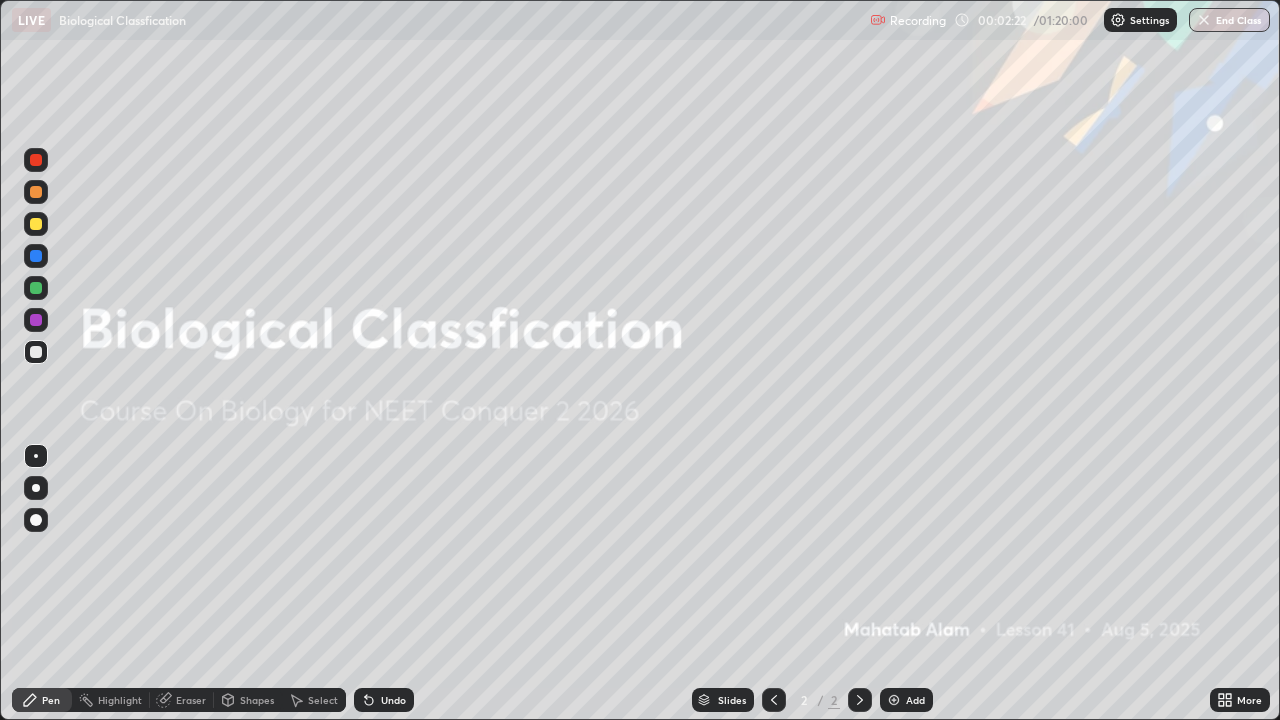 click at bounding box center [36, 160] 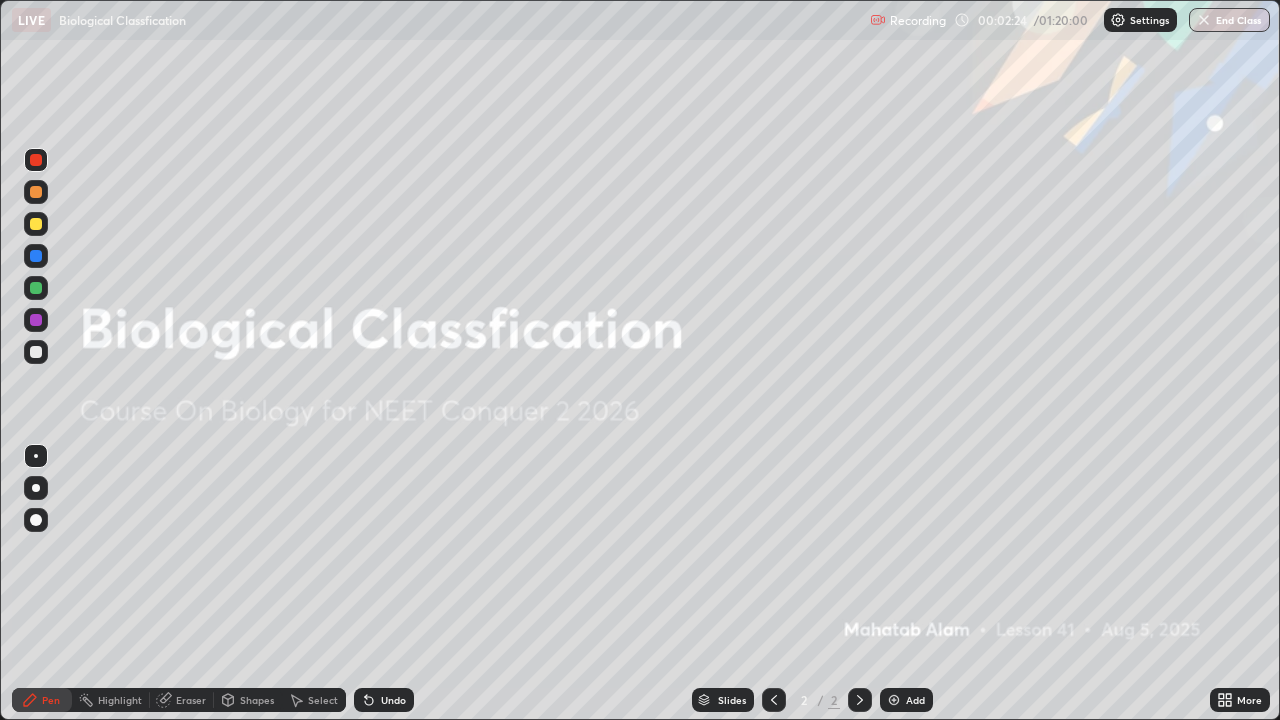 click at bounding box center (894, 700) 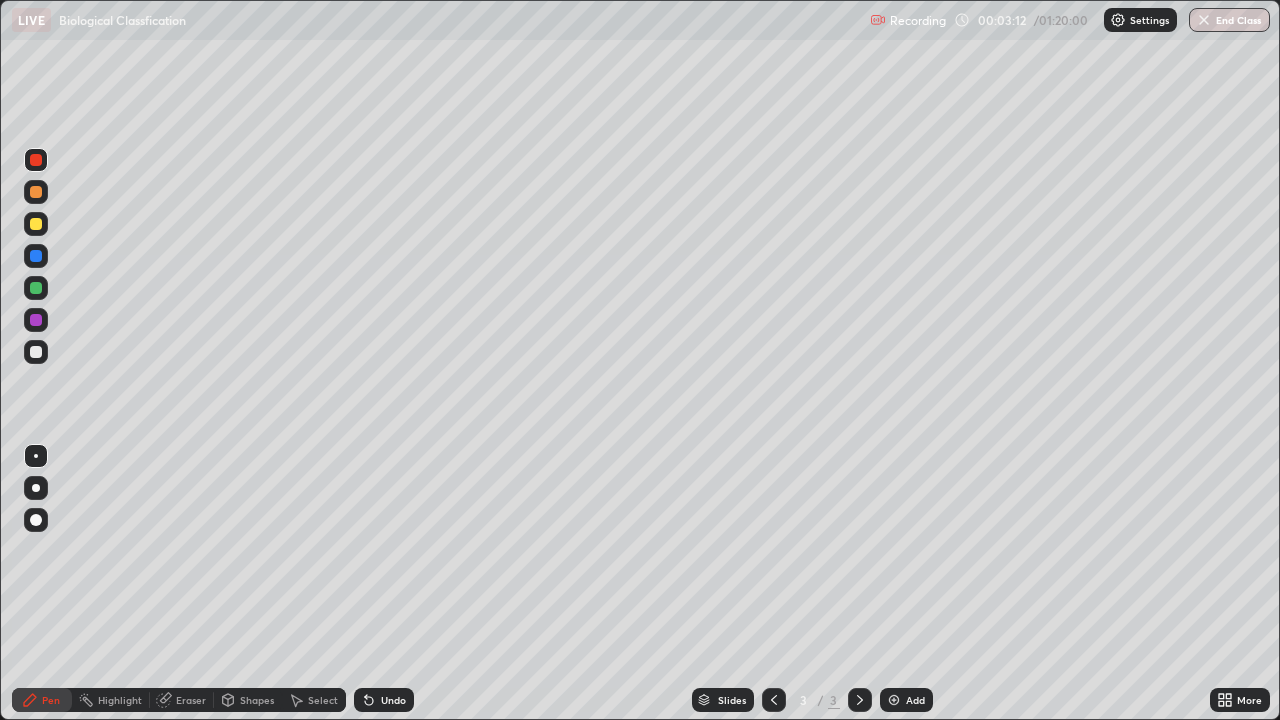 click at bounding box center [36, 224] 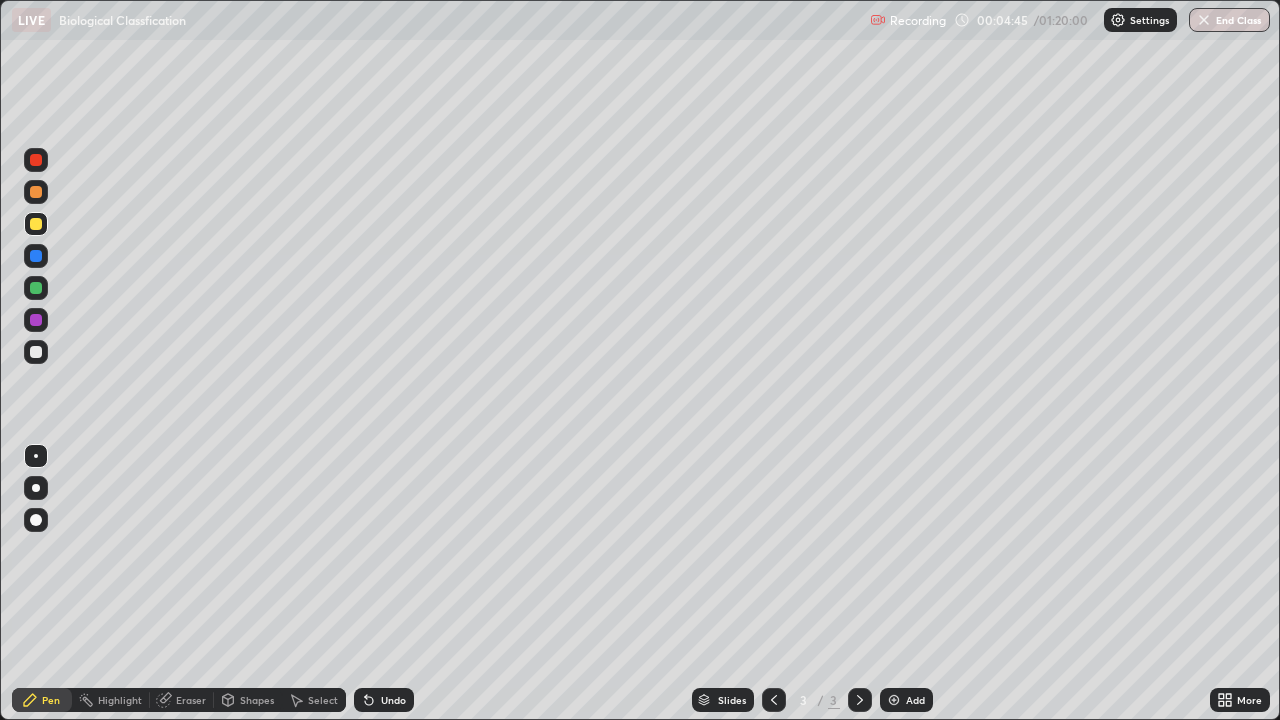 click at bounding box center [36, 192] 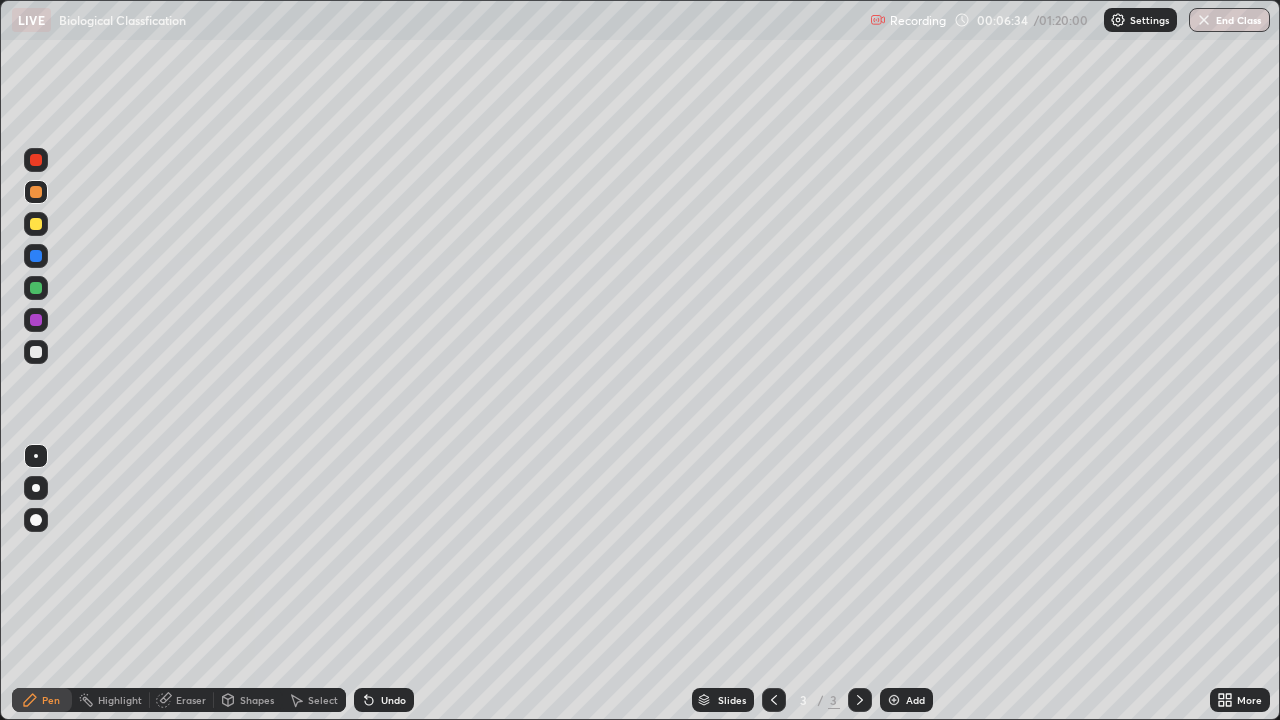 click on "Eraser" at bounding box center [191, 700] 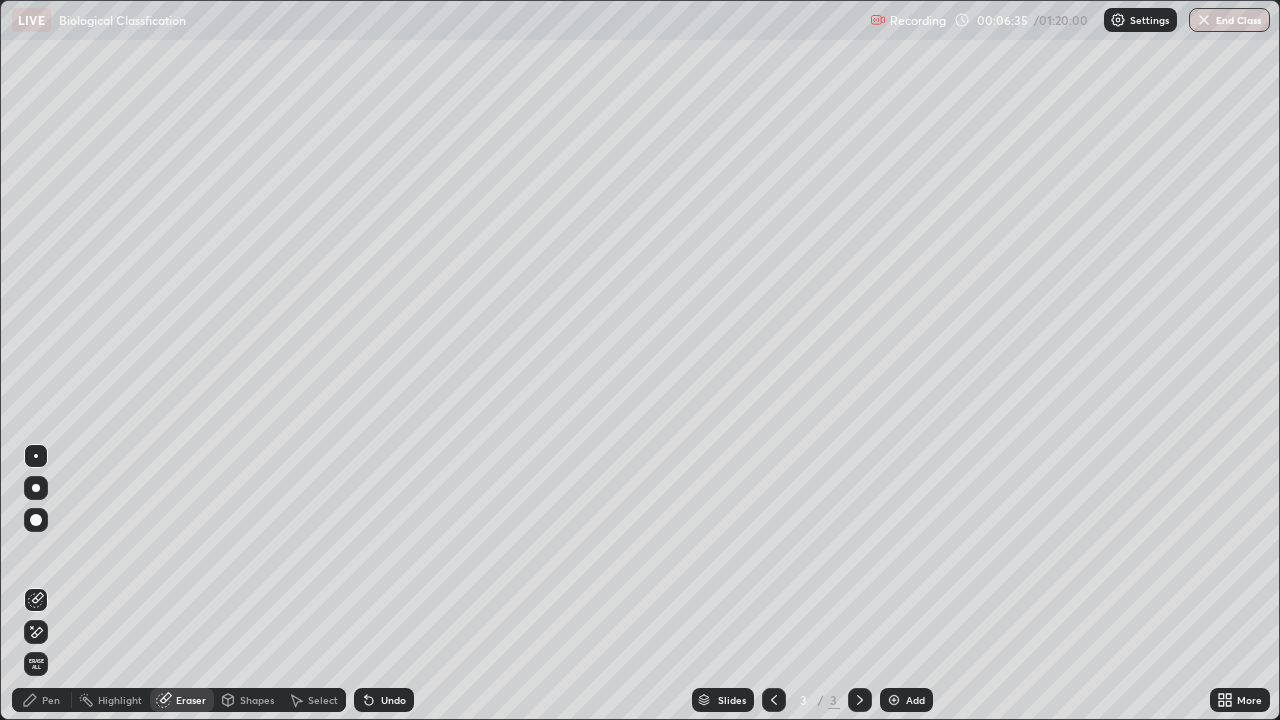 click 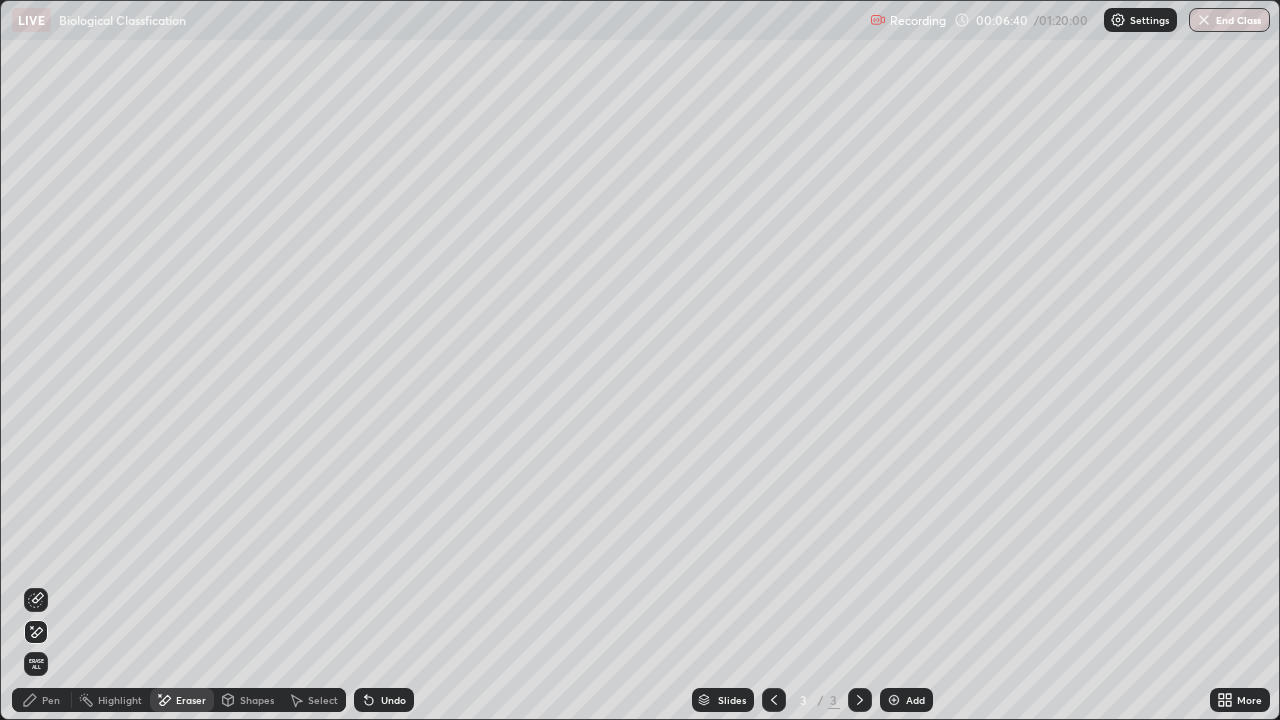 click on "Pen" at bounding box center [42, 700] 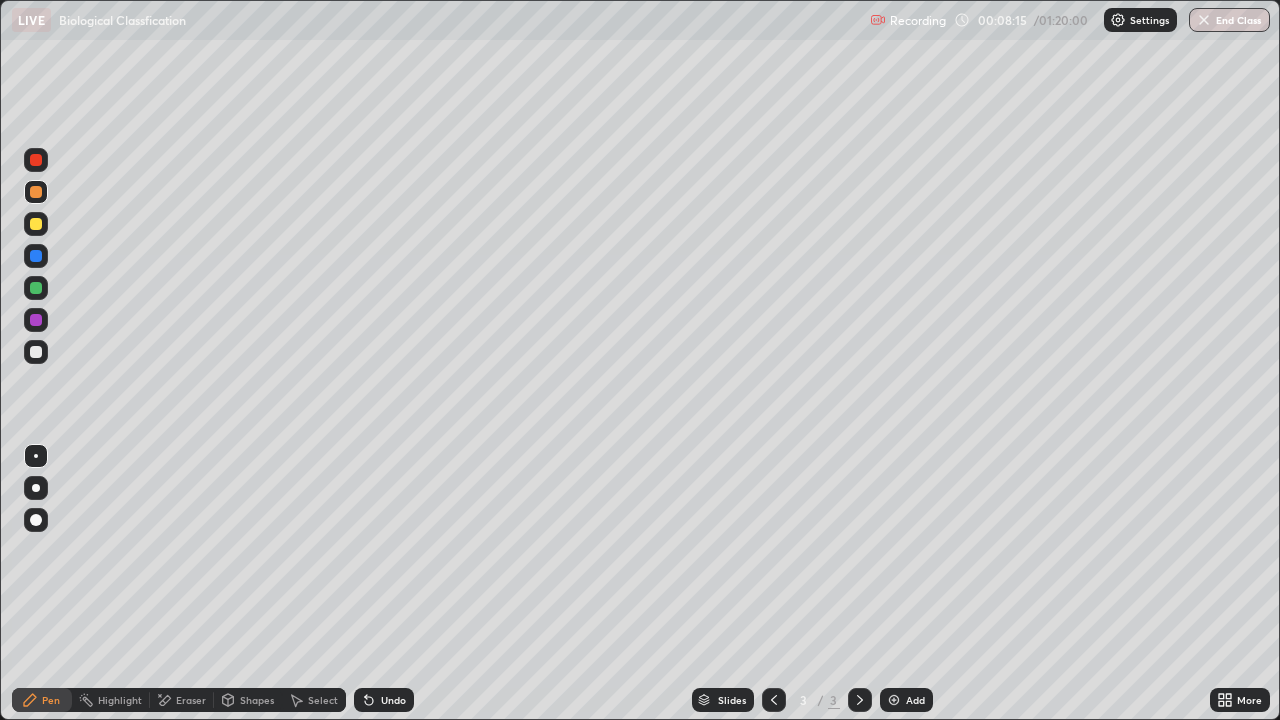click at bounding box center (894, 700) 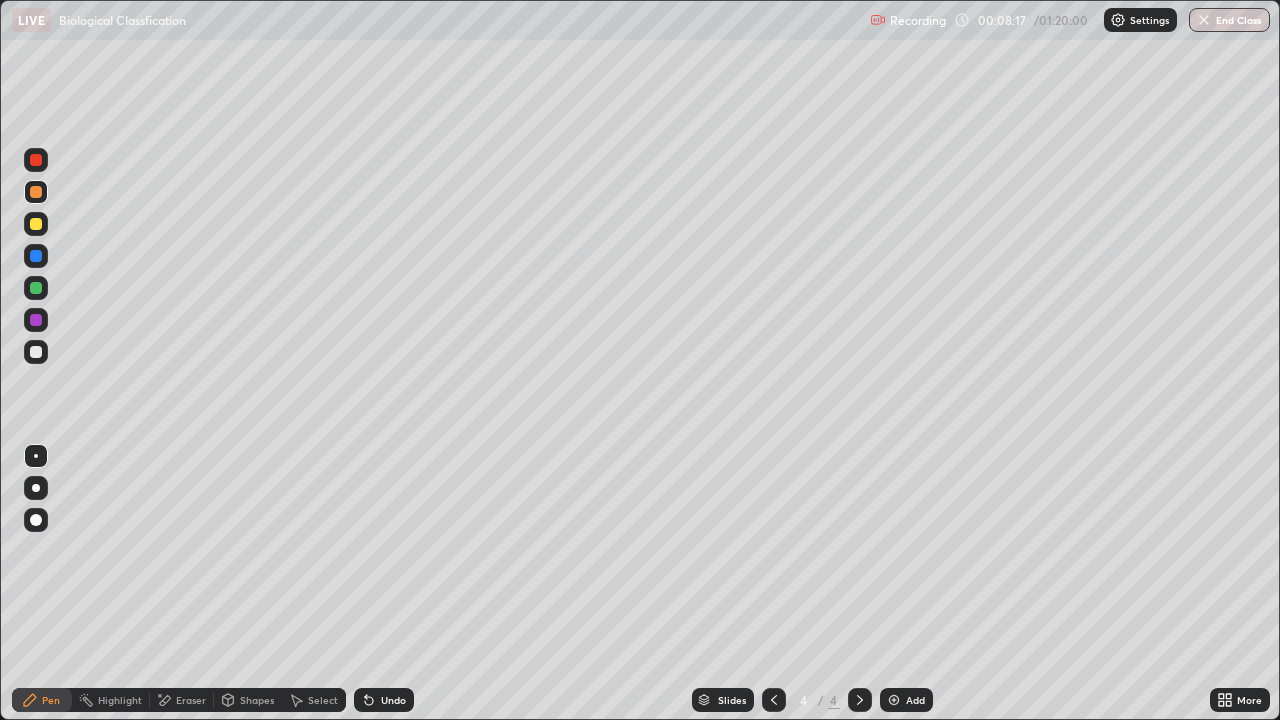 click at bounding box center (36, 192) 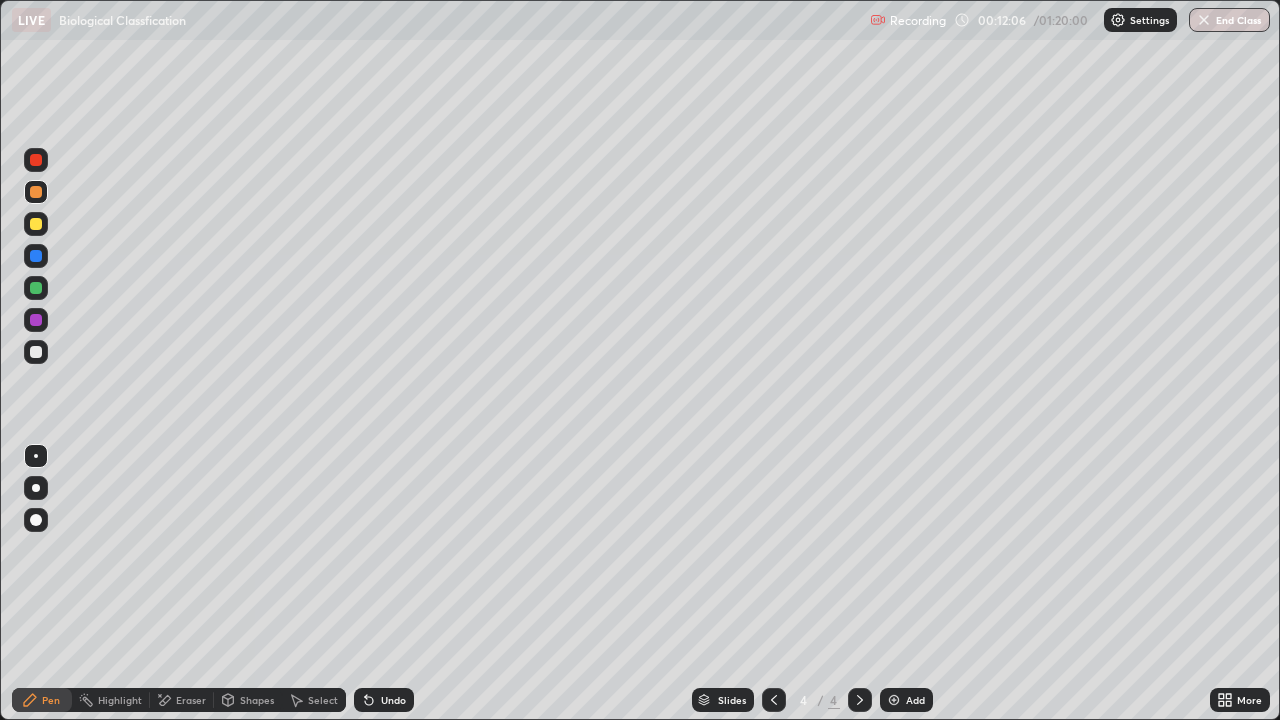 click at bounding box center (36, 320) 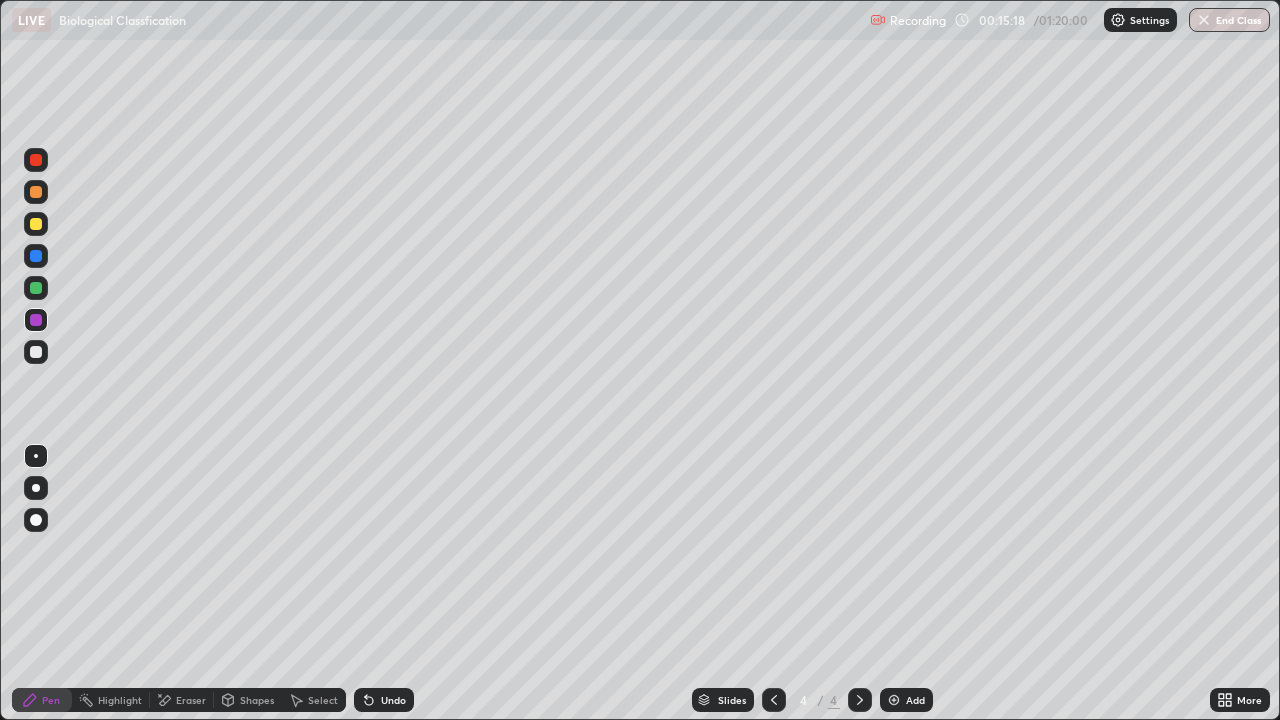 click at bounding box center (894, 700) 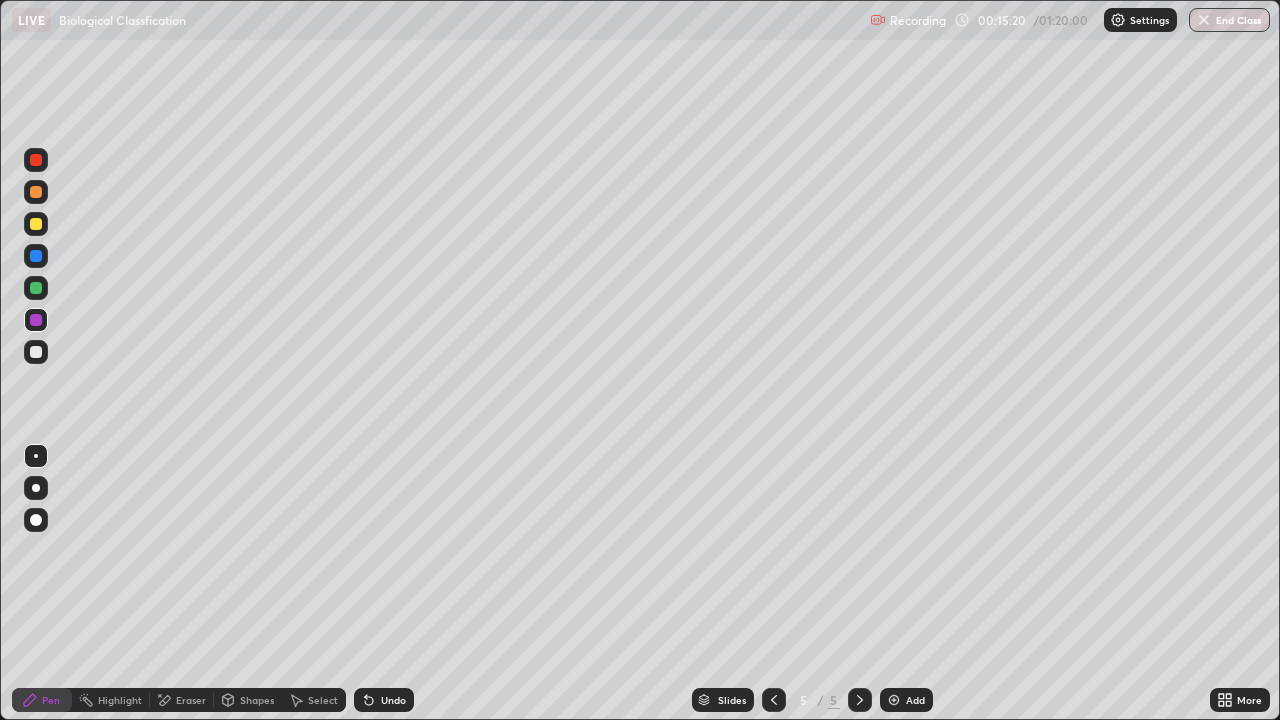 click at bounding box center (36, 160) 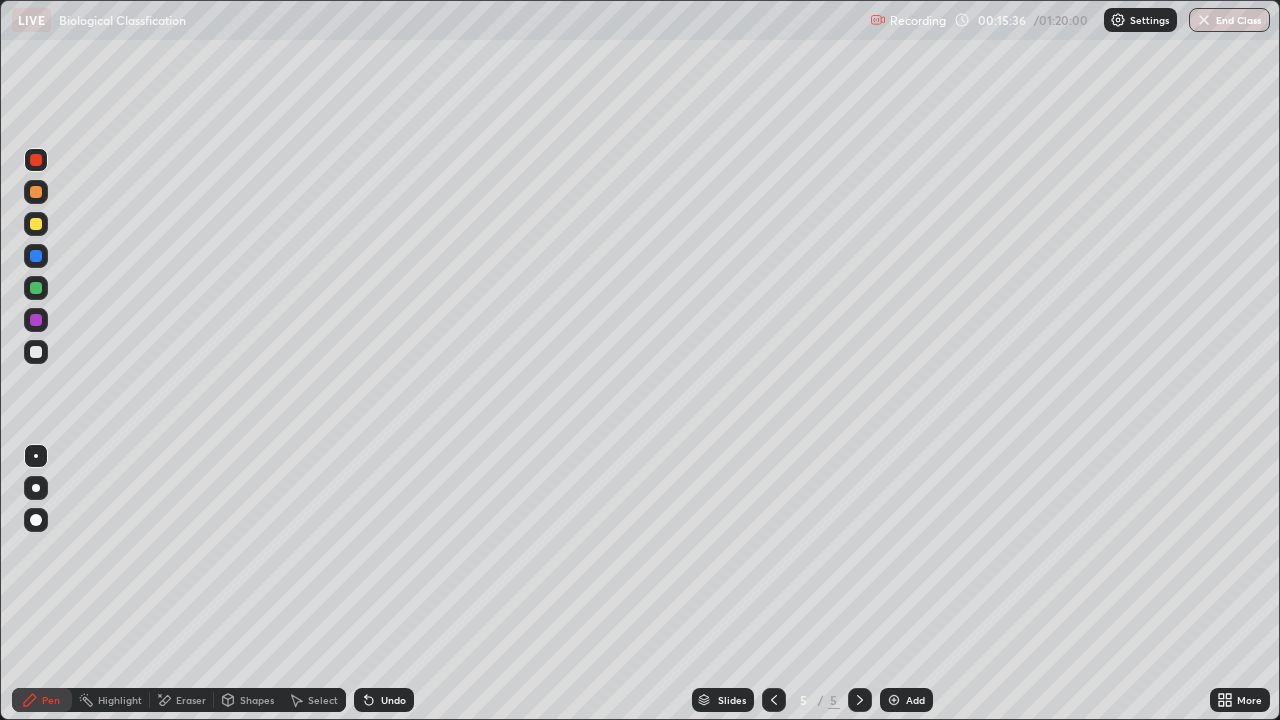 click at bounding box center [36, 192] 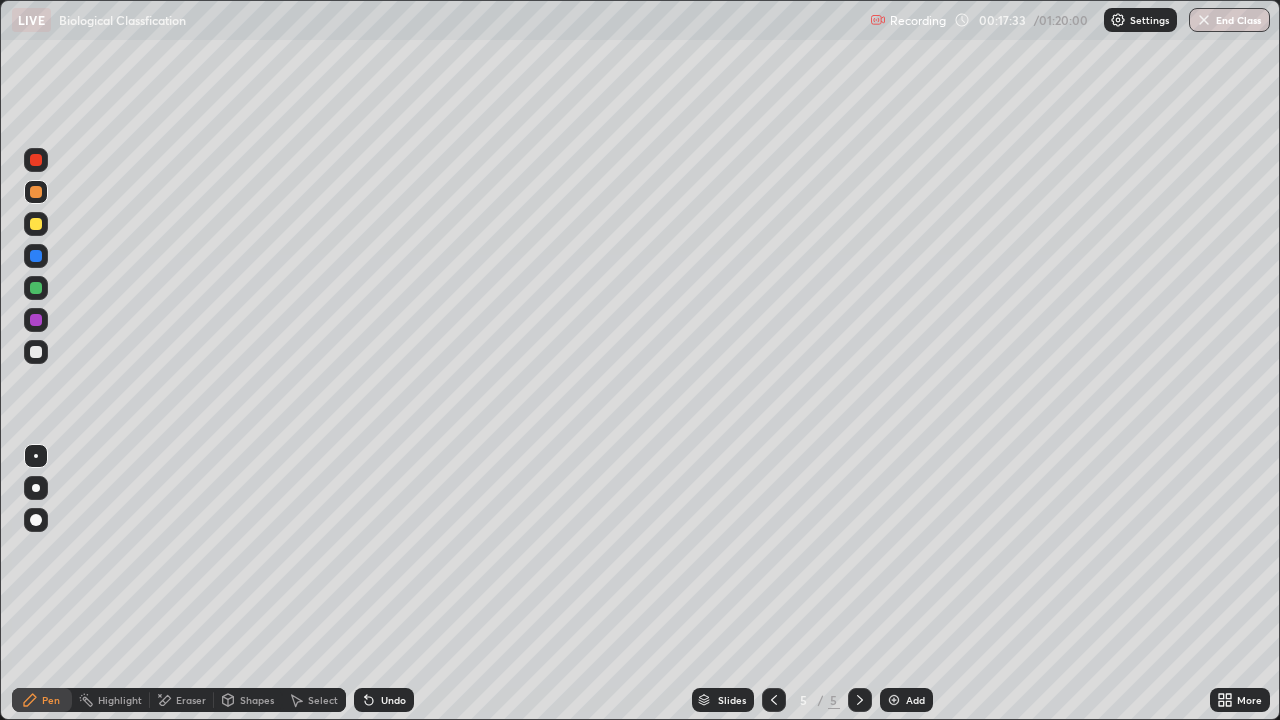 click on "Eraser" at bounding box center [191, 700] 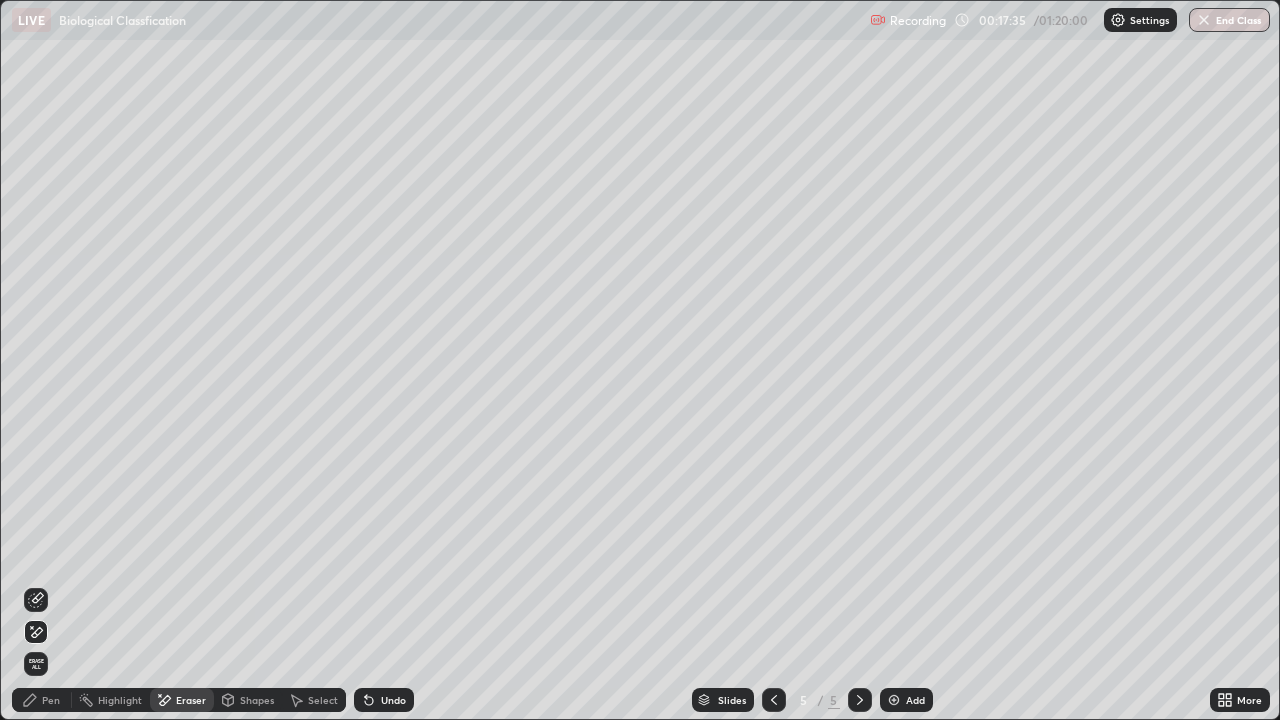 click on "Pen" at bounding box center [42, 700] 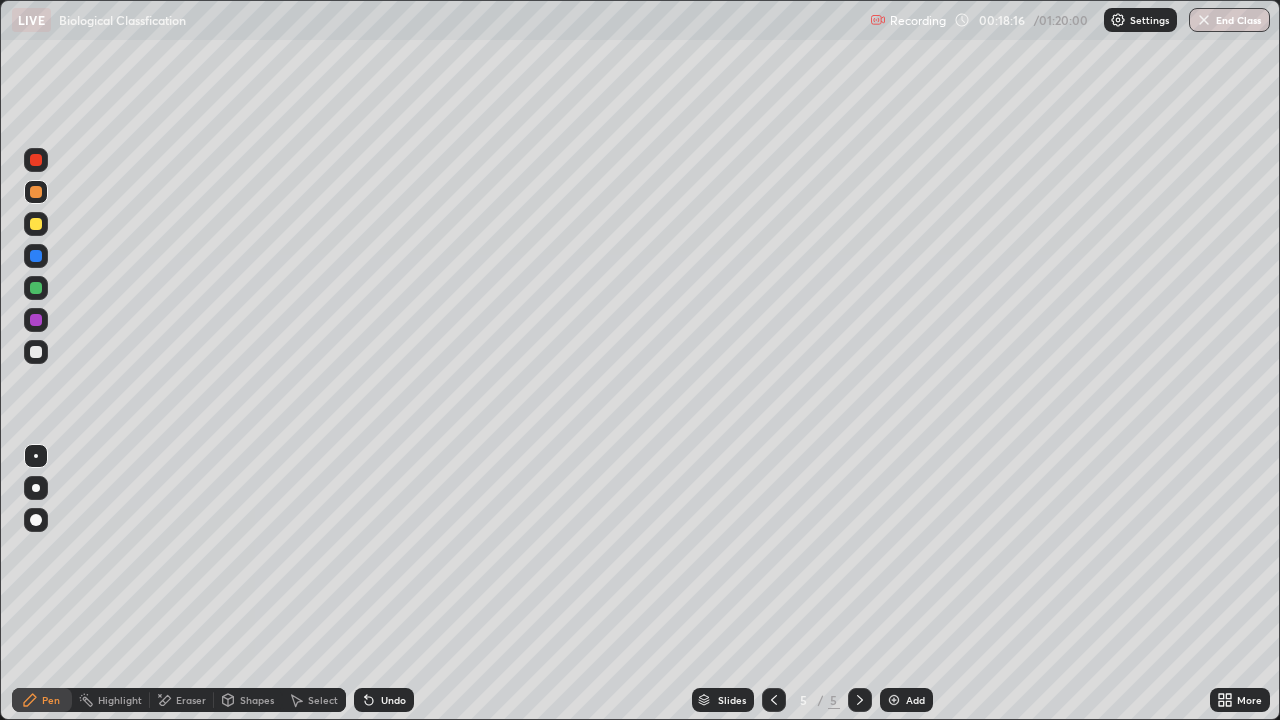 click on "Eraser" at bounding box center (191, 700) 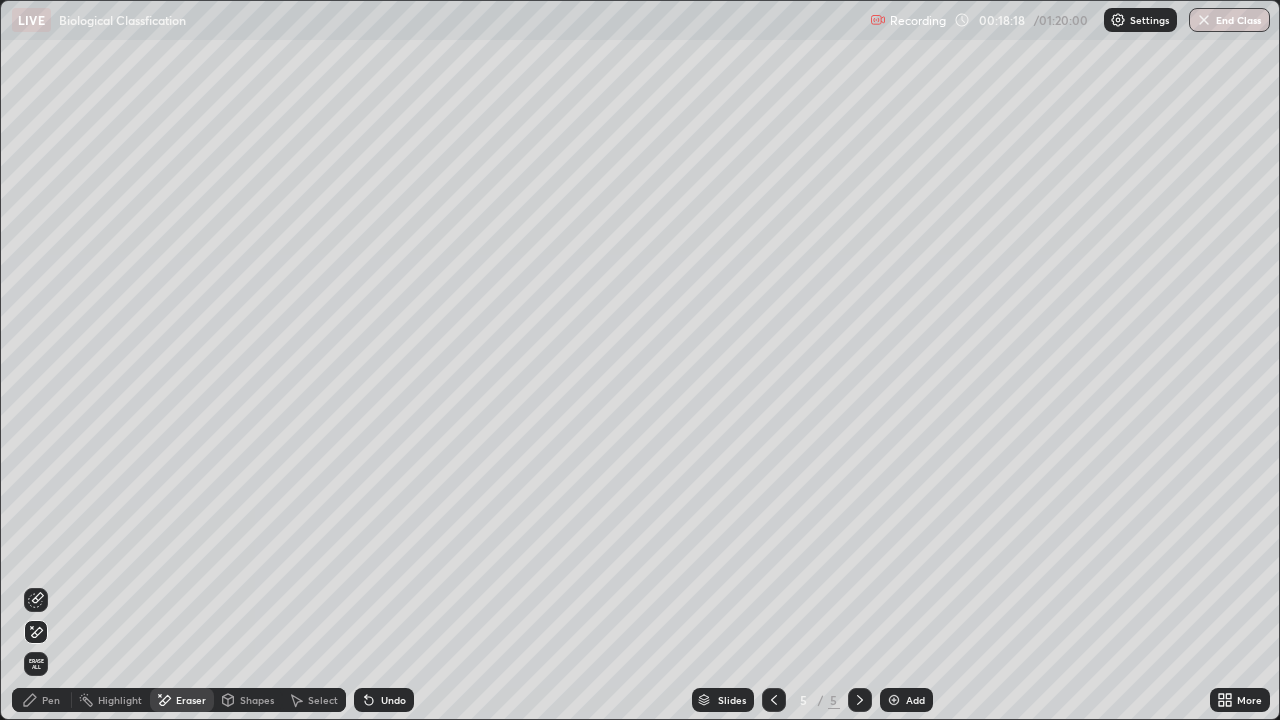 click on "Pen" at bounding box center (51, 700) 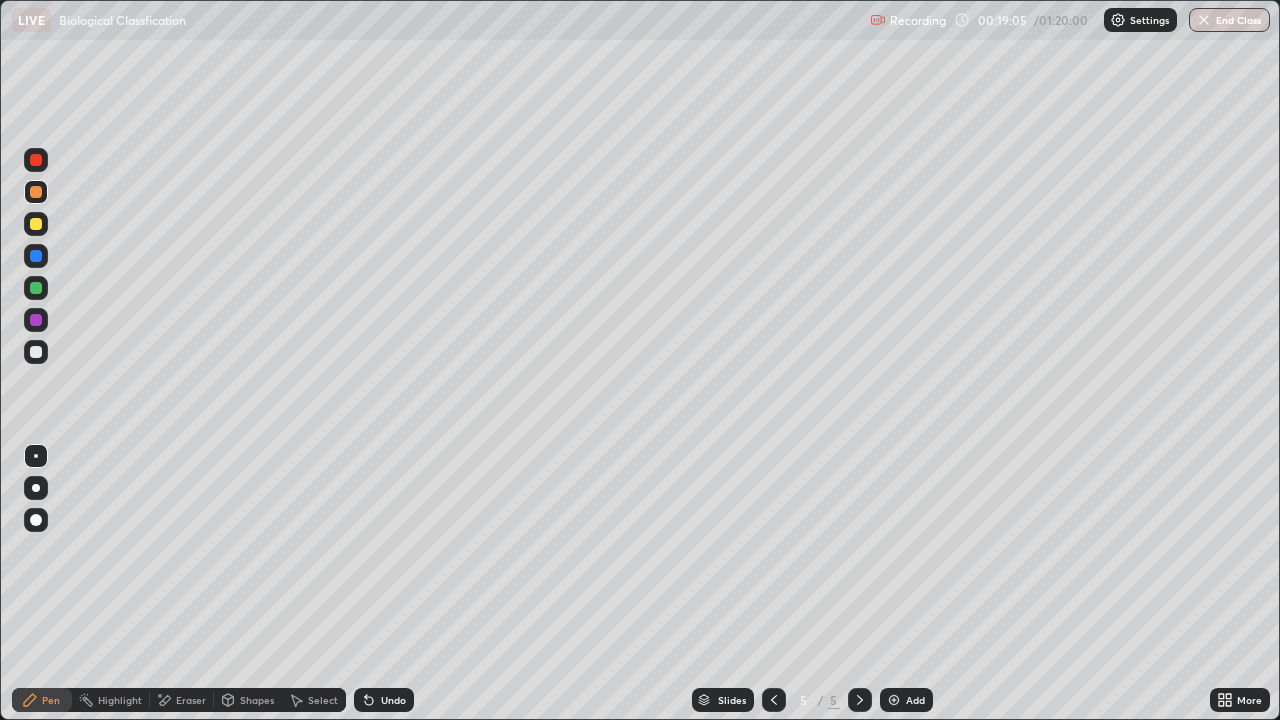 click at bounding box center (36, 320) 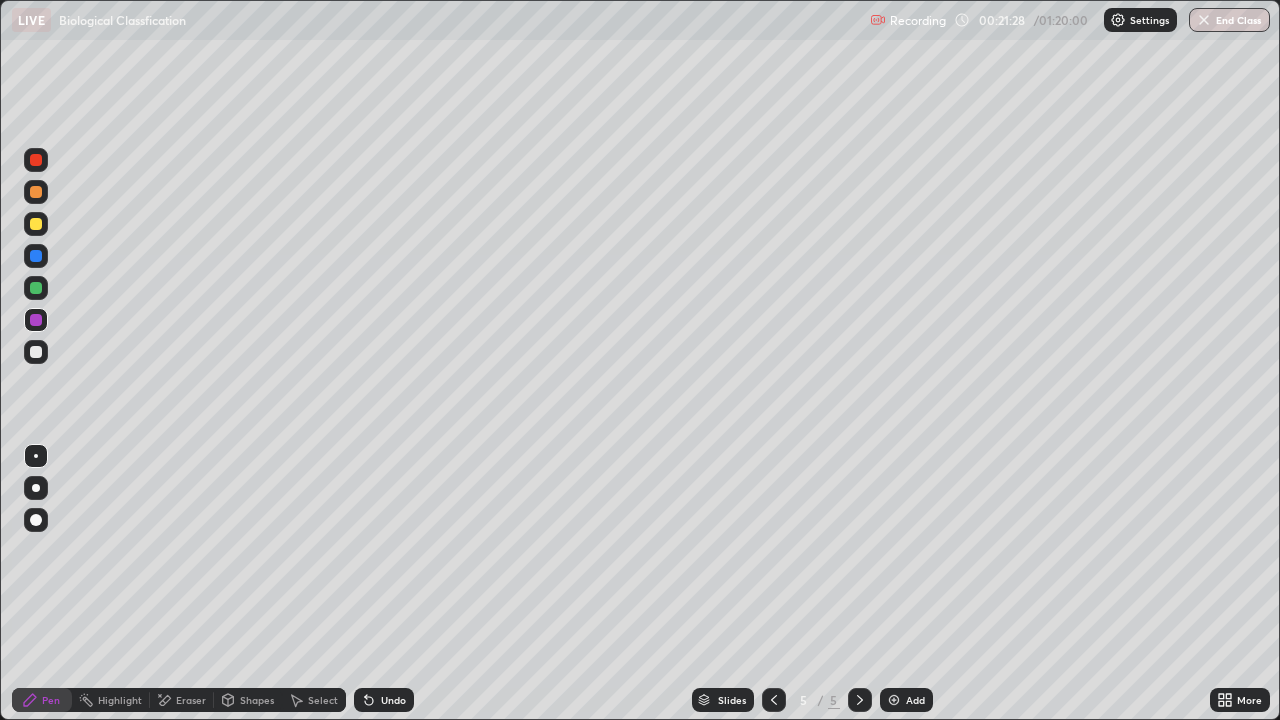 click at bounding box center [894, 700] 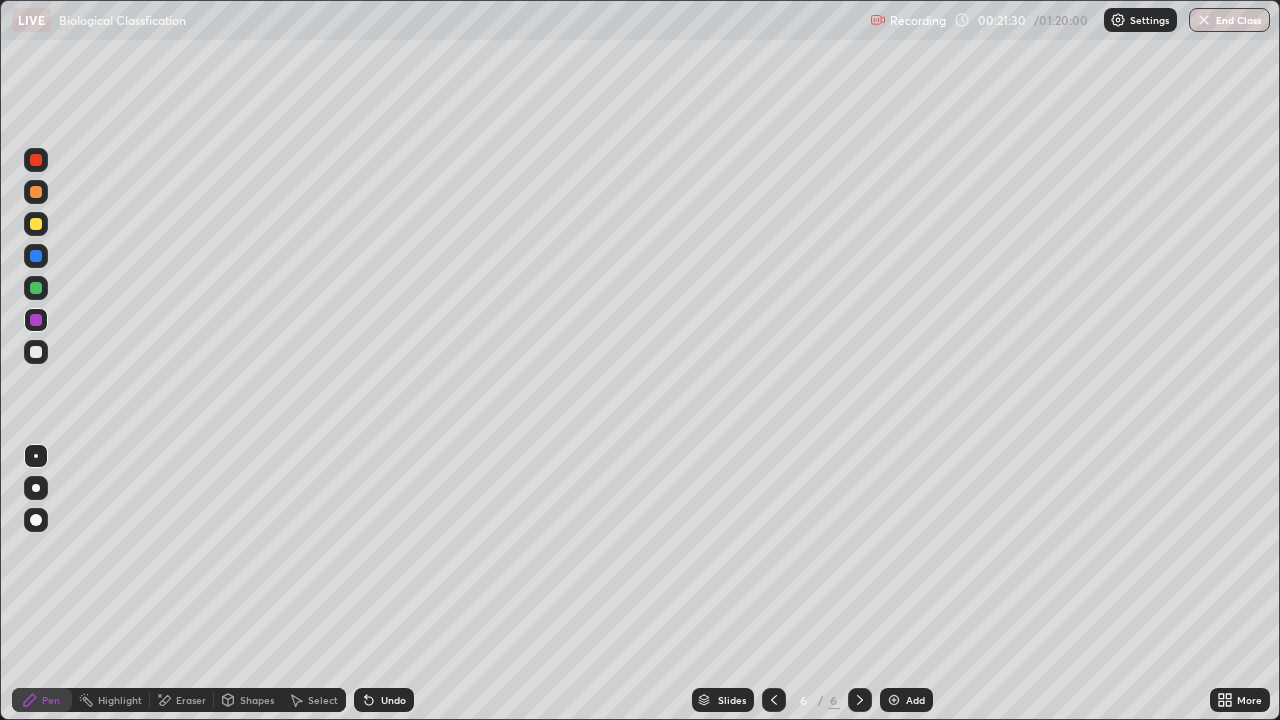 click at bounding box center (36, 160) 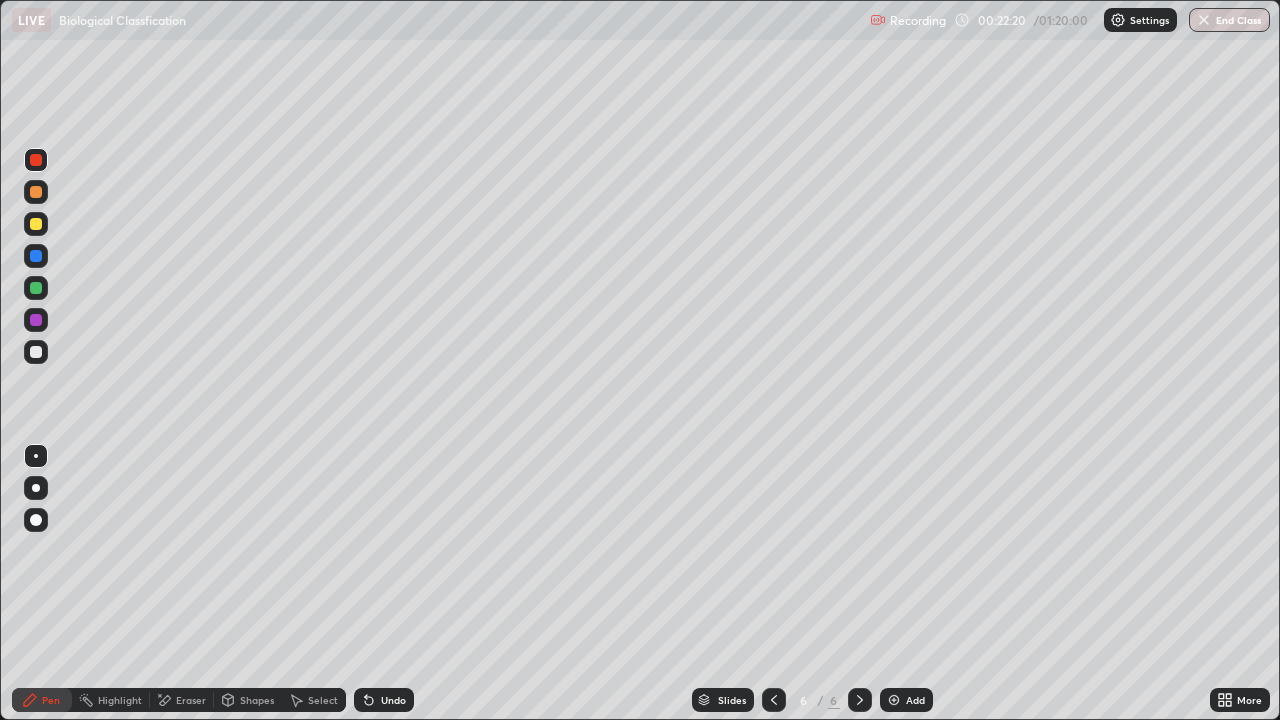 click at bounding box center (36, 224) 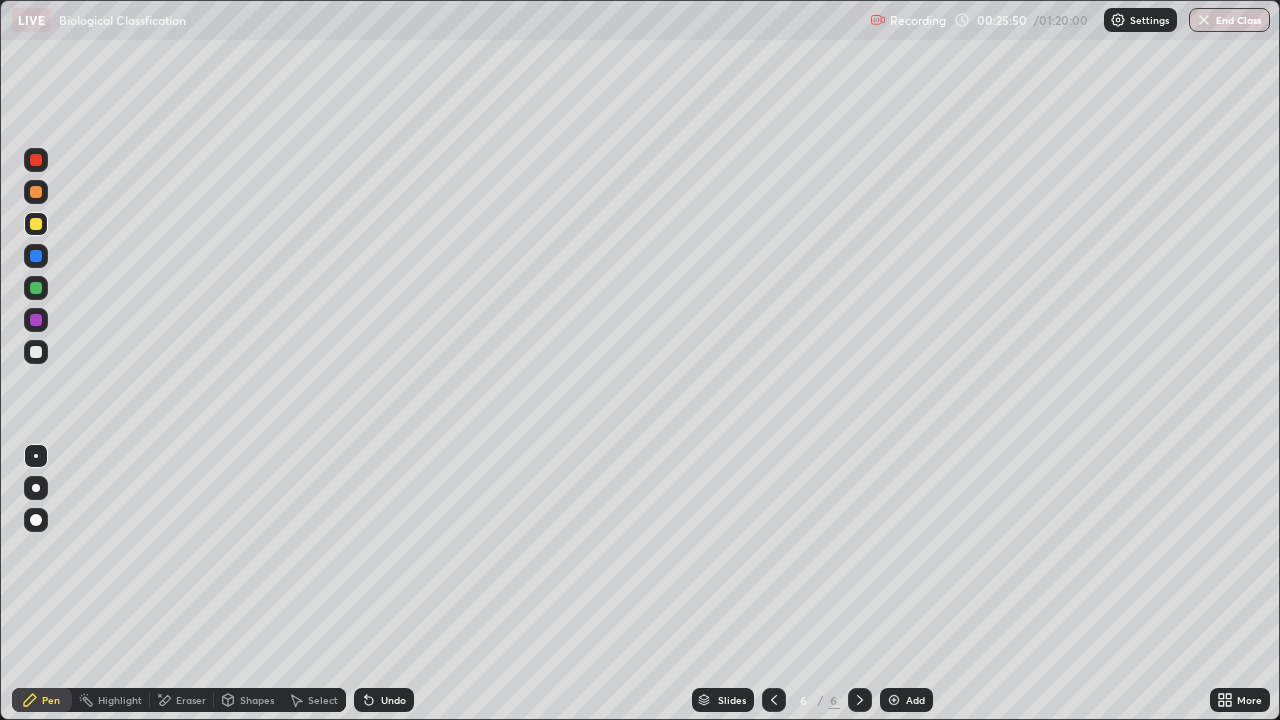 click 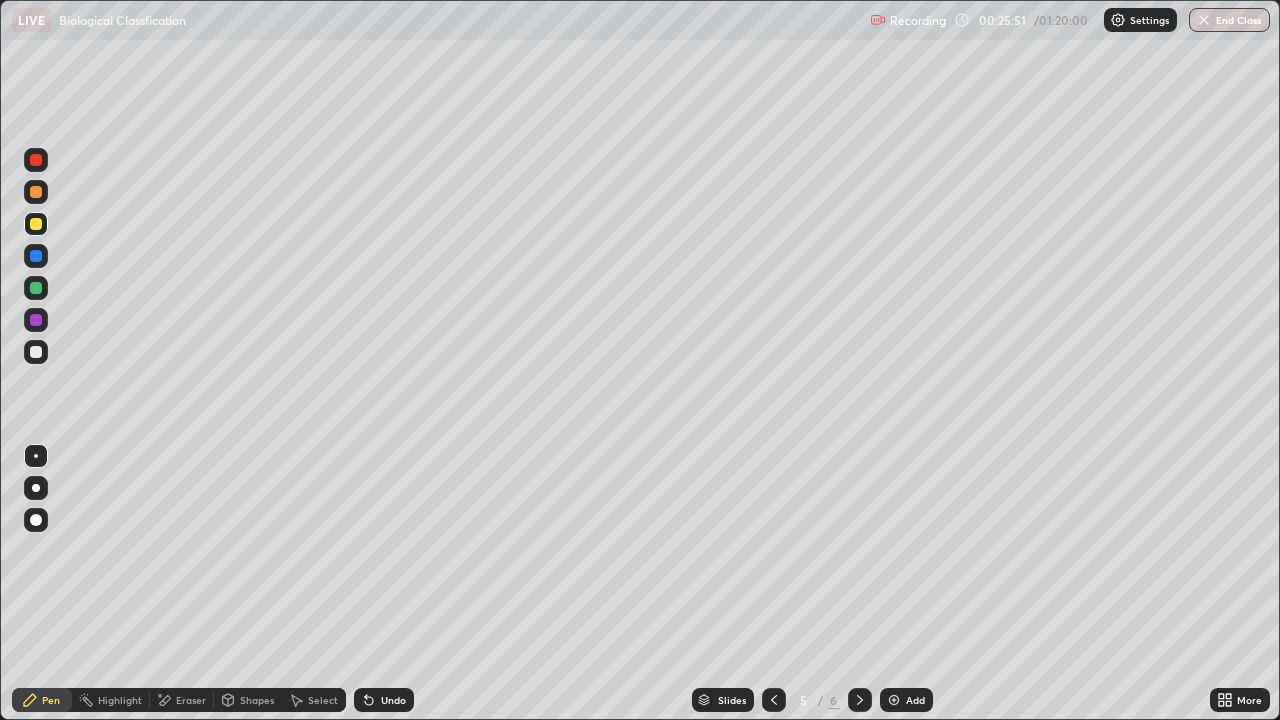 click 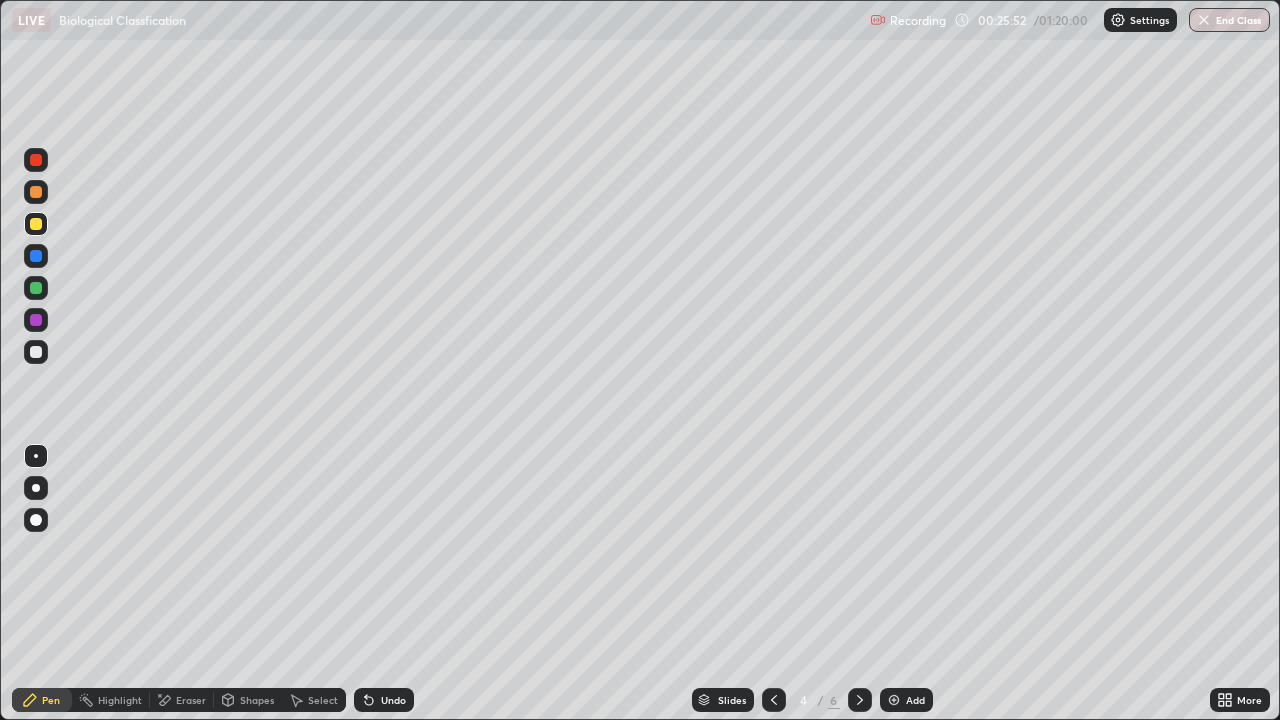 click 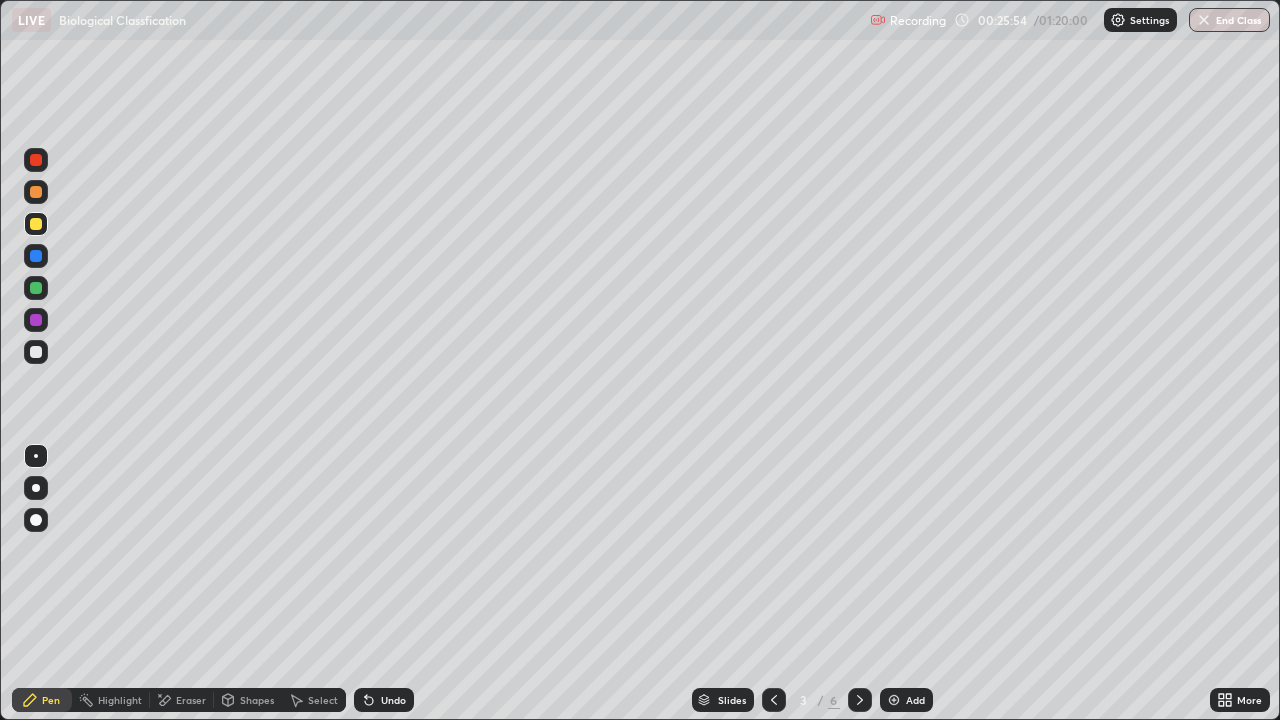 click 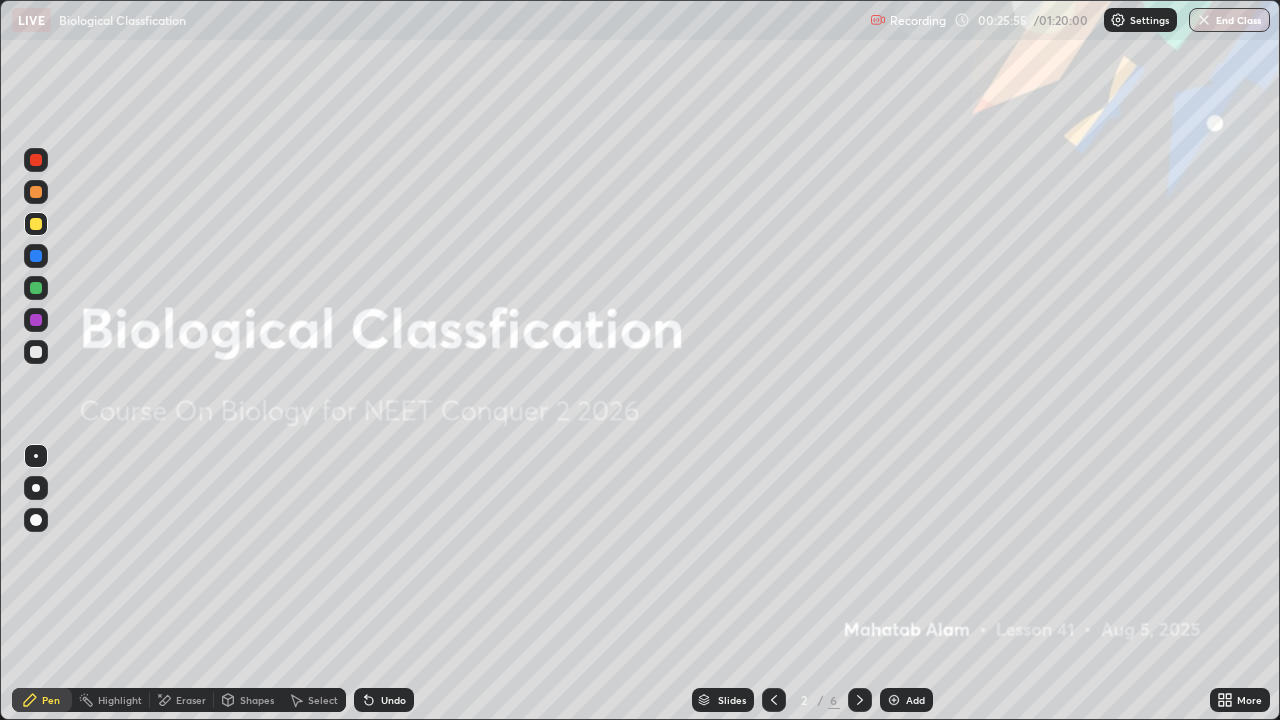 click 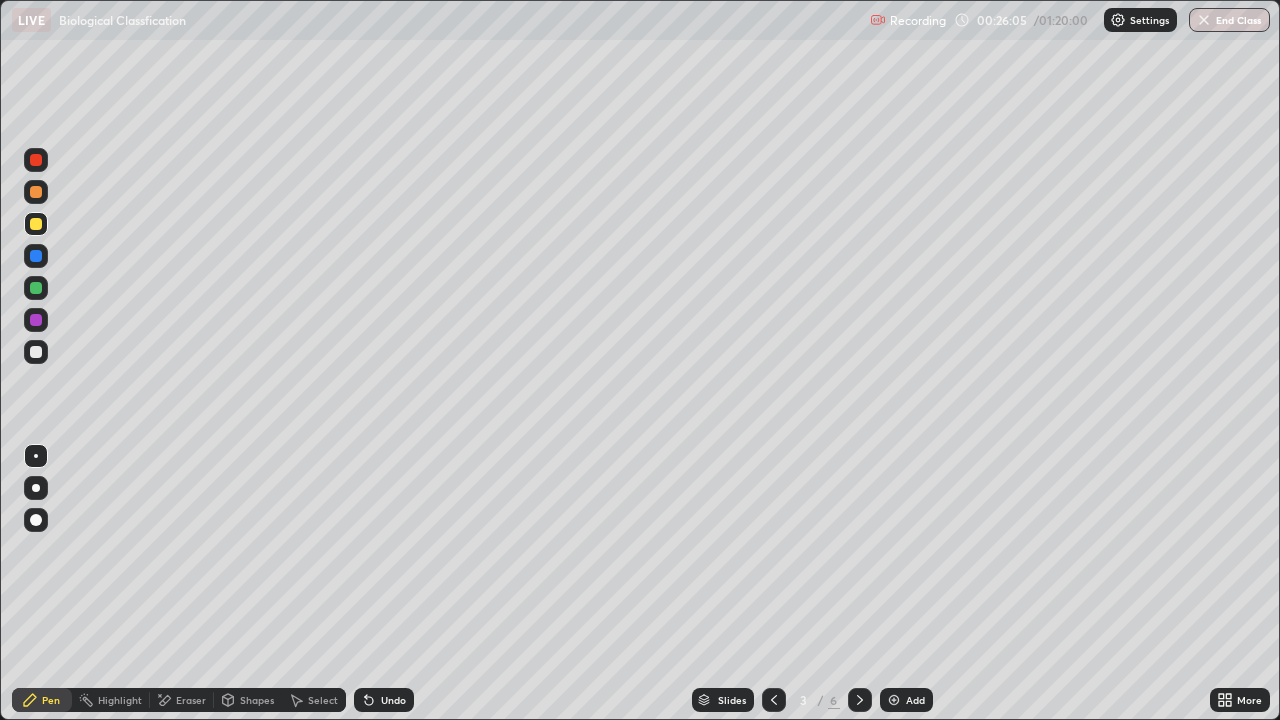 click 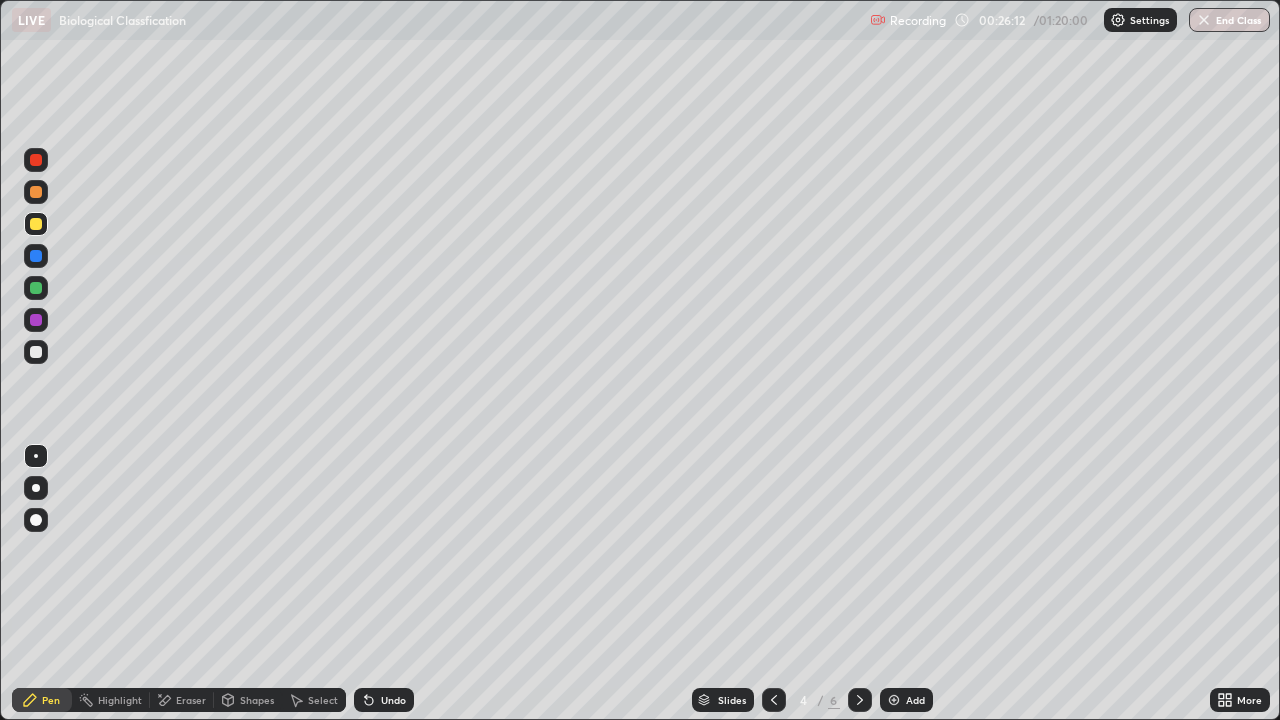 click 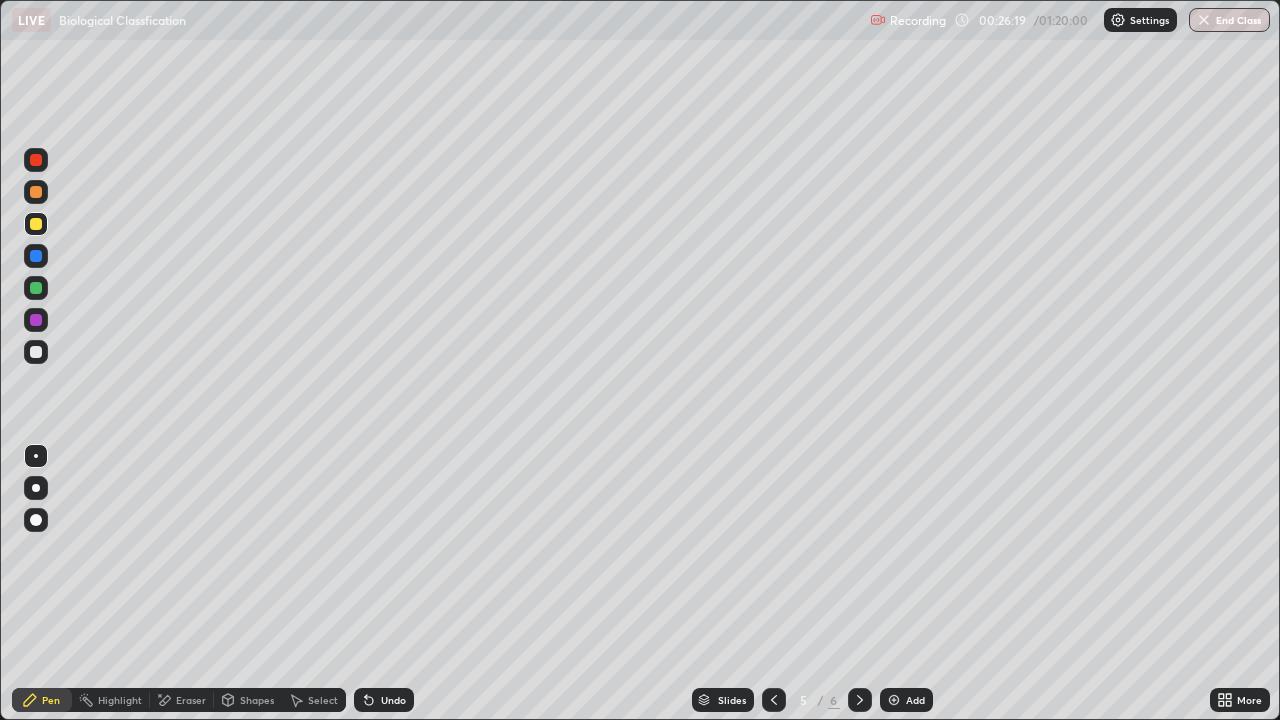 click 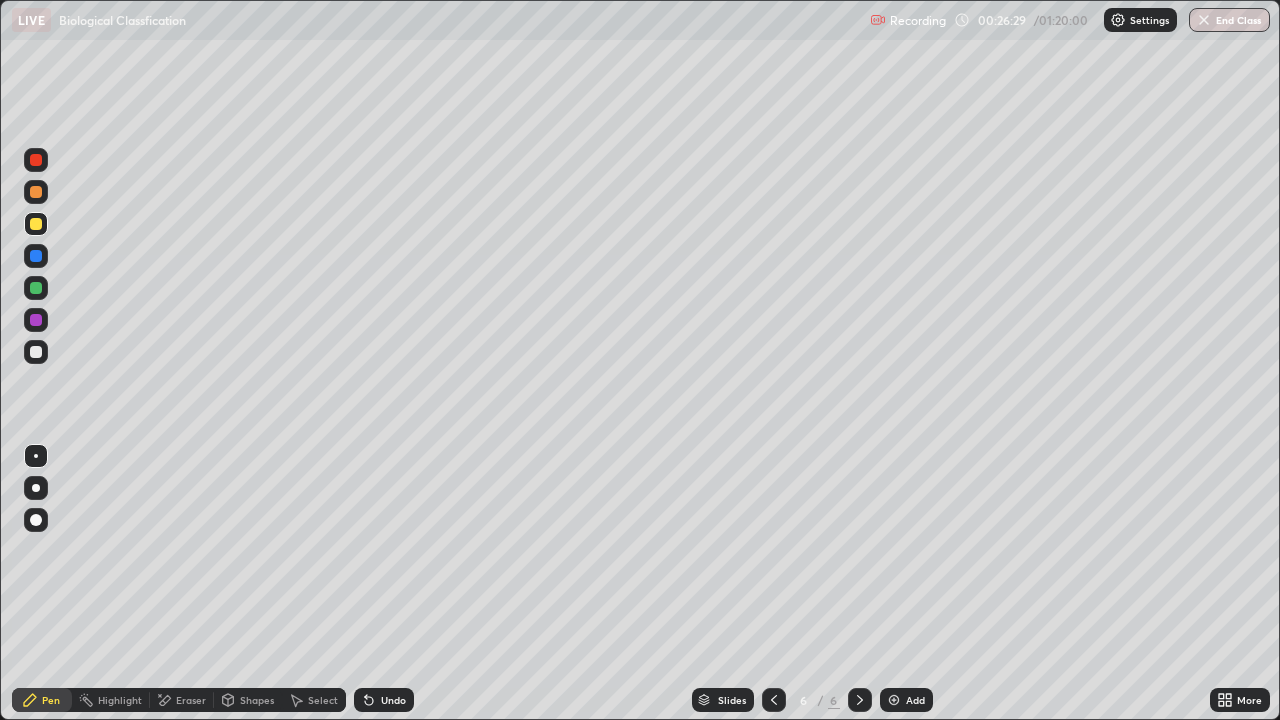 click 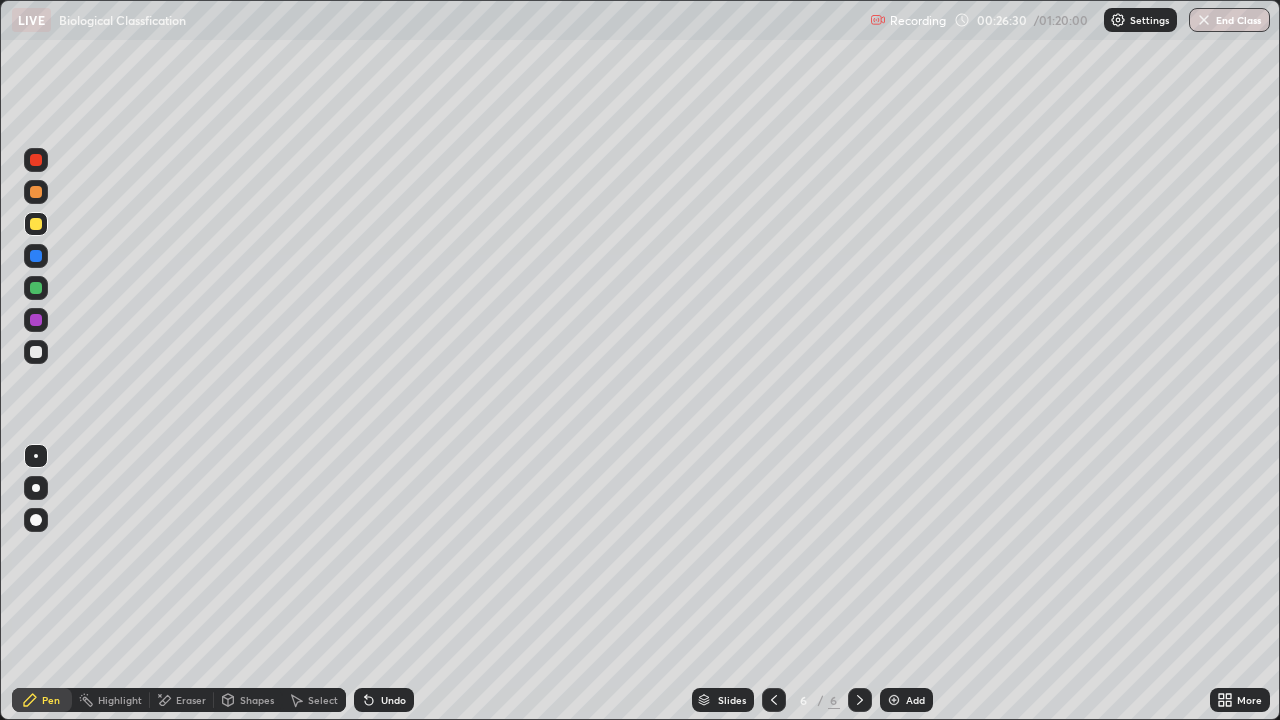 click at bounding box center (894, 700) 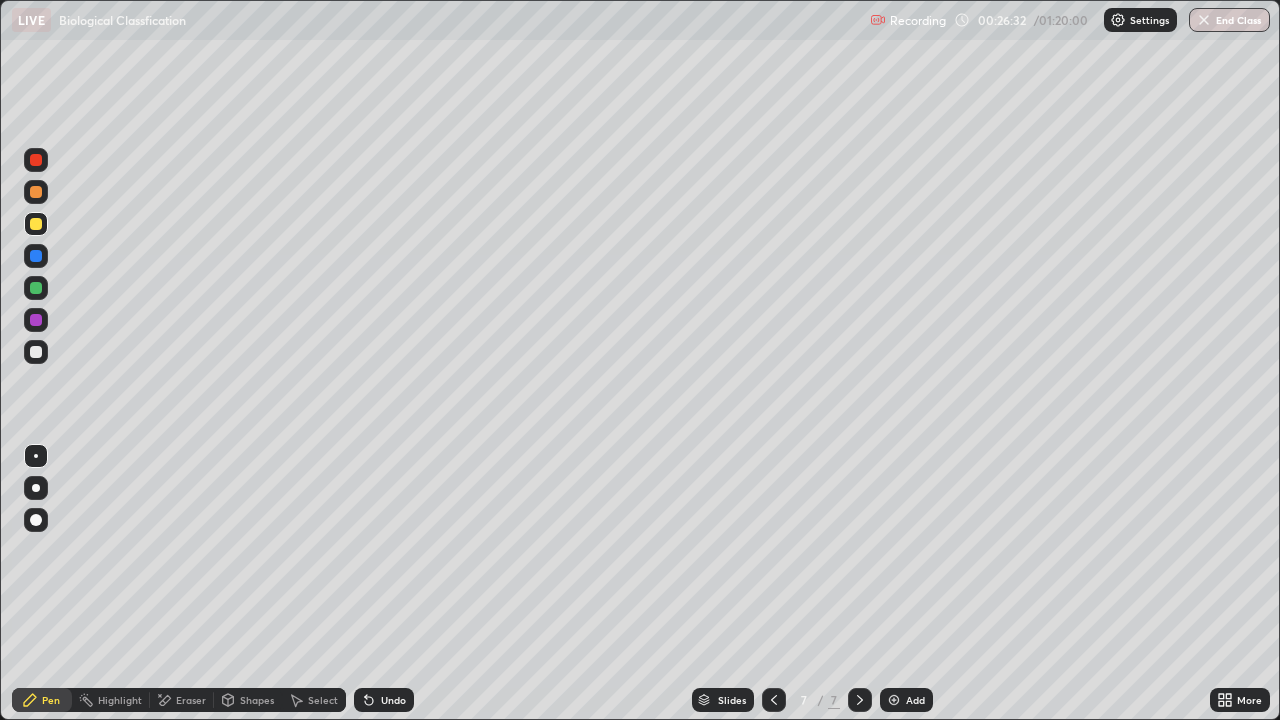 click at bounding box center (36, 160) 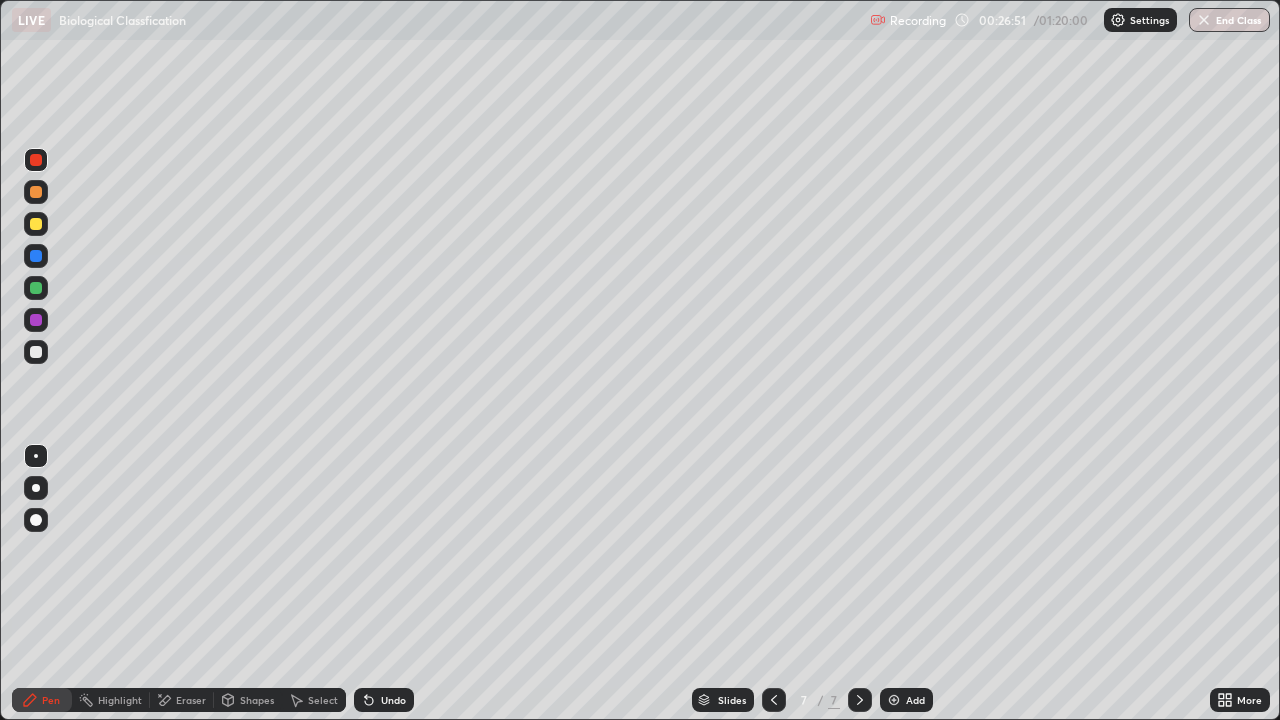 click at bounding box center (36, 192) 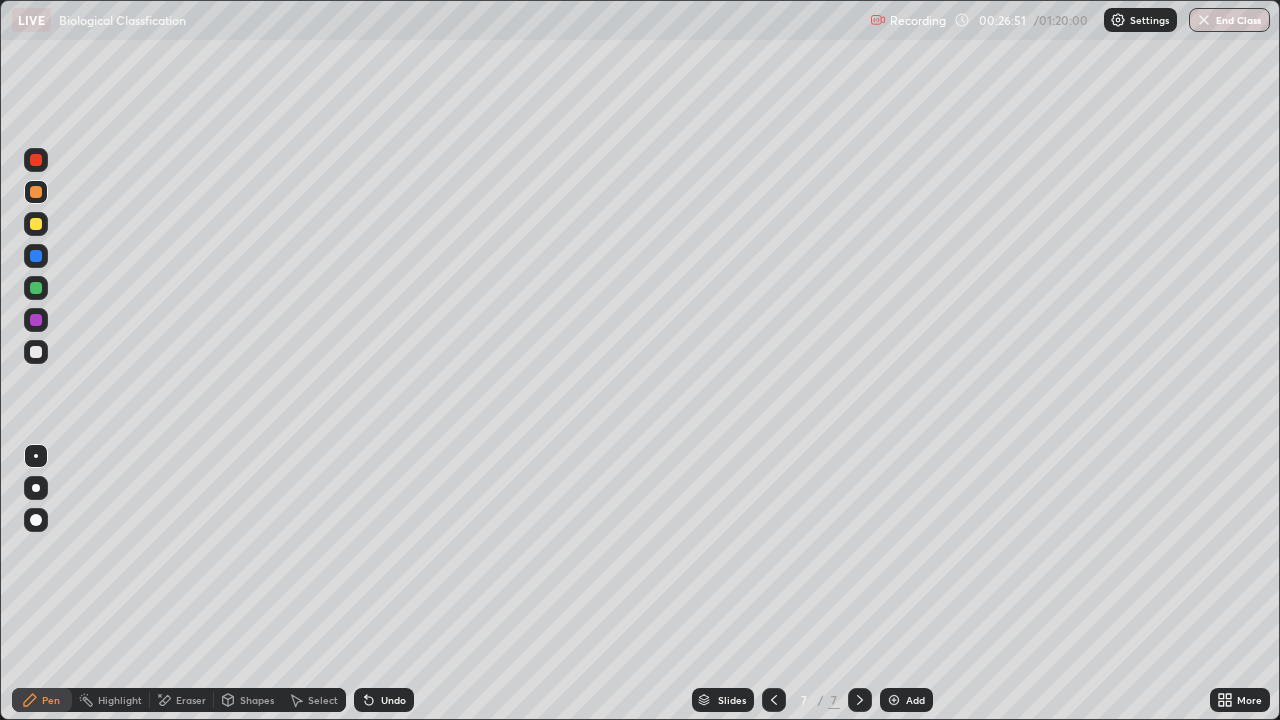 click at bounding box center [36, 224] 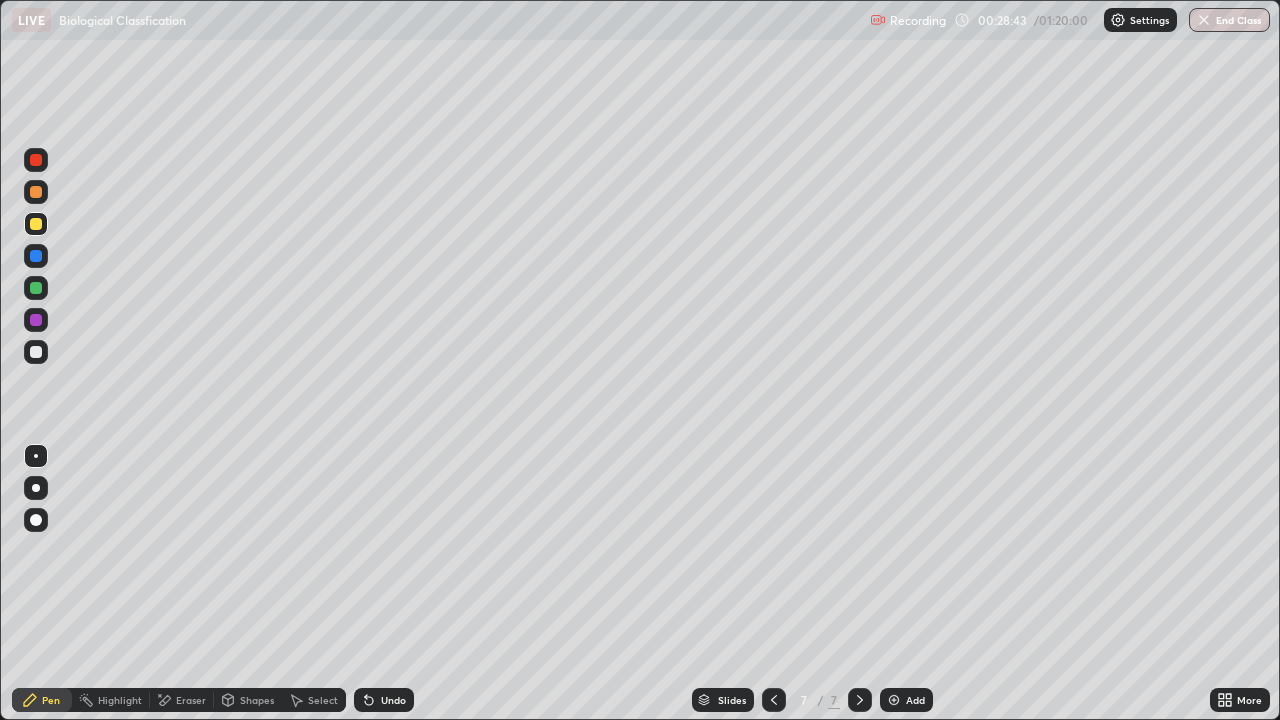 click at bounding box center (36, 192) 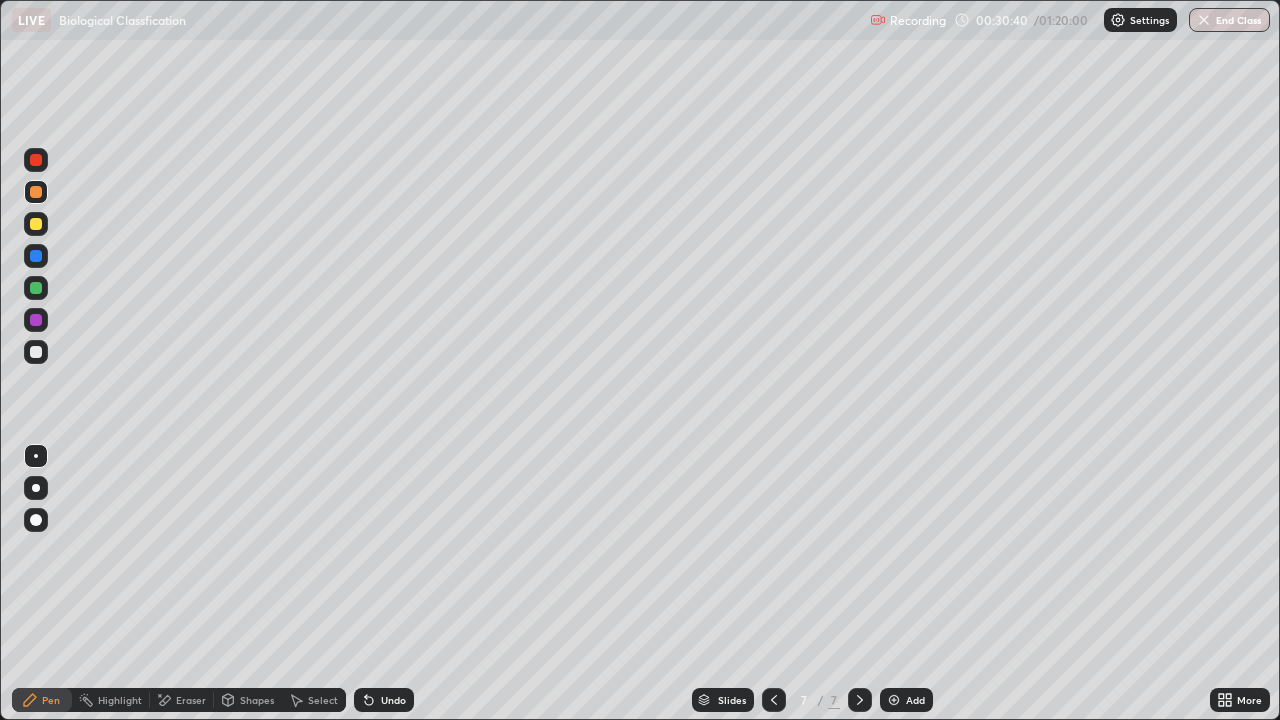 click at bounding box center [894, 700] 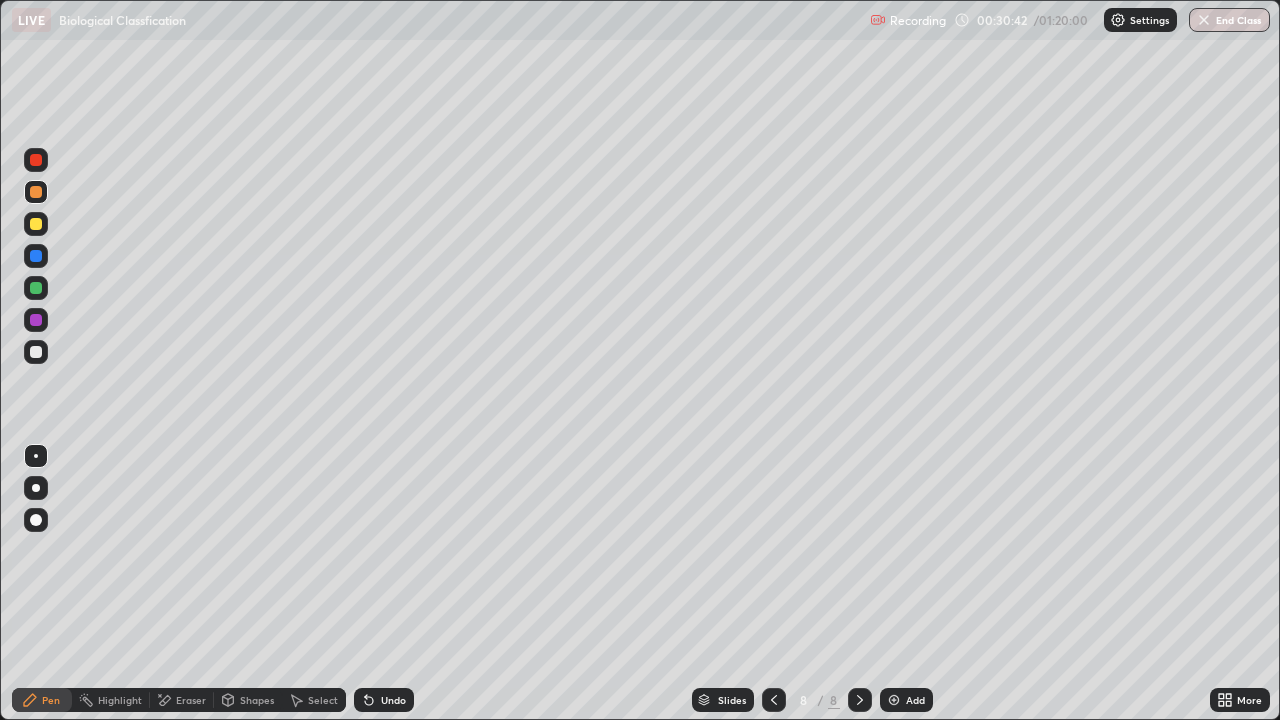 click at bounding box center (36, 160) 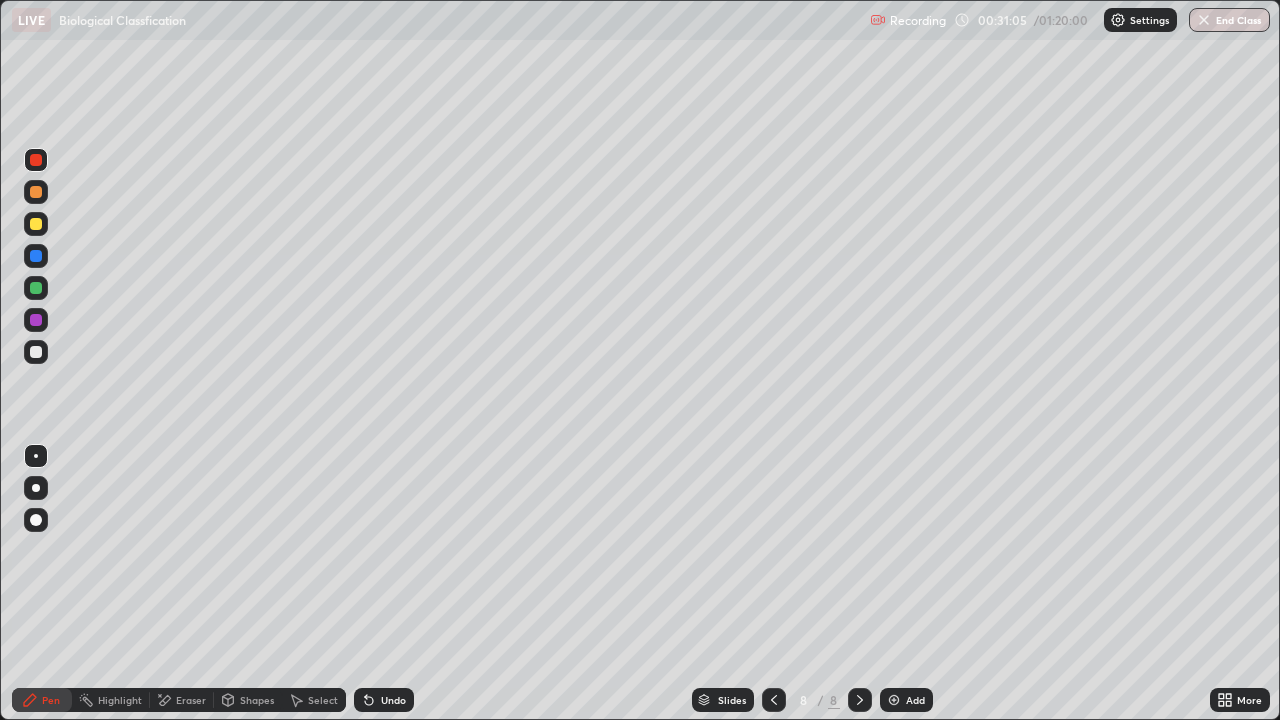 click at bounding box center [36, 352] 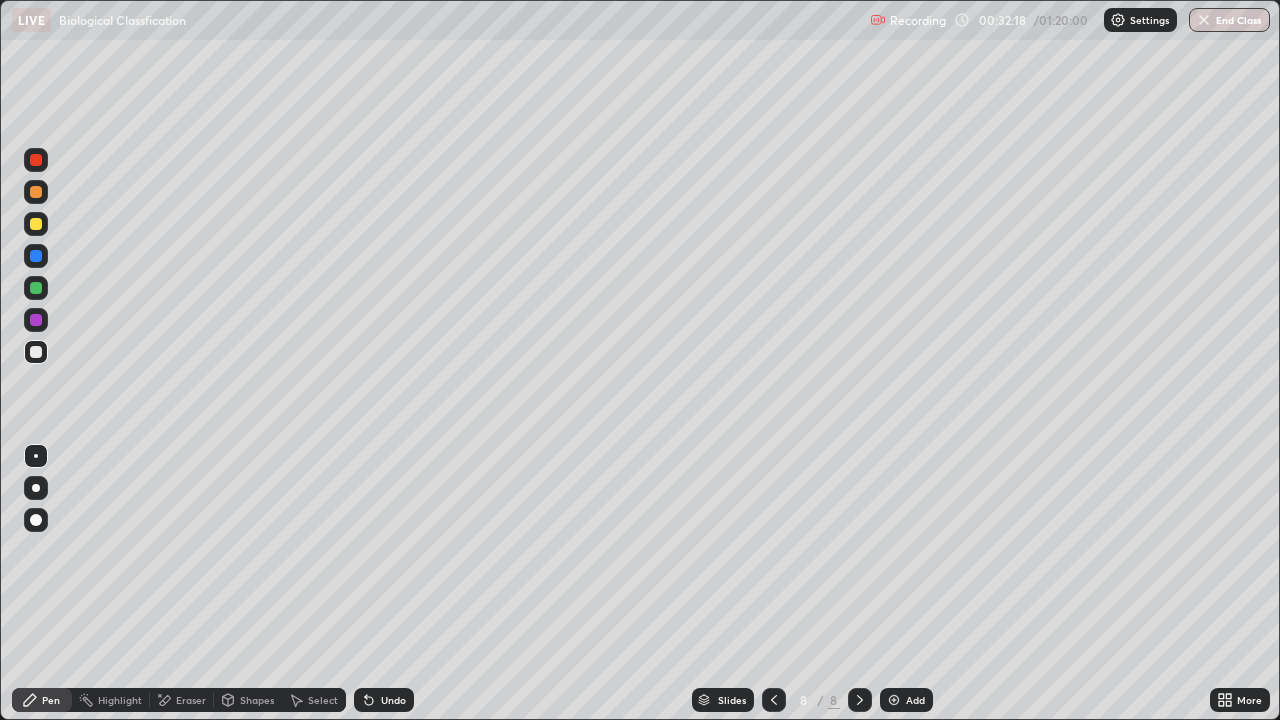 click at bounding box center [36, 192] 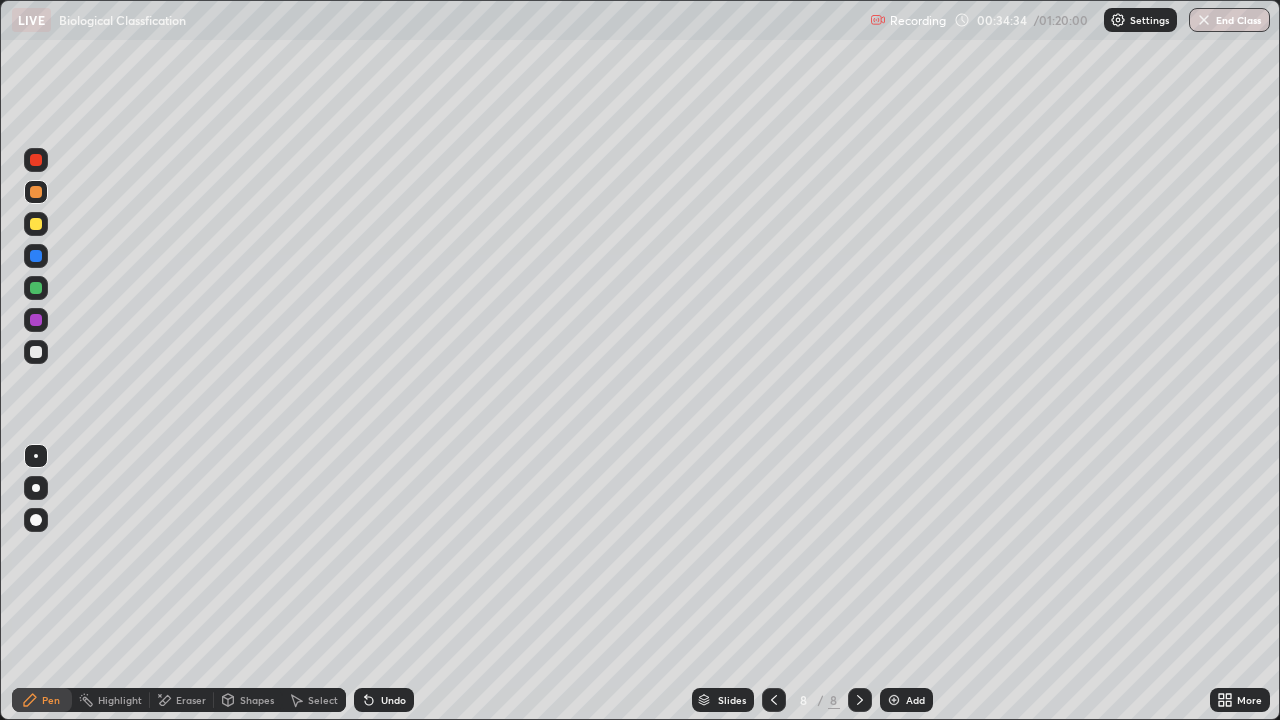 click 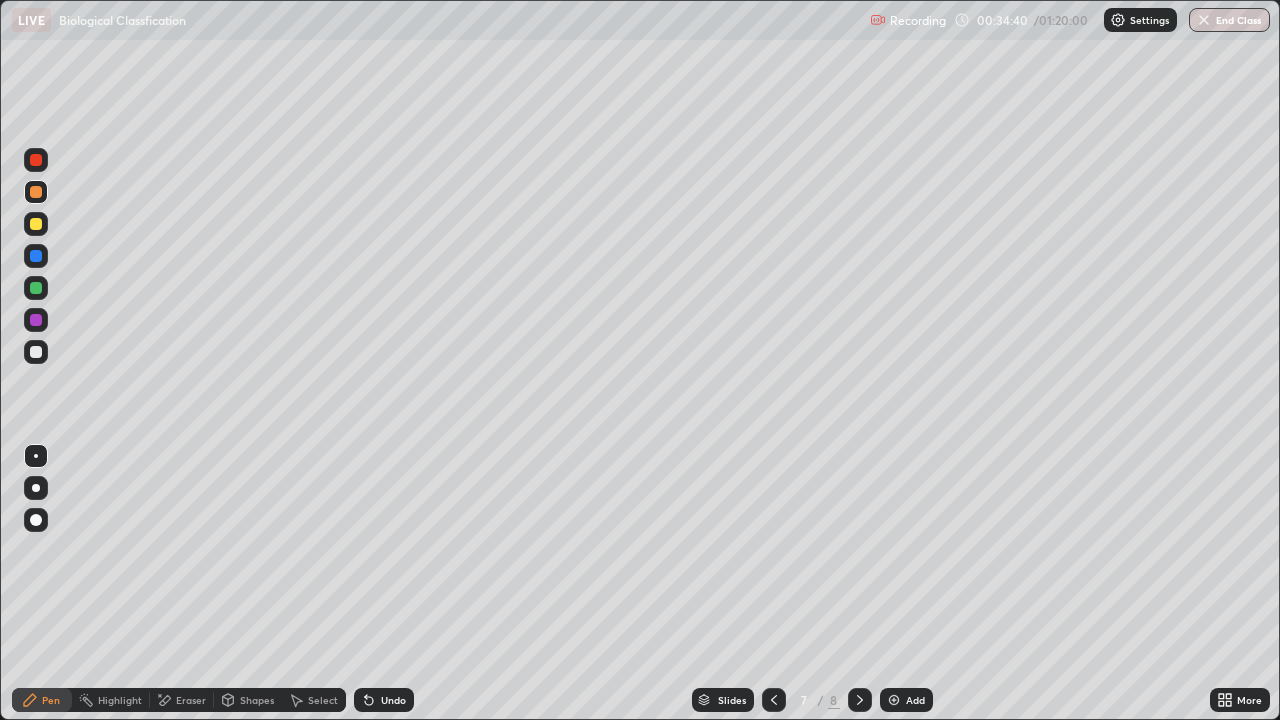 click at bounding box center (860, 700) 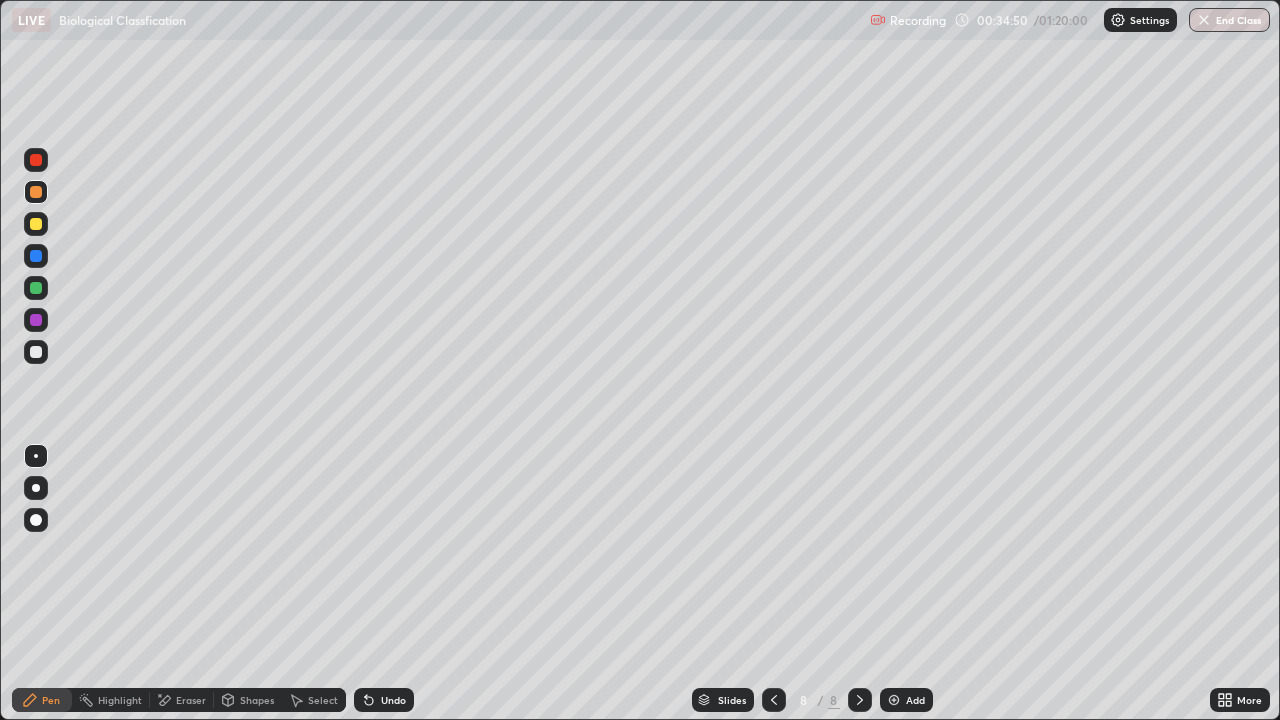 click at bounding box center (894, 700) 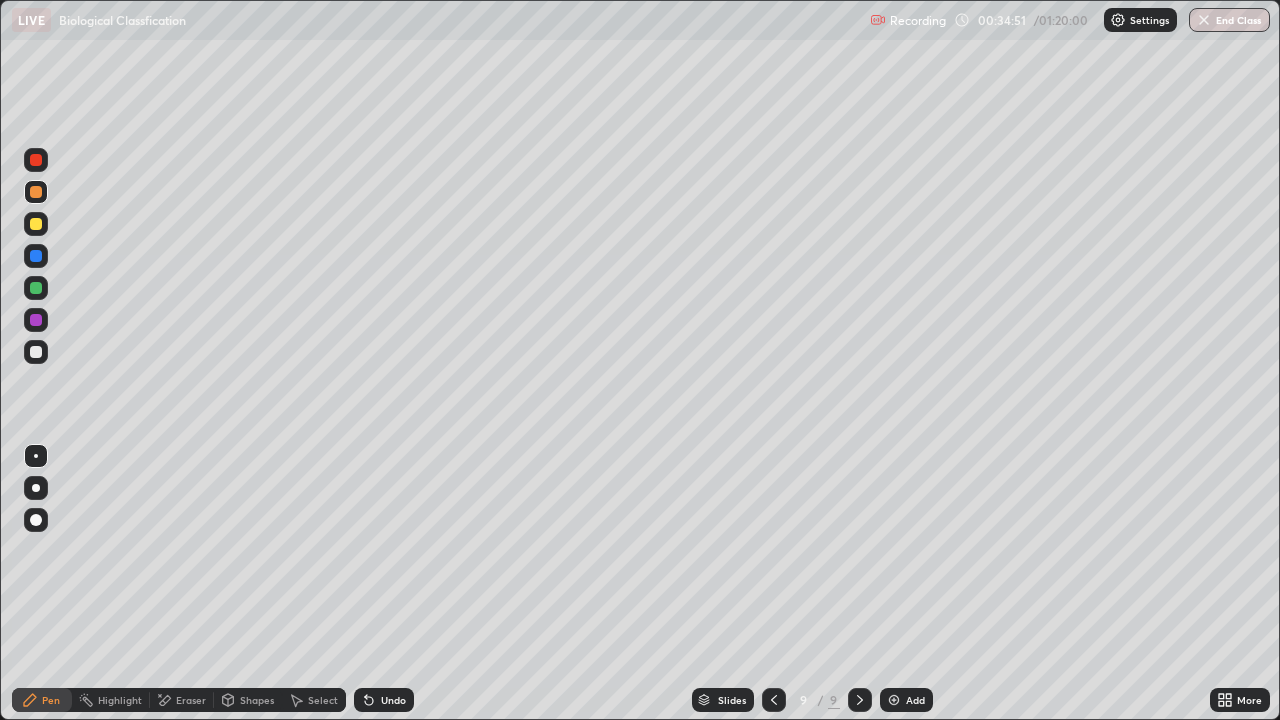 click 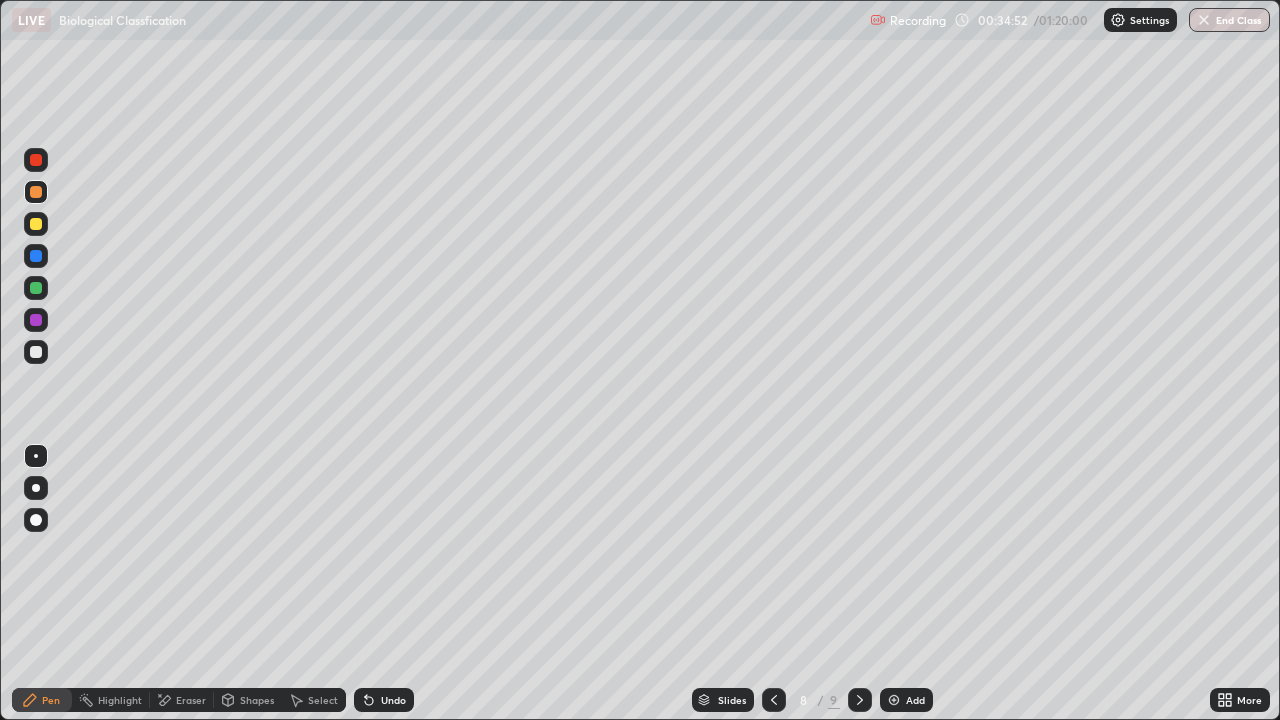 click 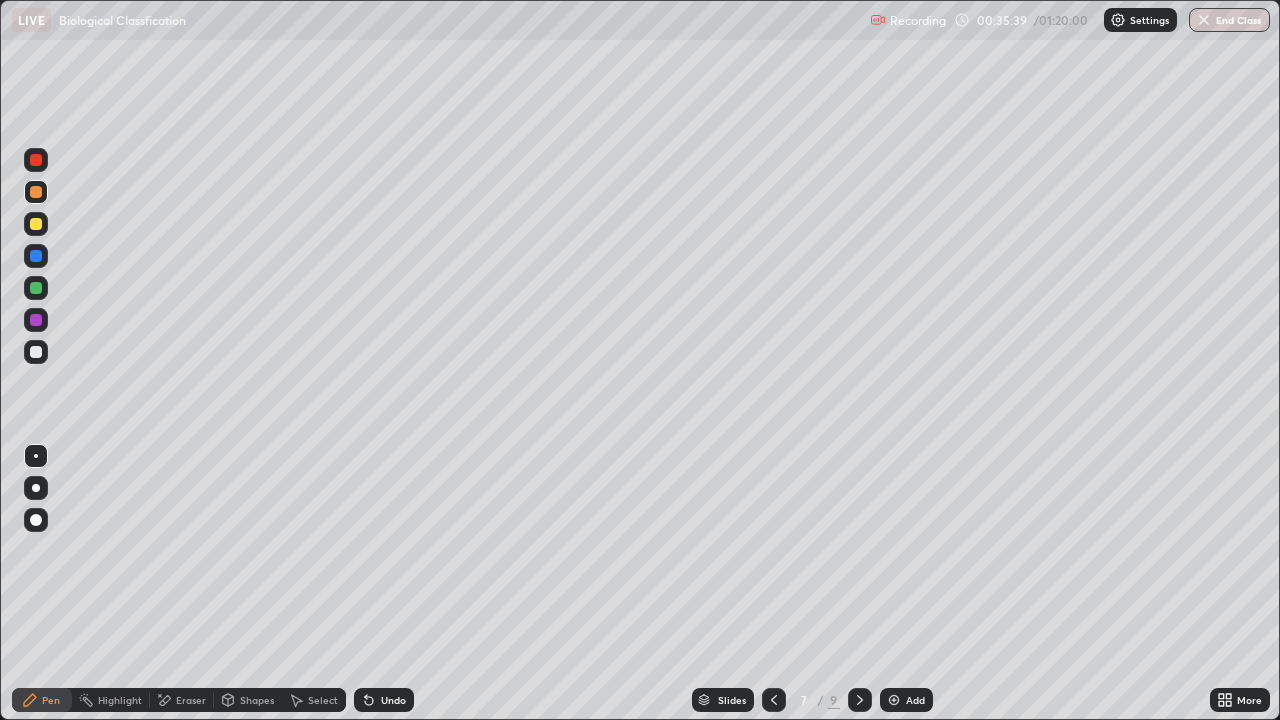 click 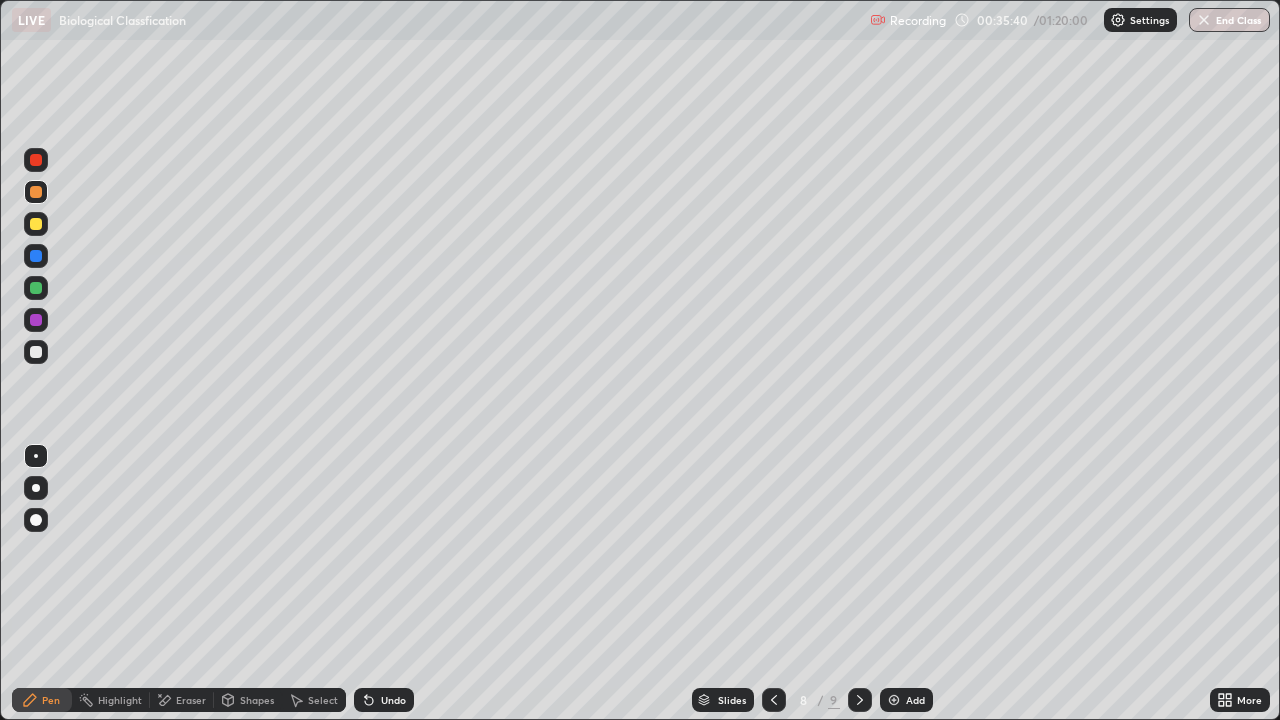click 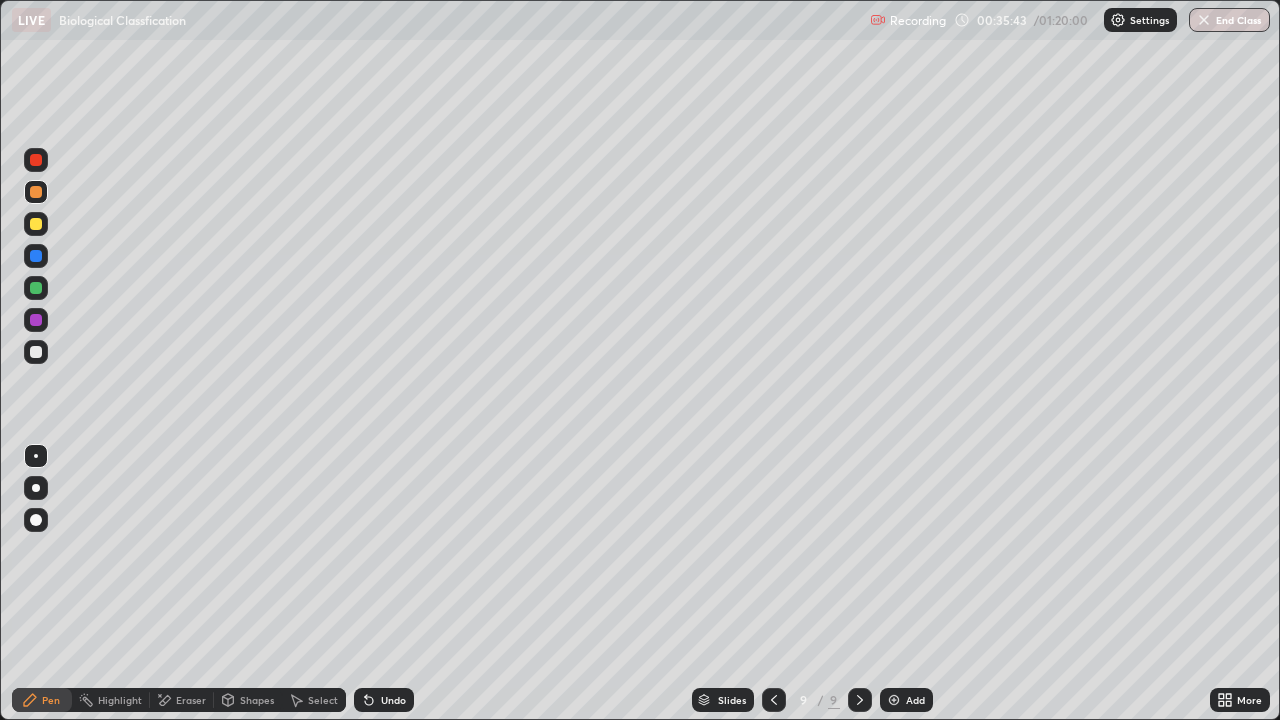 click at bounding box center (36, 160) 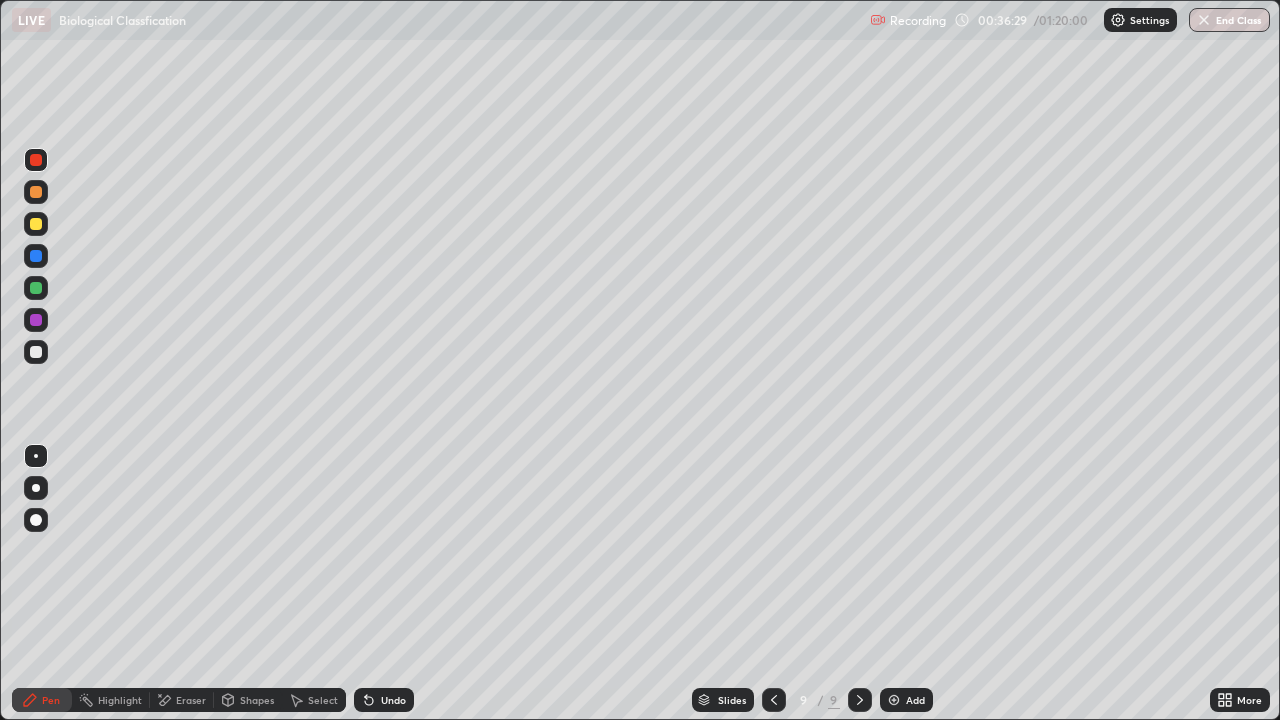 click at bounding box center (36, 192) 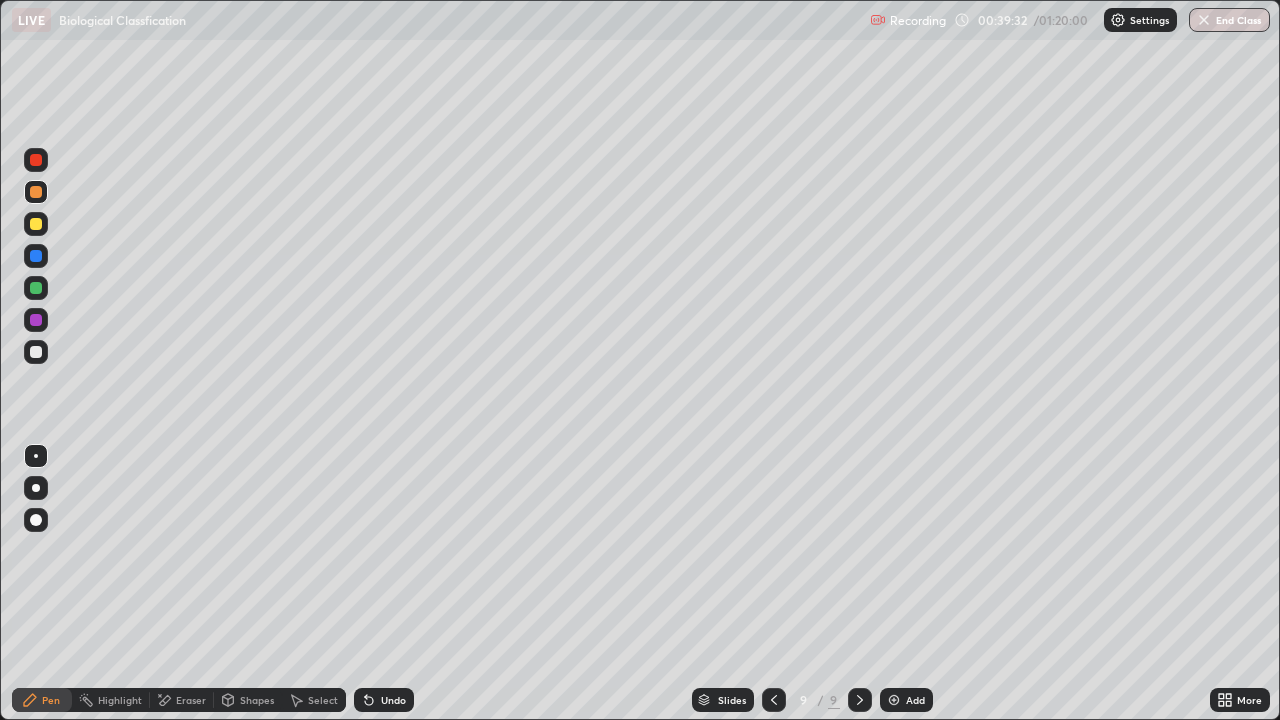 click on "Eraser" at bounding box center [191, 700] 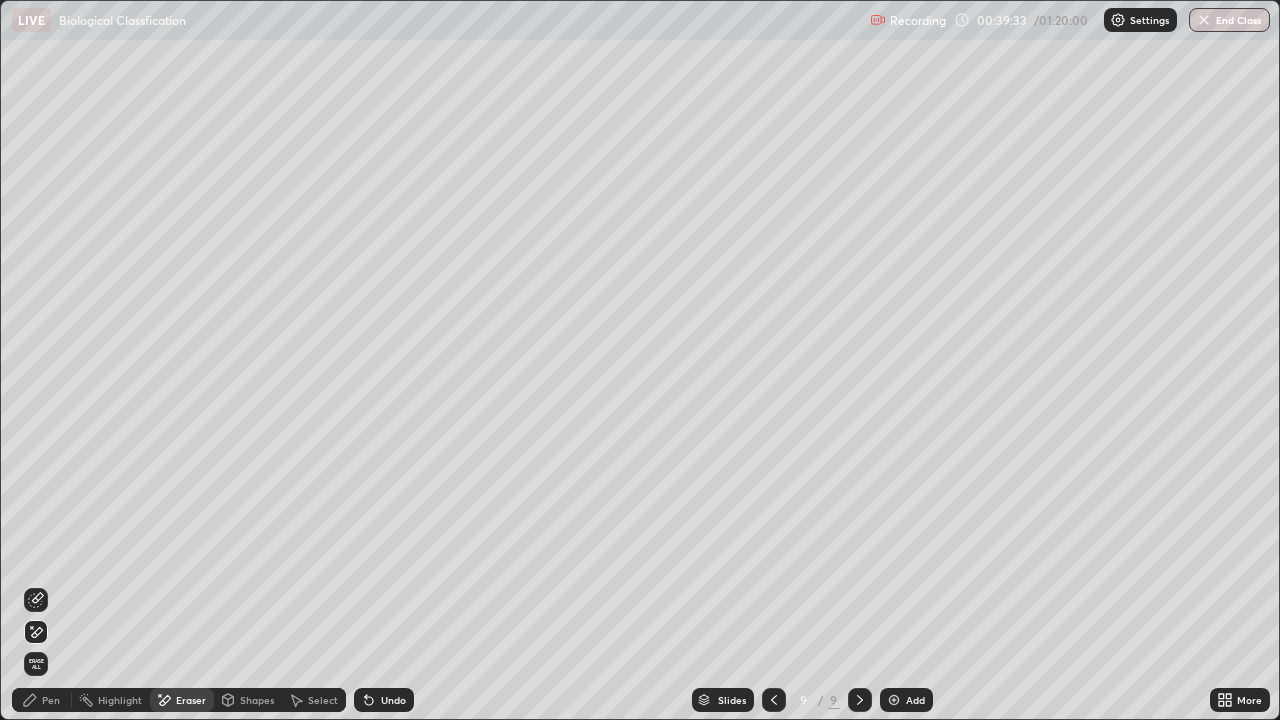 click on "Pen" at bounding box center [51, 700] 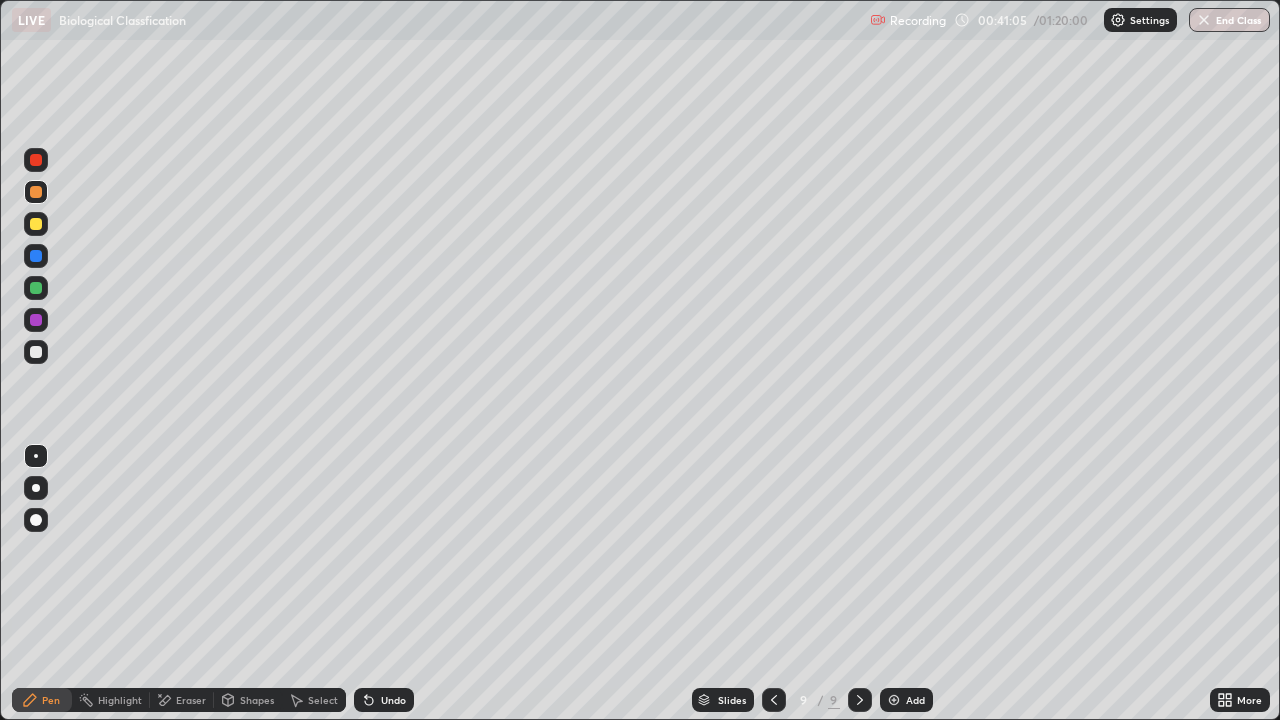 click on "Eraser" at bounding box center [191, 700] 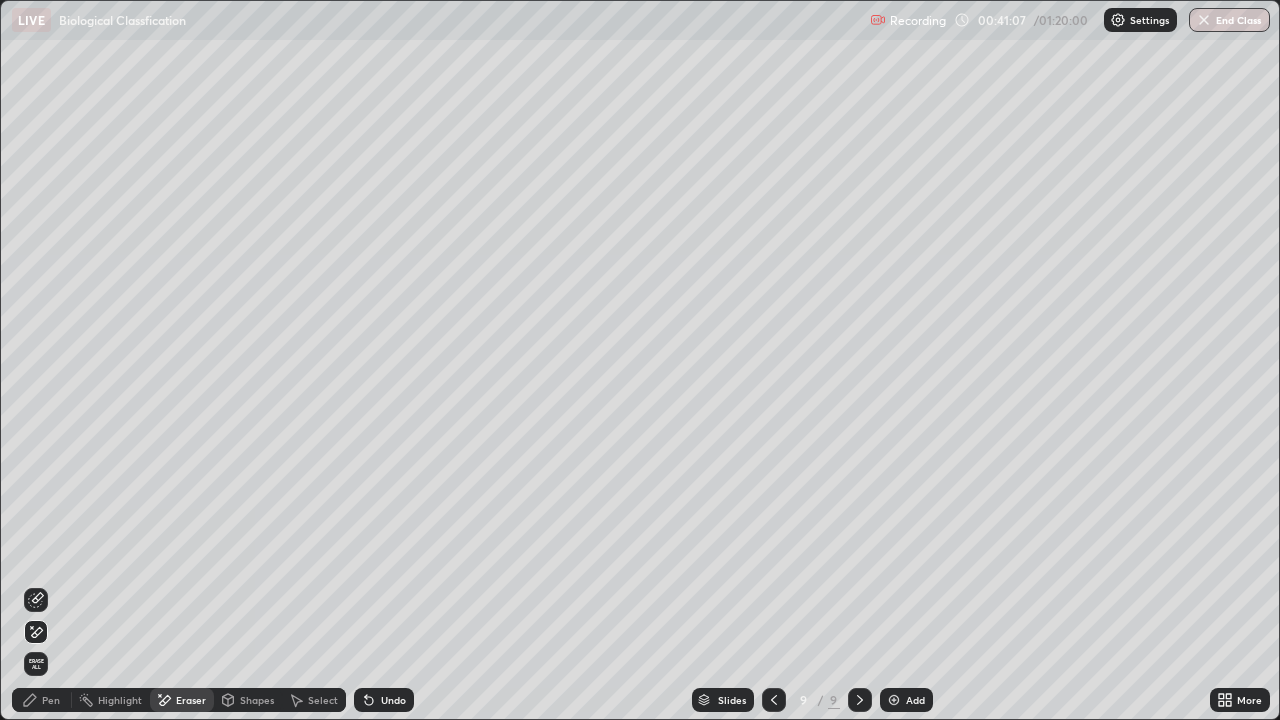 click on "Pen" at bounding box center [51, 700] 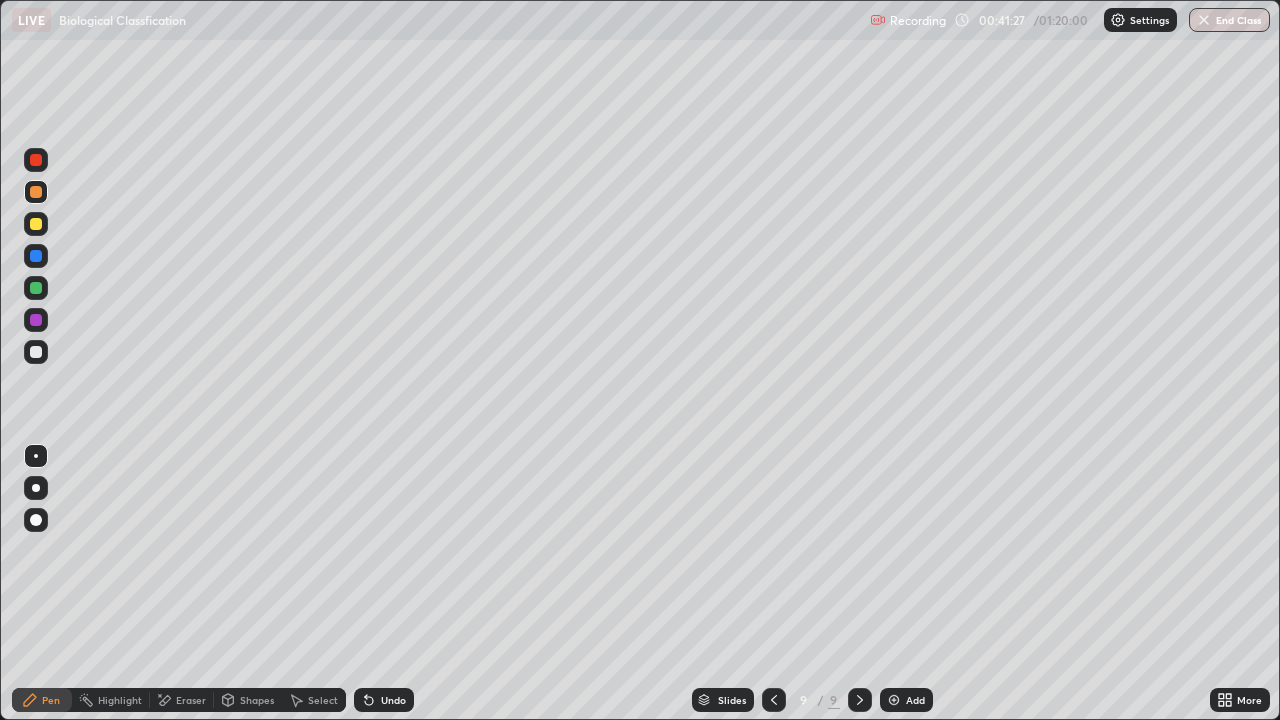 click at bounding box center [36, 288] 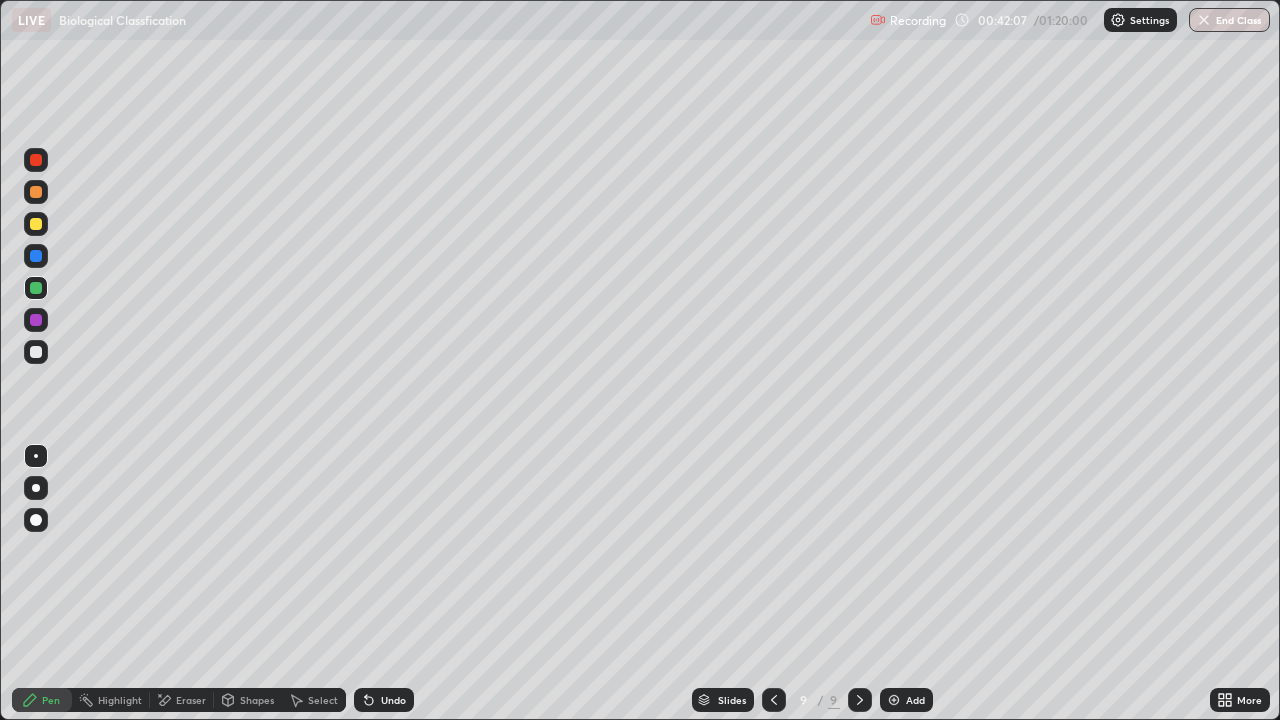 click on "Eraser" at bounding box center (191, 700) 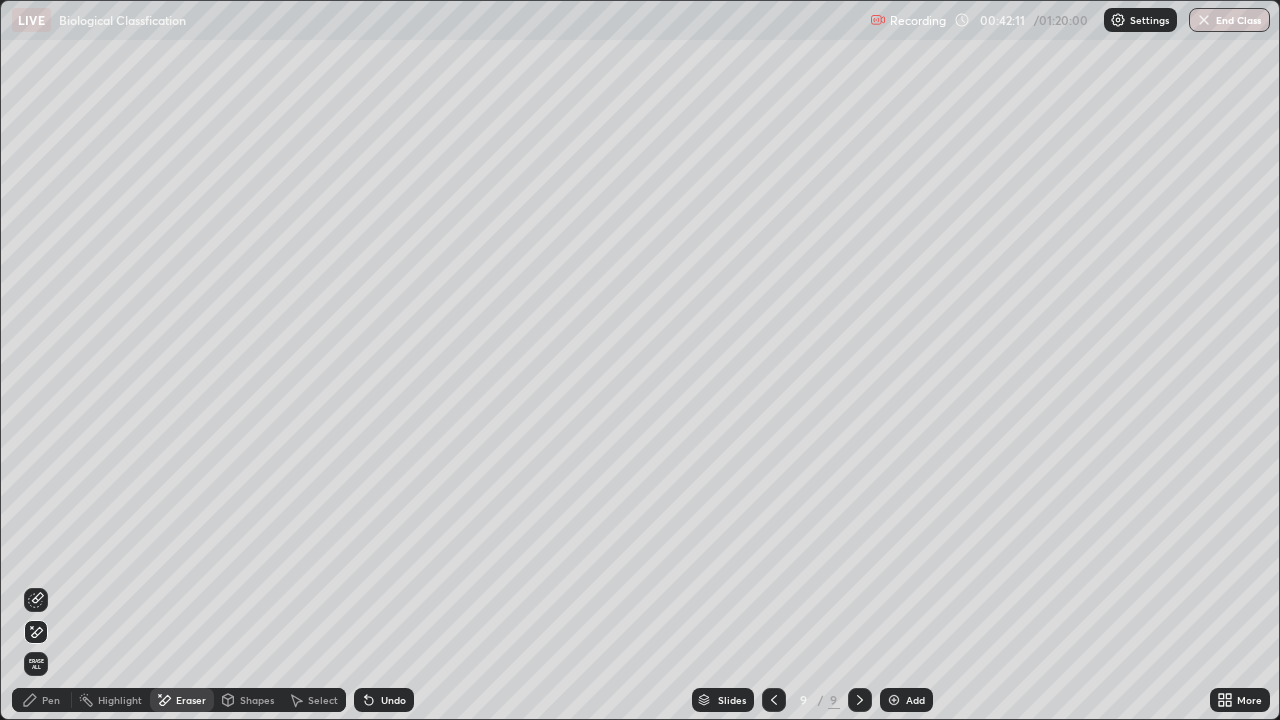 click on "Pen" at bounding box center [42, 700] 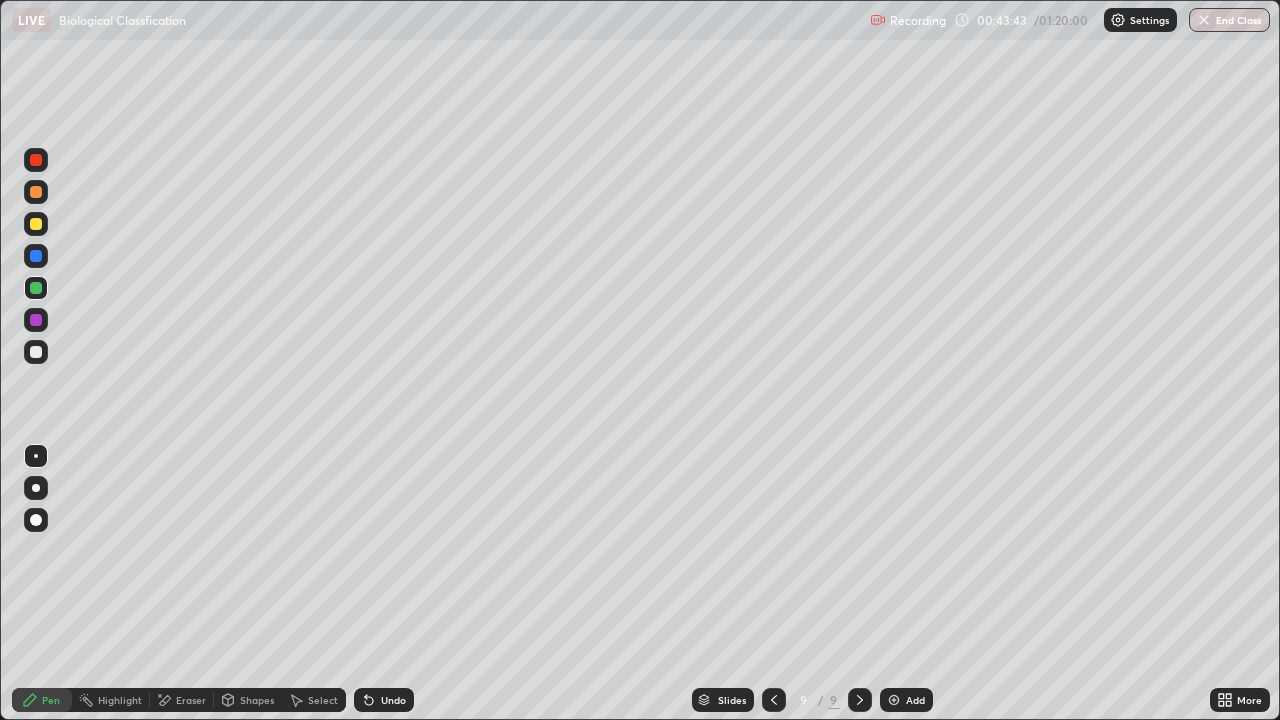 click at bounding box center (36, 160) 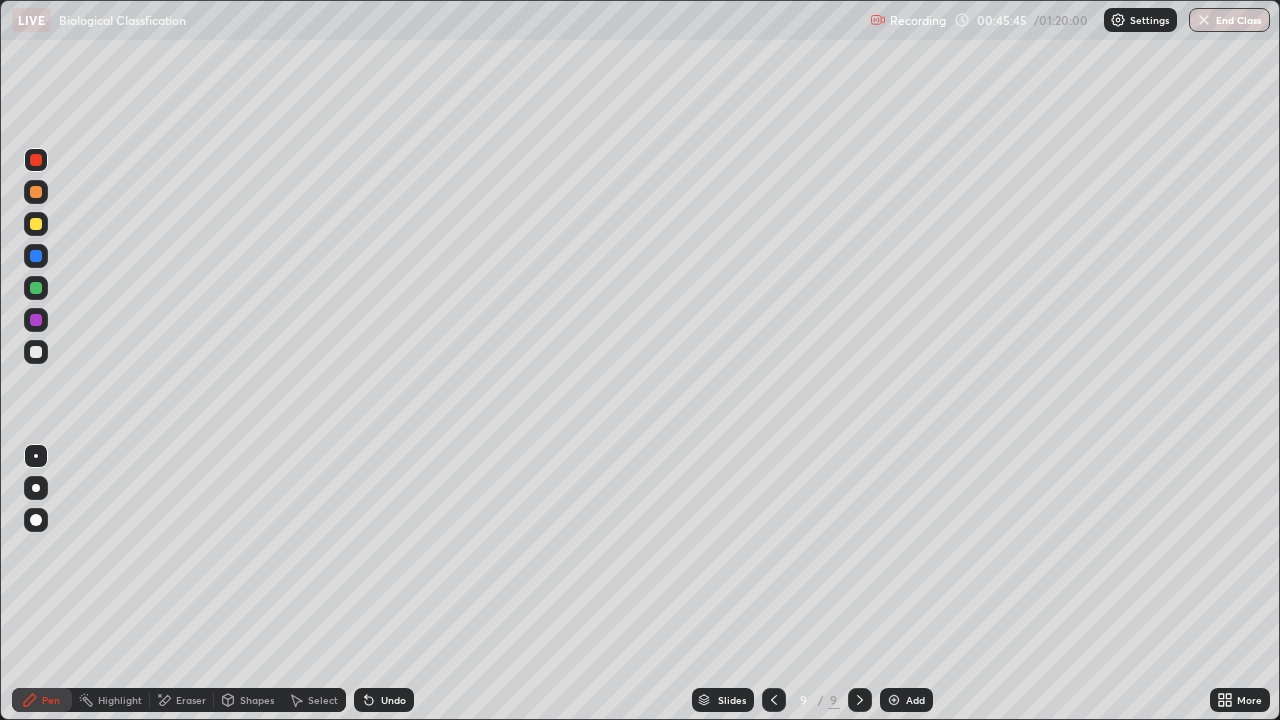 click at bounding box center [894, 700] 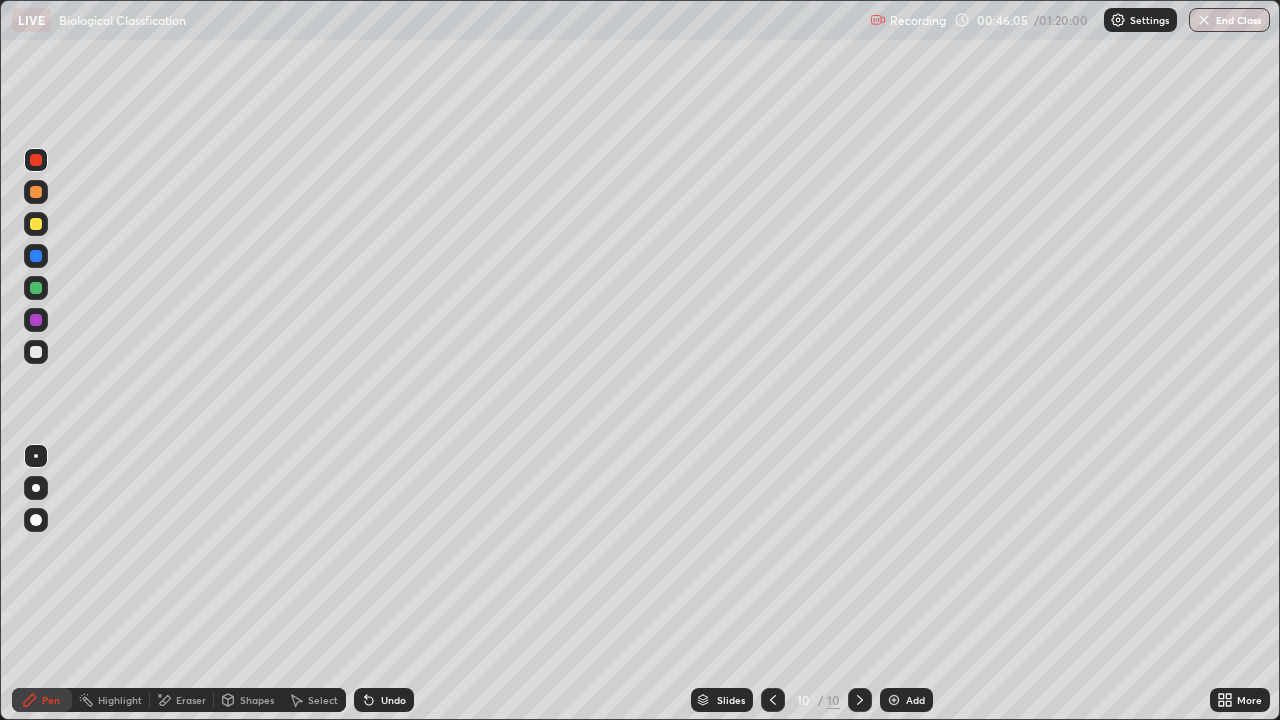click at bounding box center [36, 288] 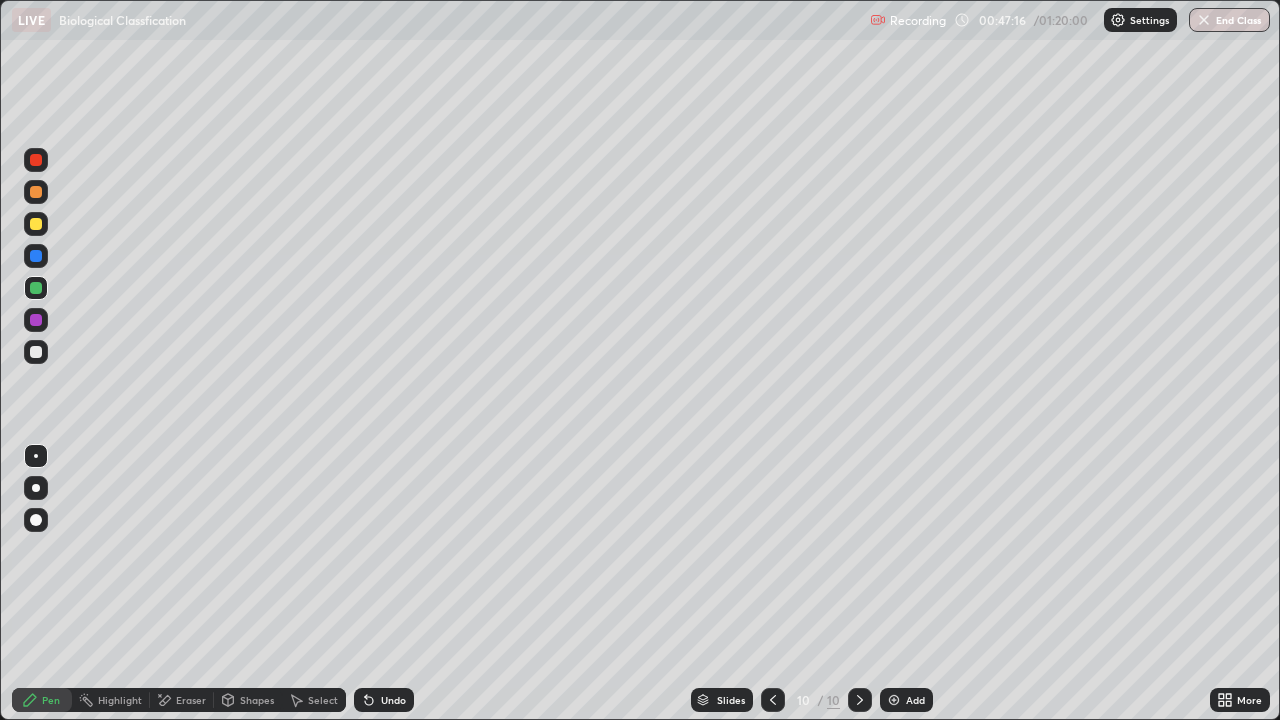 click at bounding box center (36, 192) 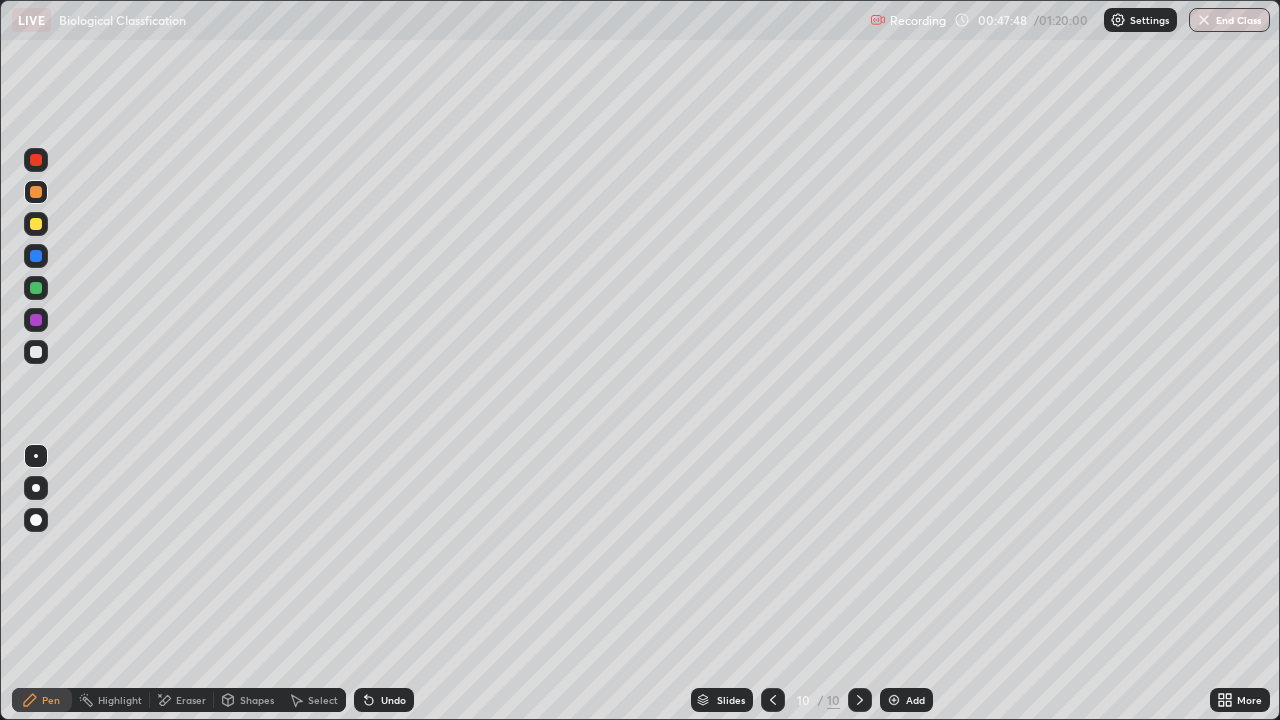 click at bounding box center (36, 224) 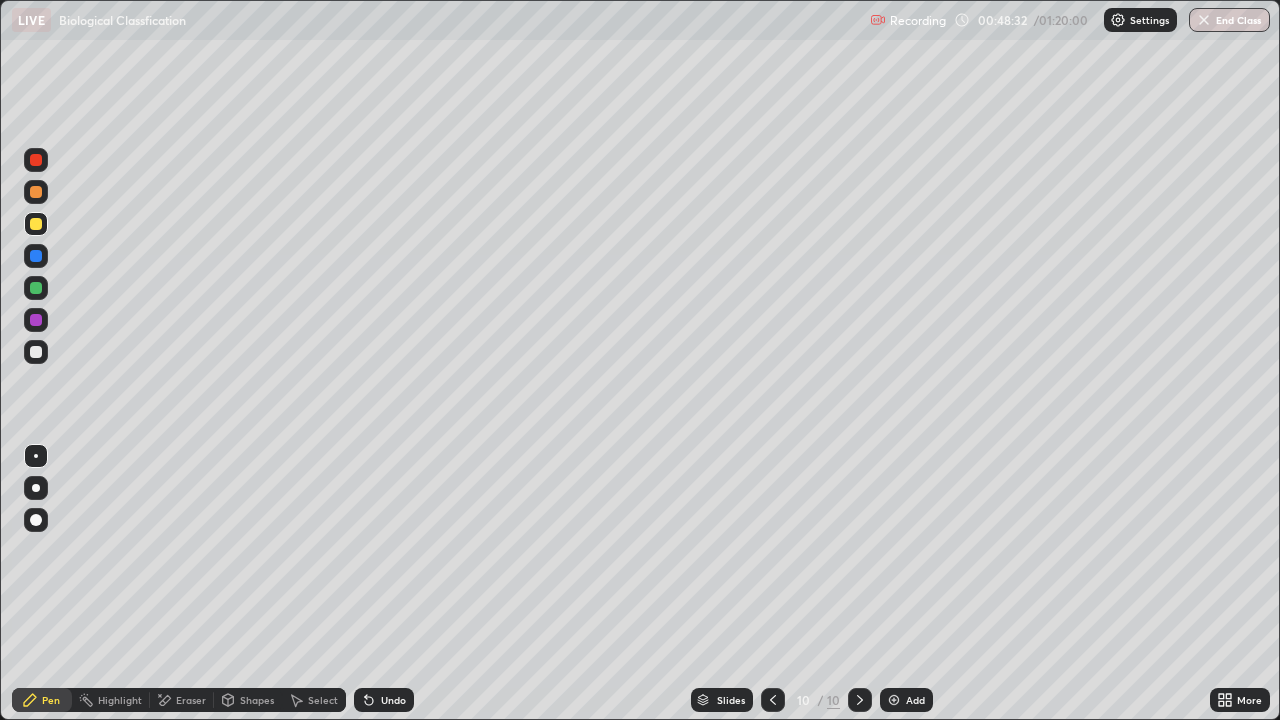 click at bounding box center [36, 320] 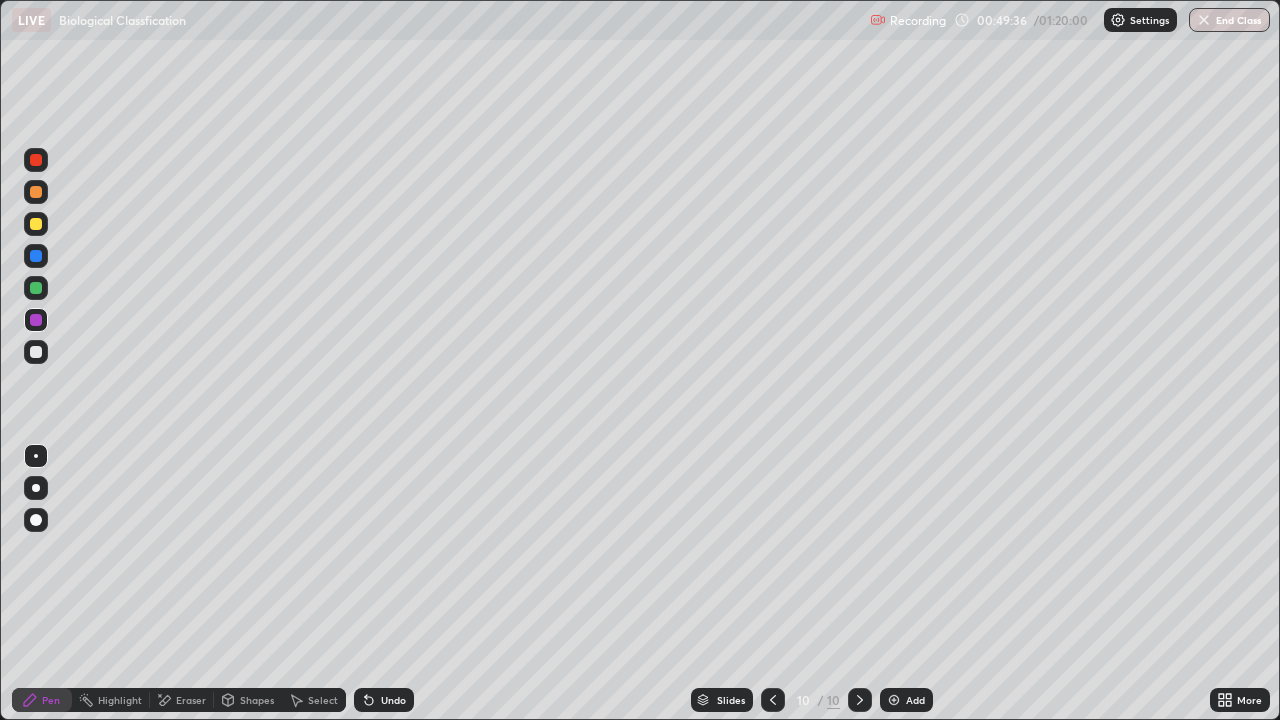 click at bounding box center [894, 700] 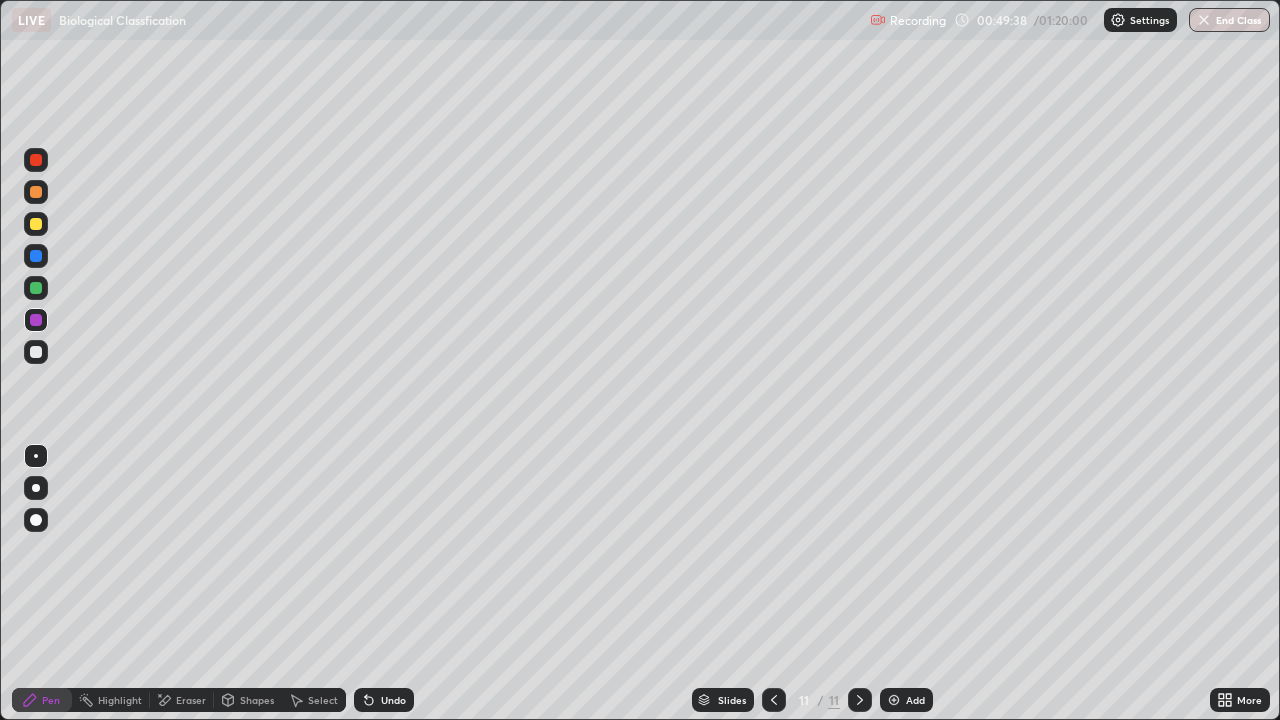 click at bounding box center [36, 192] 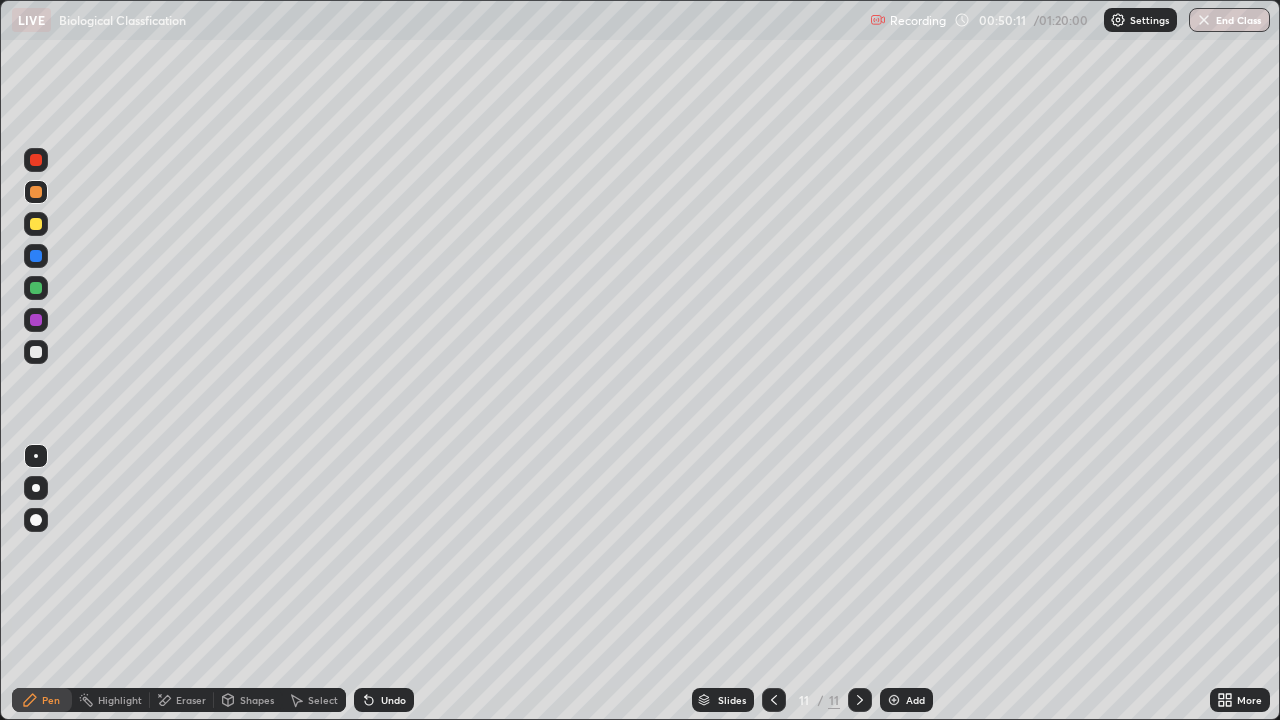 click at bounding box center [36, 352] 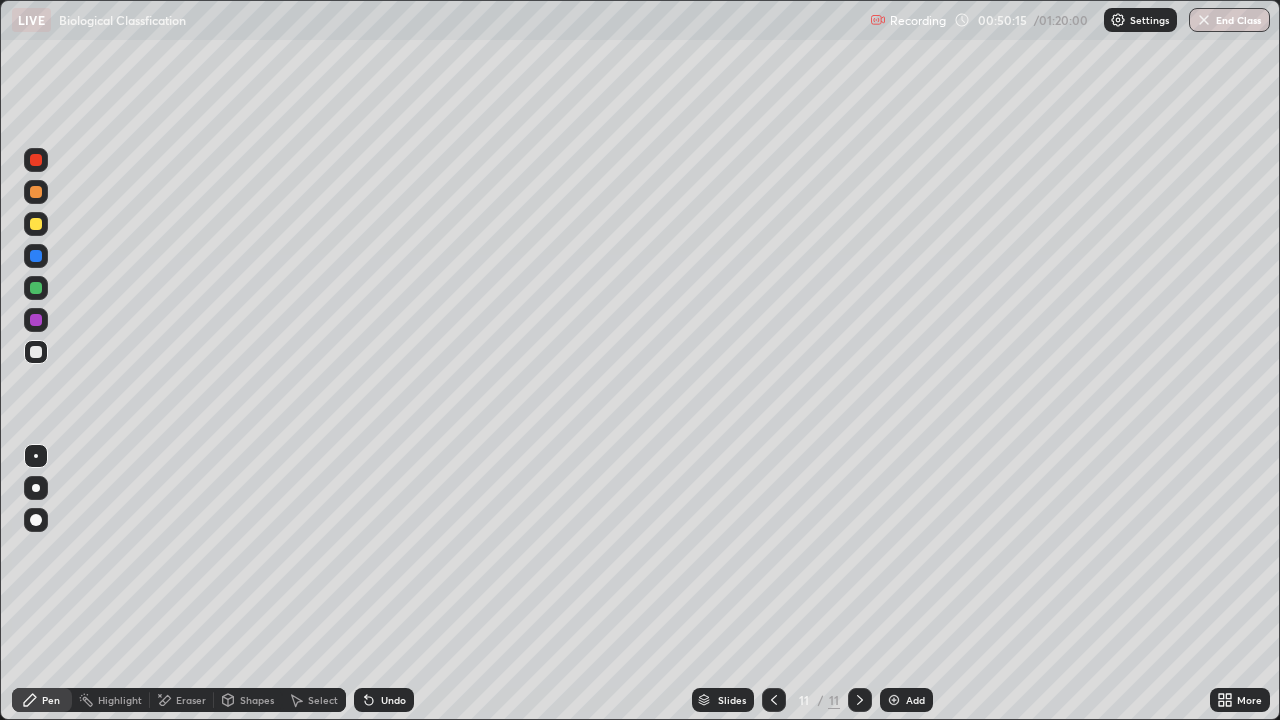 click at bounding box center (36, 192) 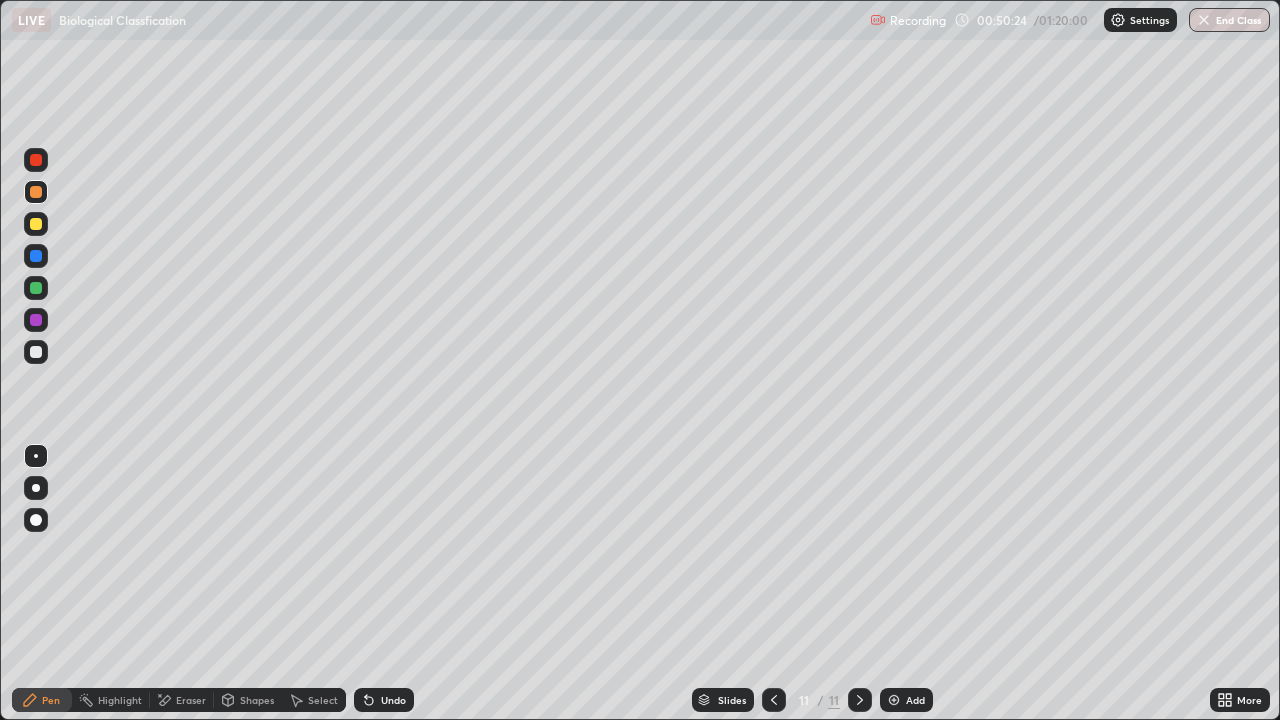 click at bounding box center (36, 352) 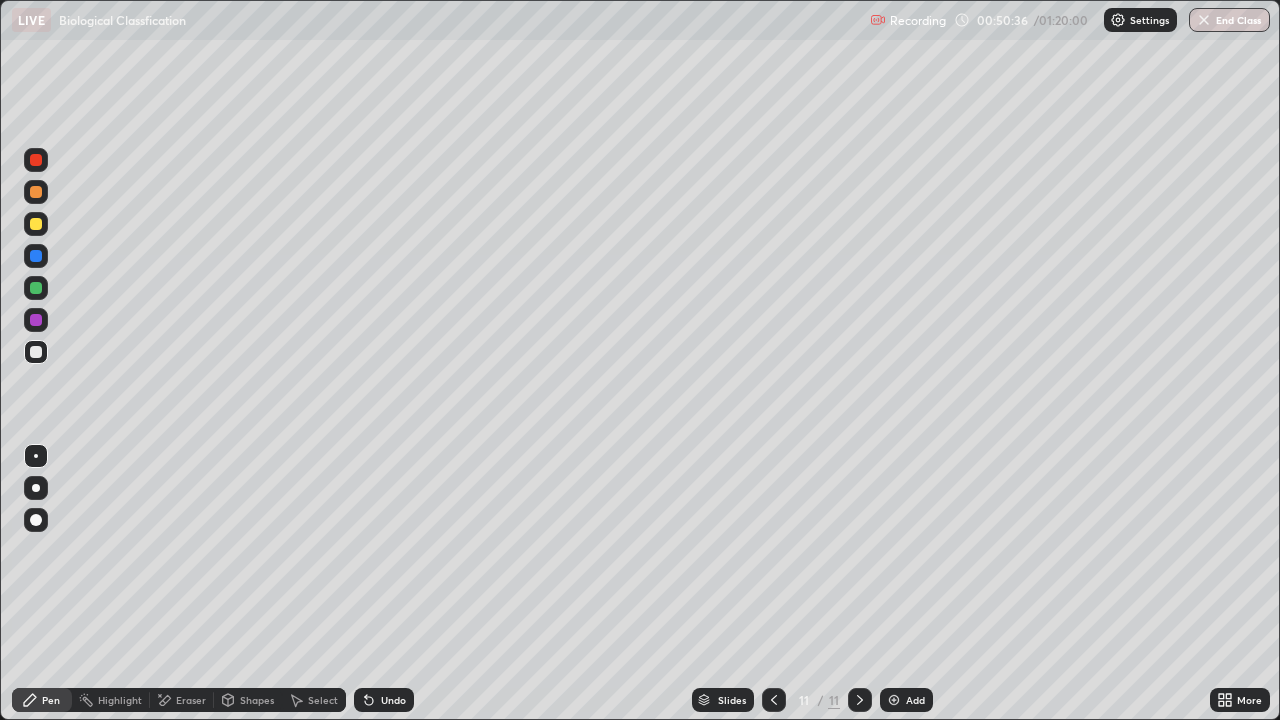 click at bounding box center [36, 192] 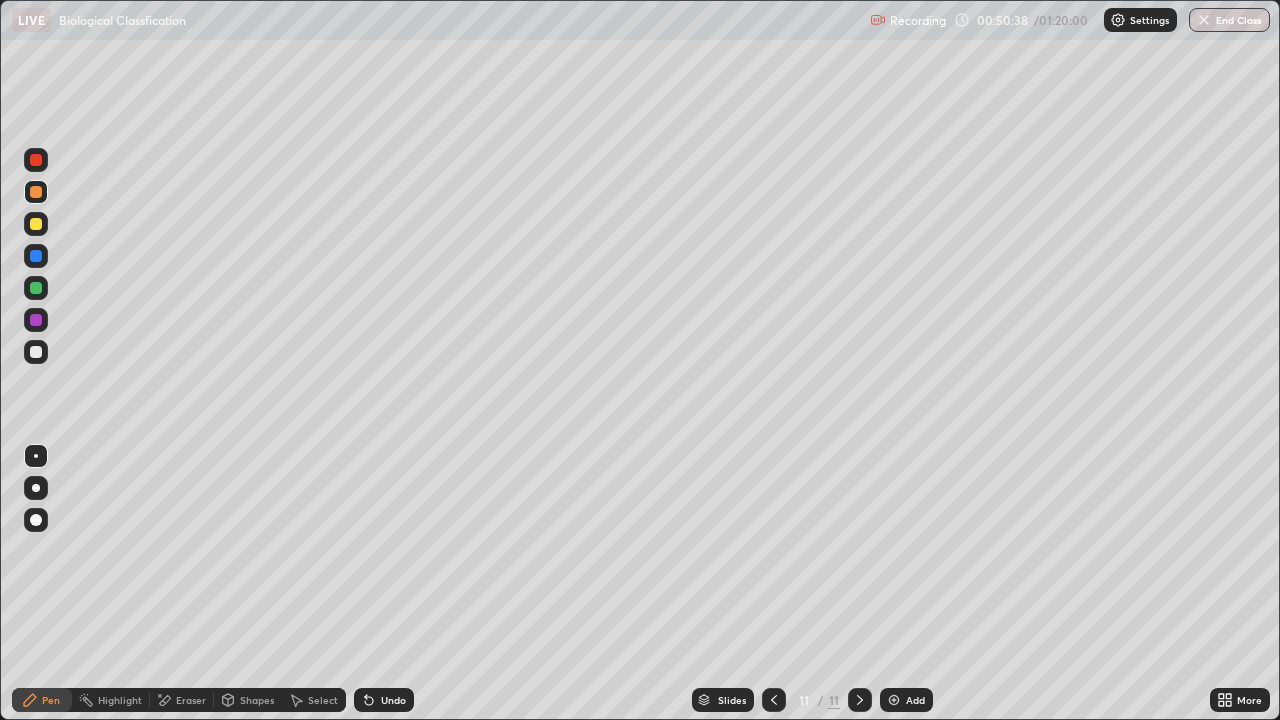 click at bounding box center [36, 288] 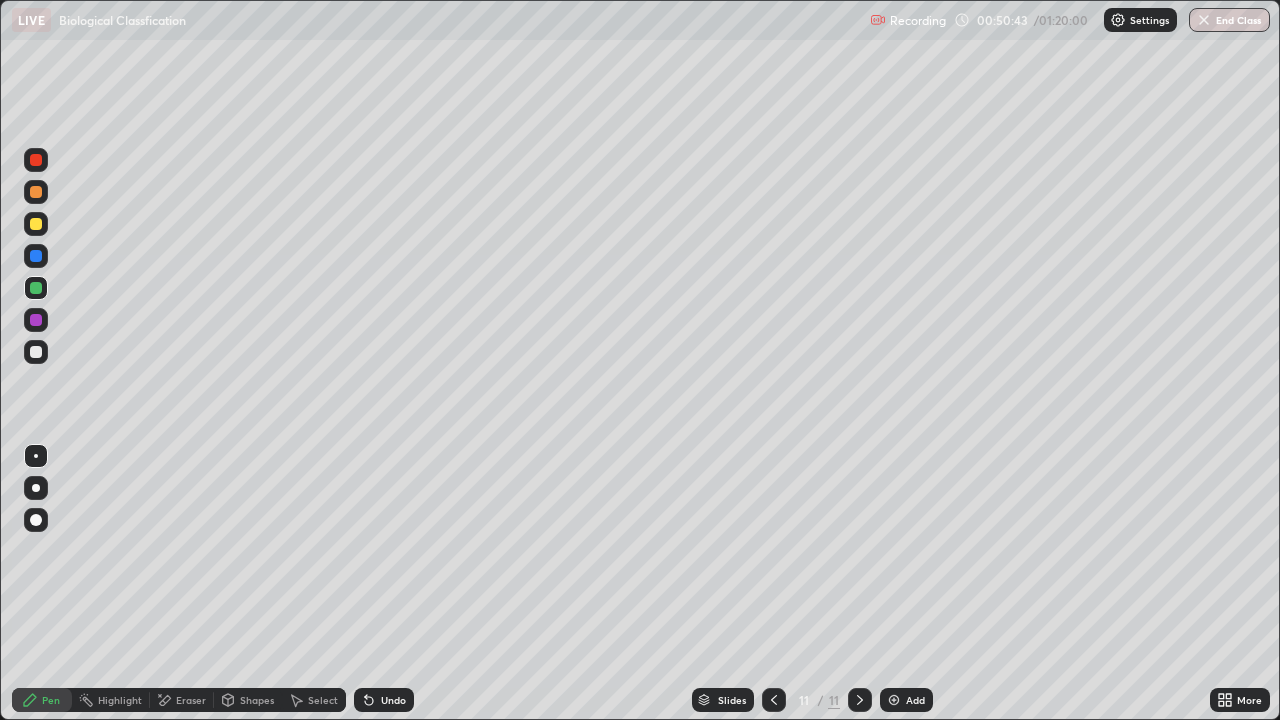 click at bounding box center (36, 160) 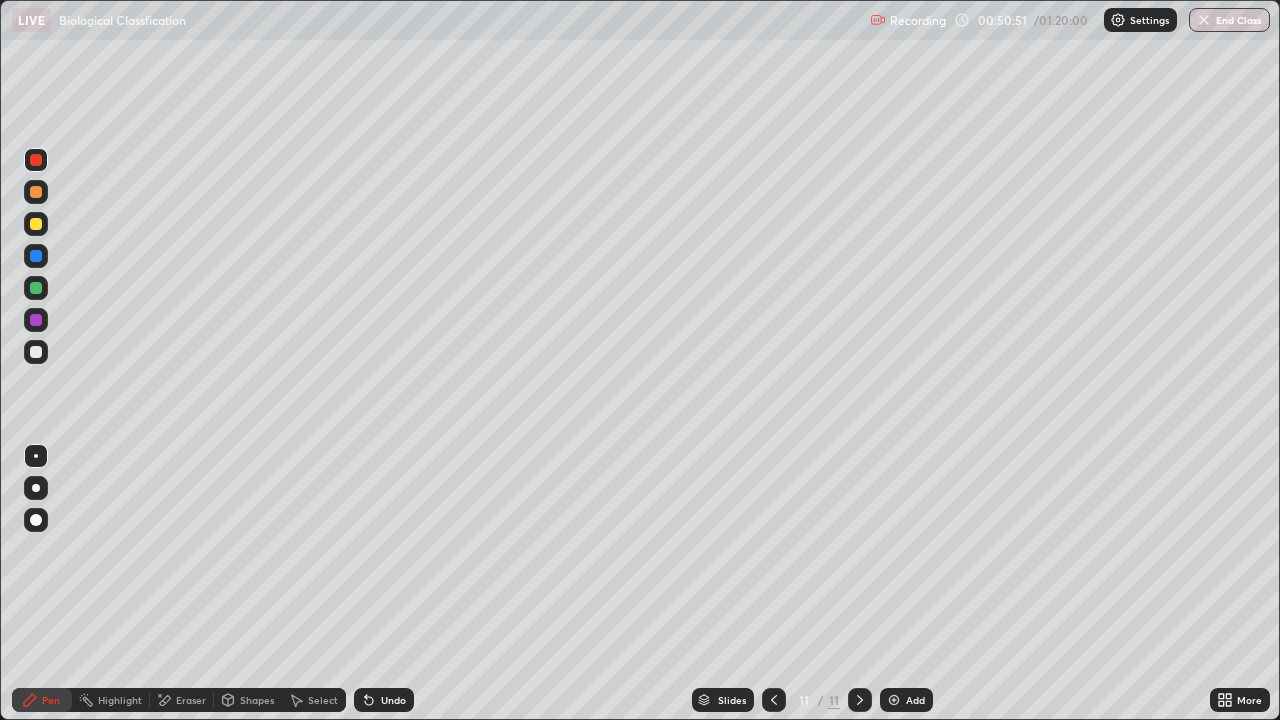 click on "Select" at bounding box center (323, 700) 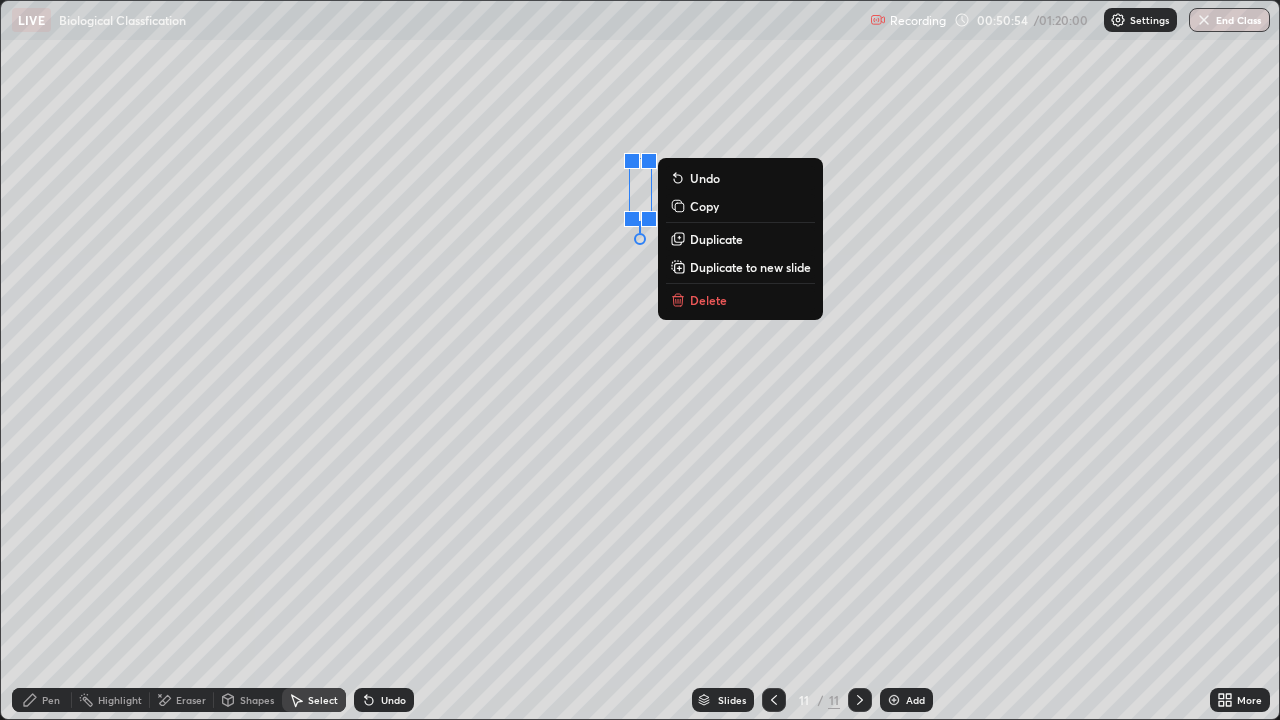 click on "Copy" at bounding box center [704, 206] 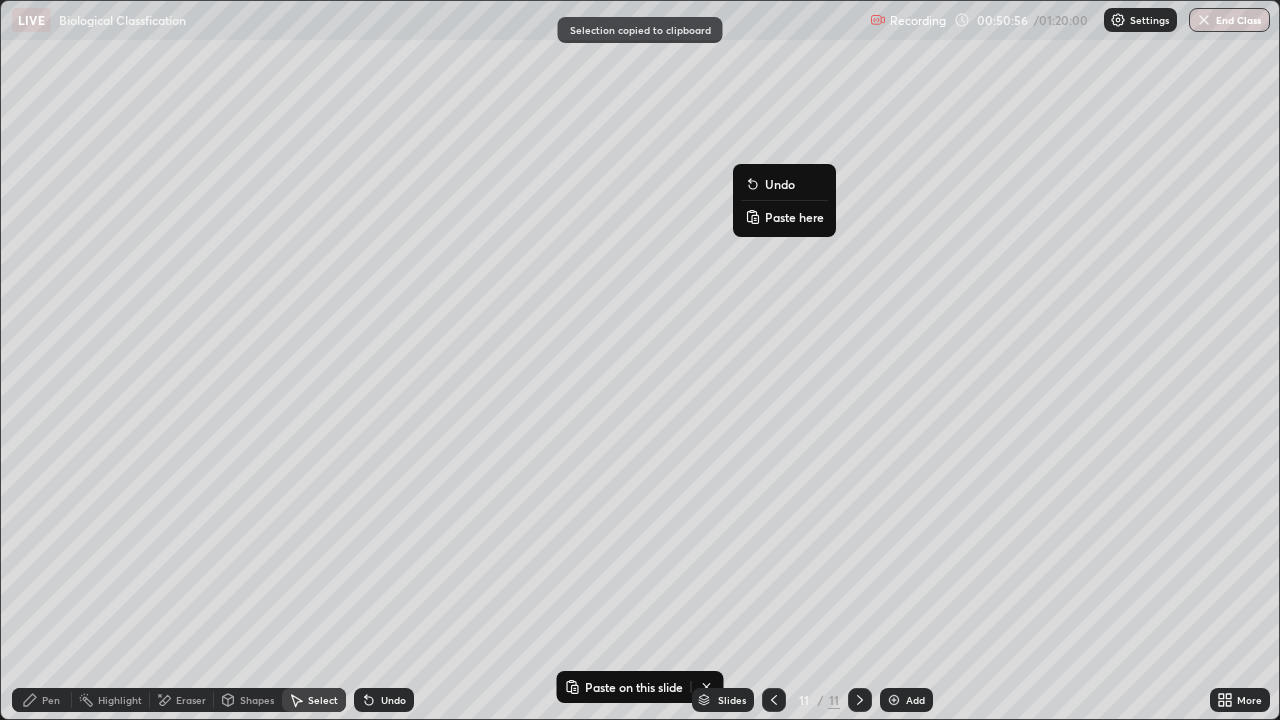 click on "Paste here" at bounding box center [794, 217] 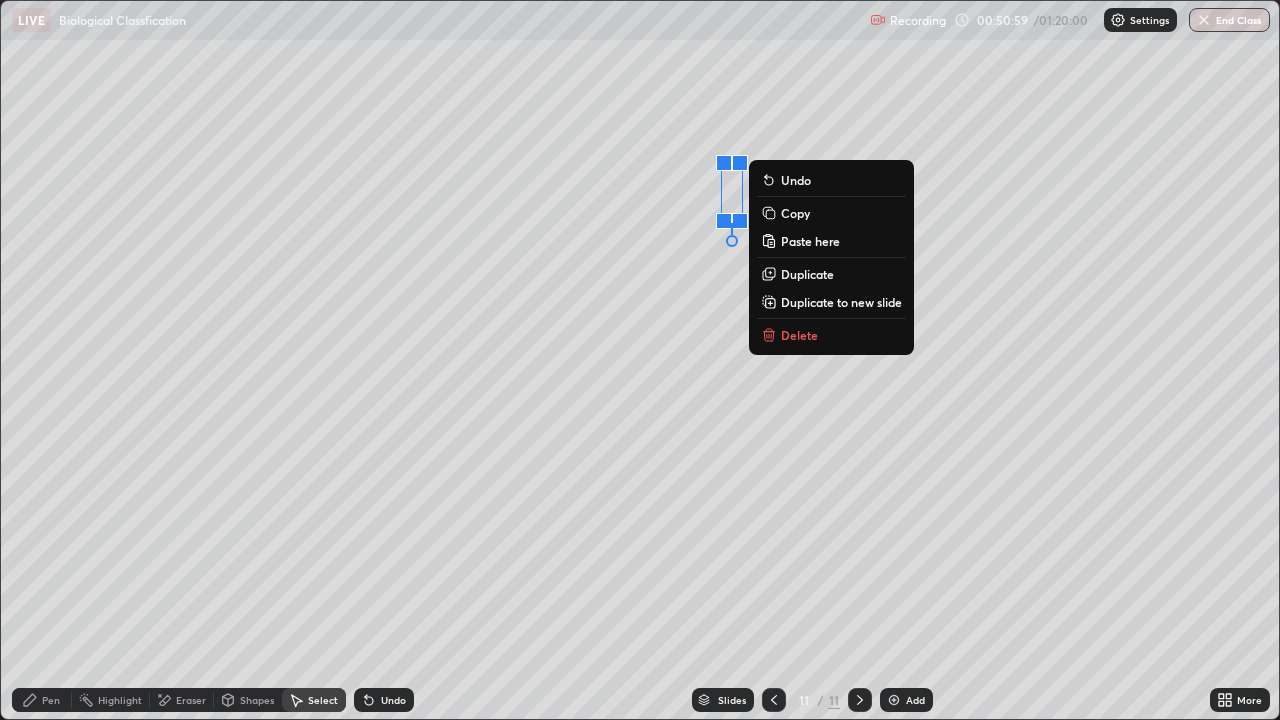 click on "Copy" at bounding box center [831, 213] 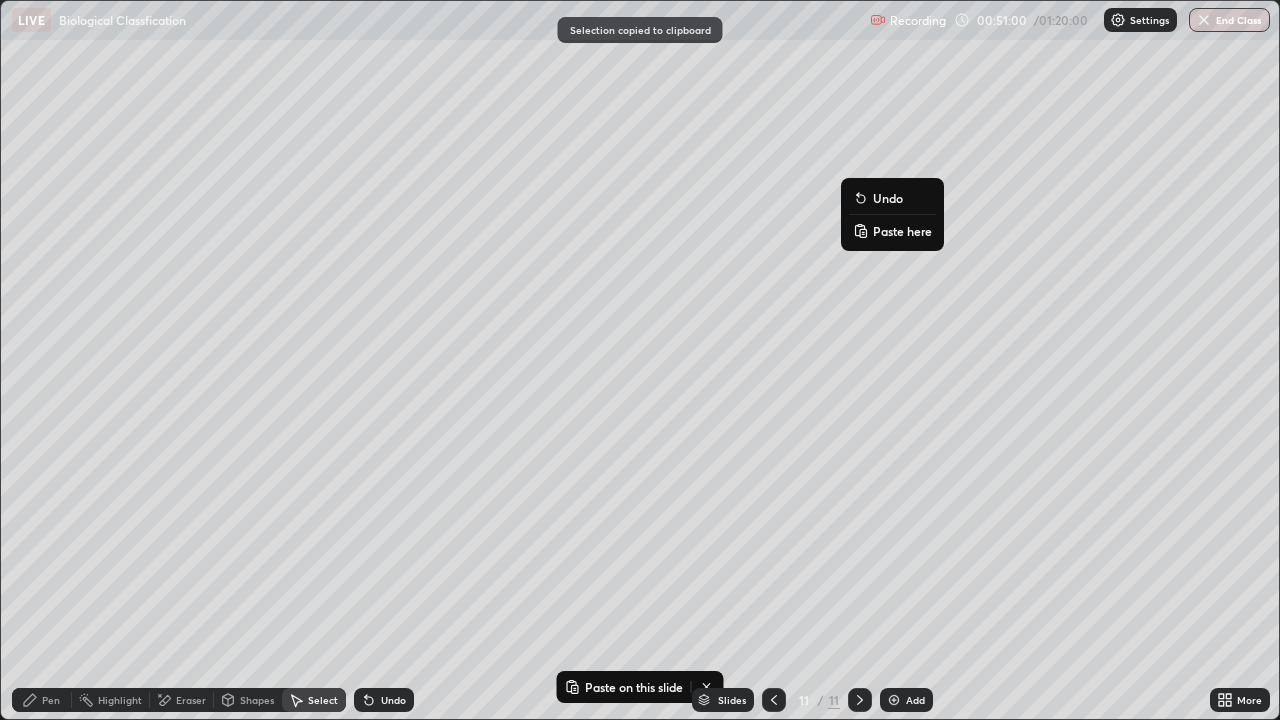 click on "Paste here" at bounding box center (902, 231) 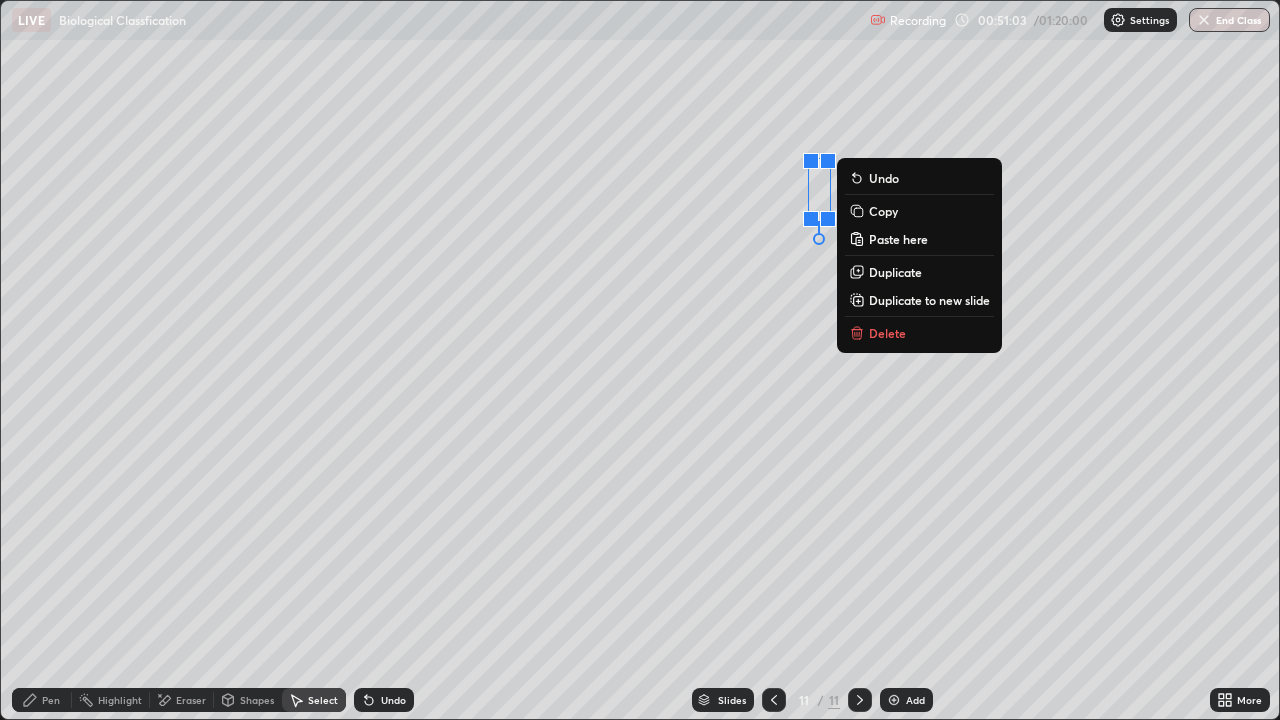 click on "0 ° Undo Copy Paste here Duplicate Duplicate to new slide Delete" at bounding box center [640, 360] 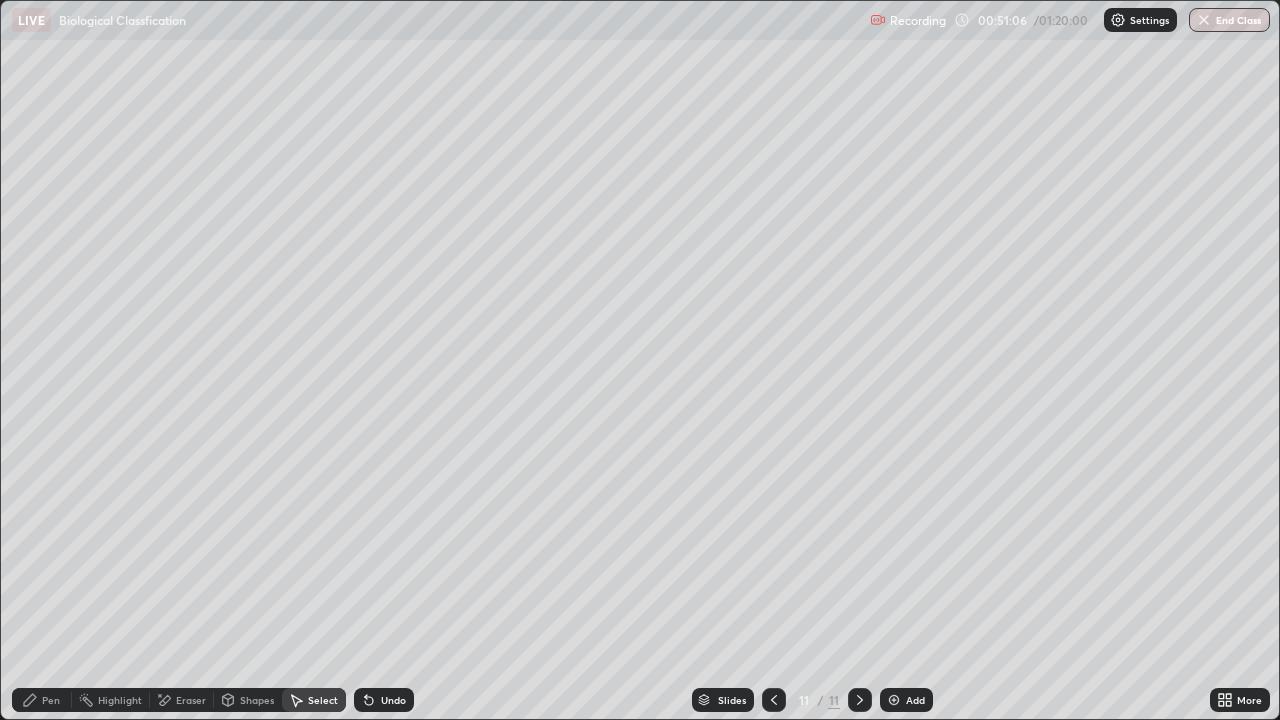 click on "Pen" at bounding box center (51, 700) 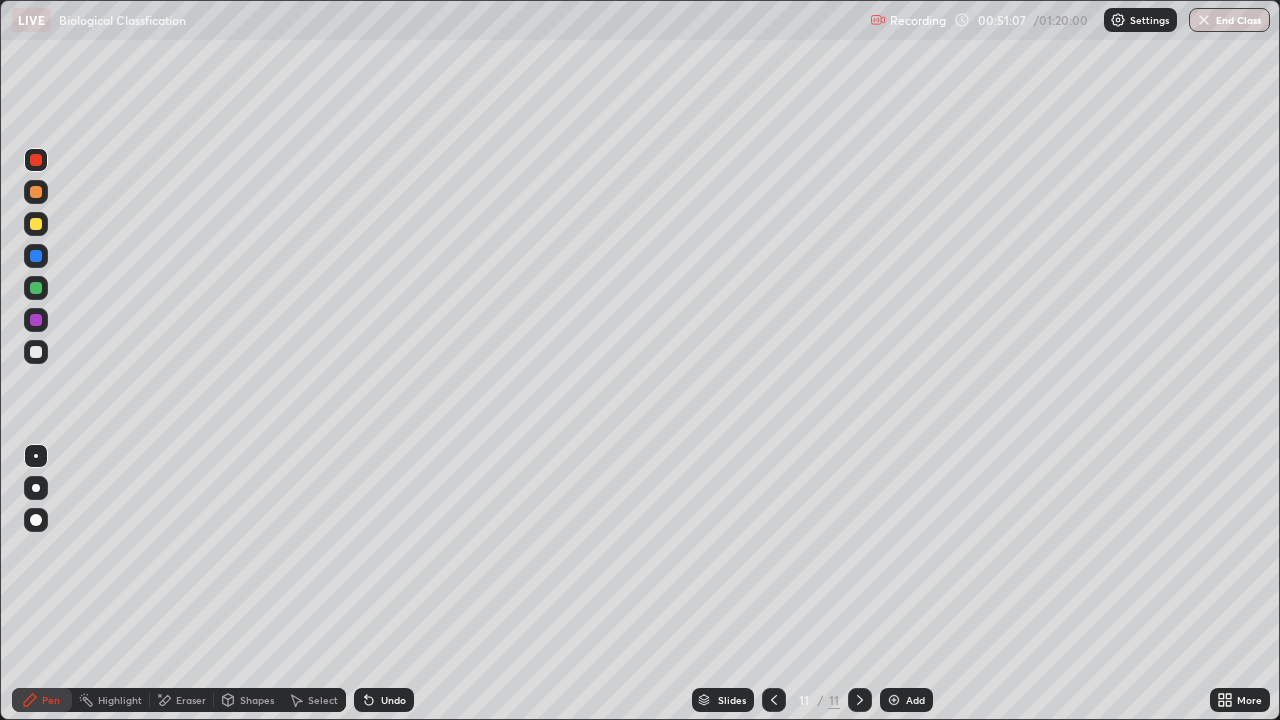 click at bounding box center [36, 192] 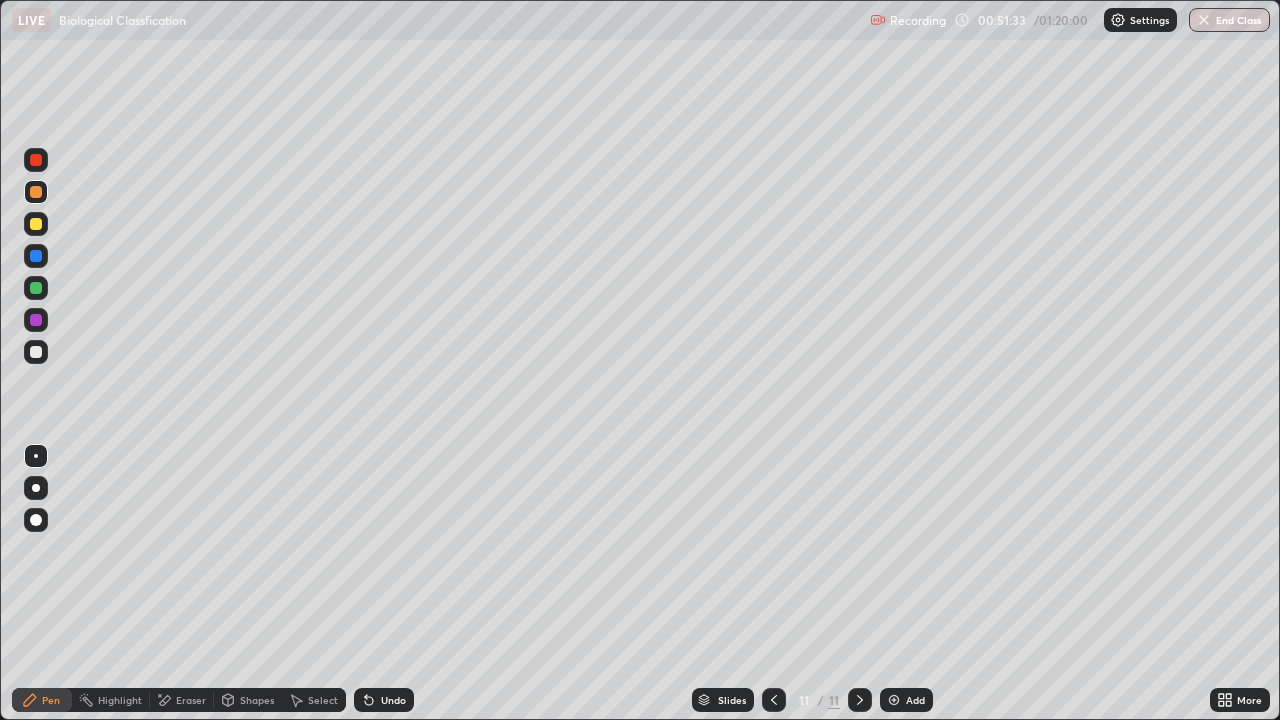 click at bounding box center (36, 288) 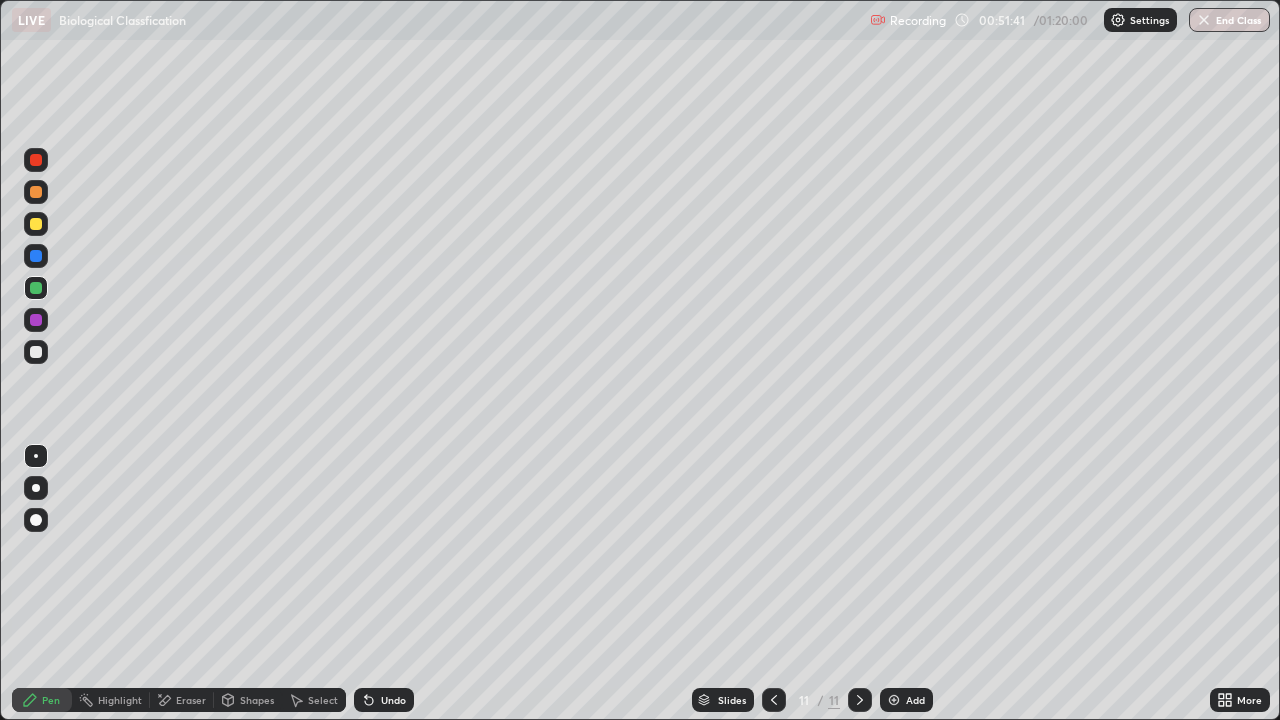 click at bounding box center (36, 160) 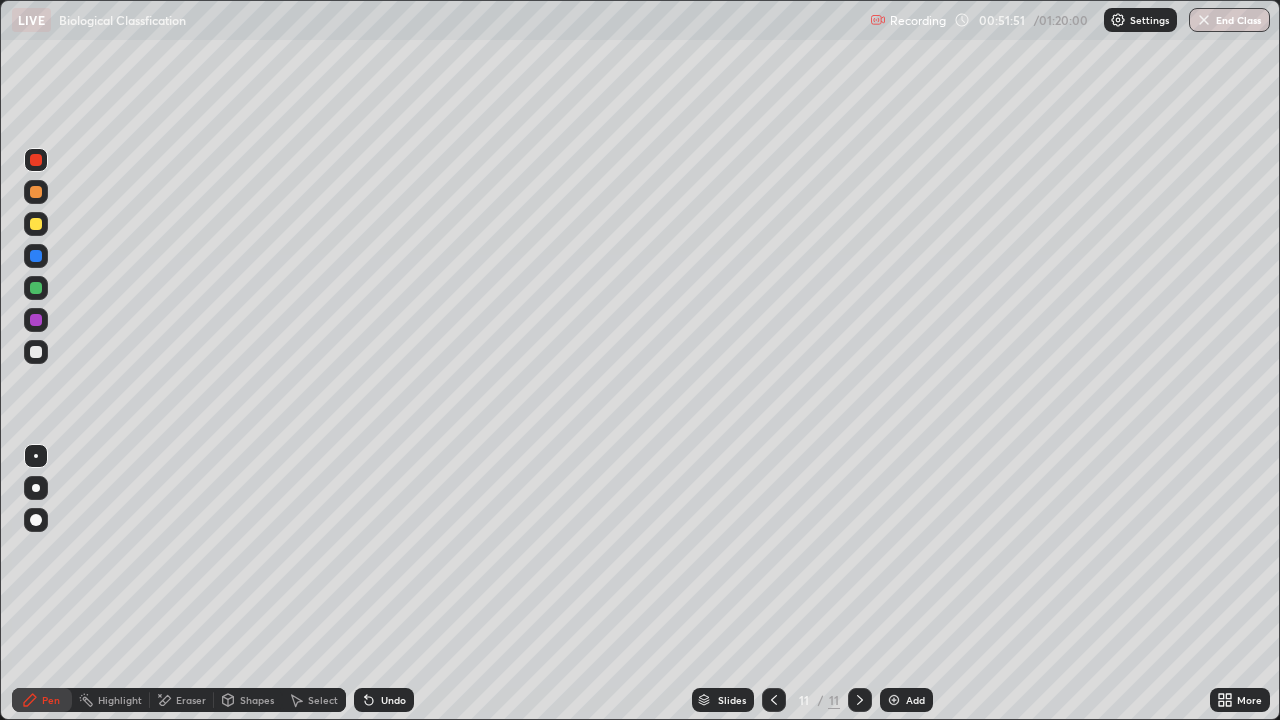 click at bounding box center (36, 352) 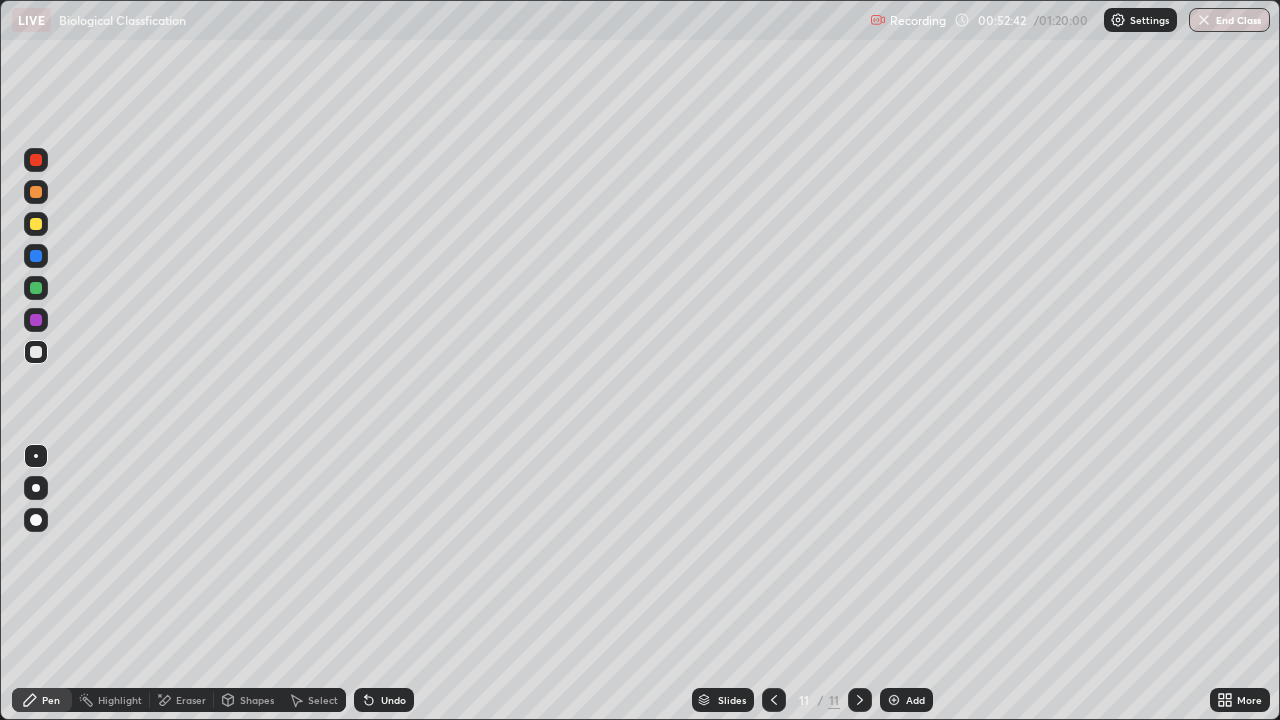click 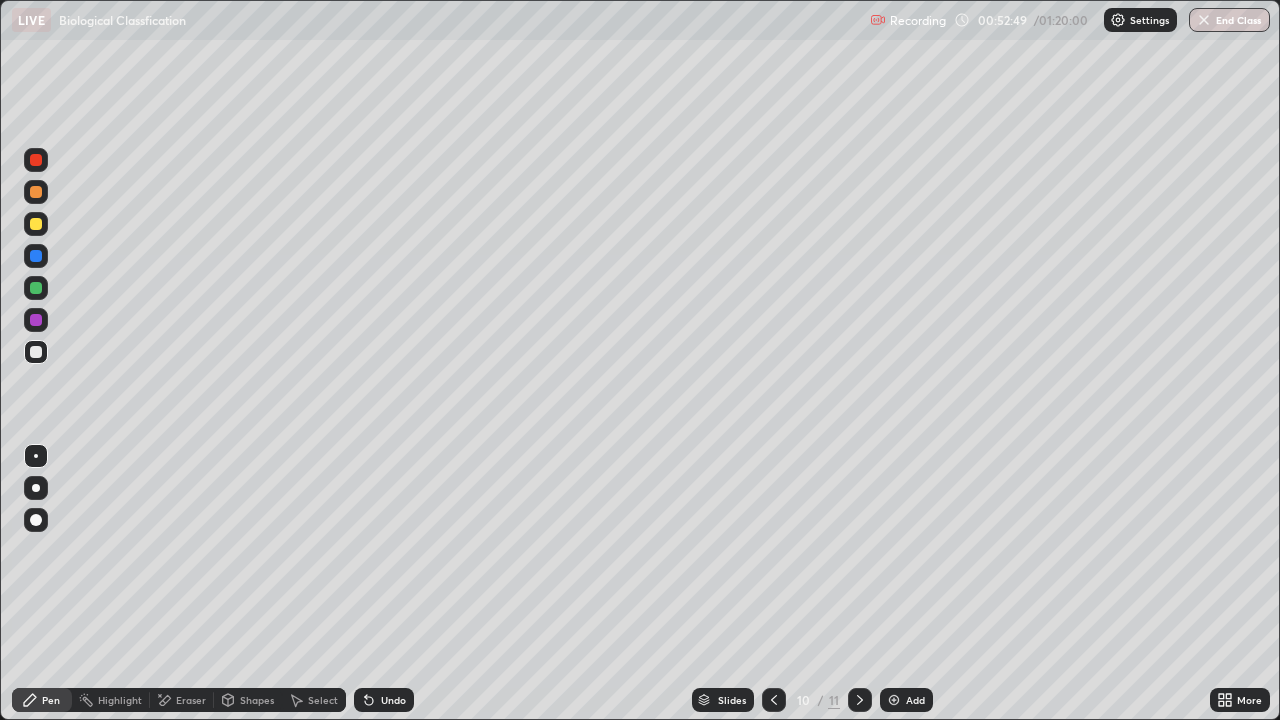 click 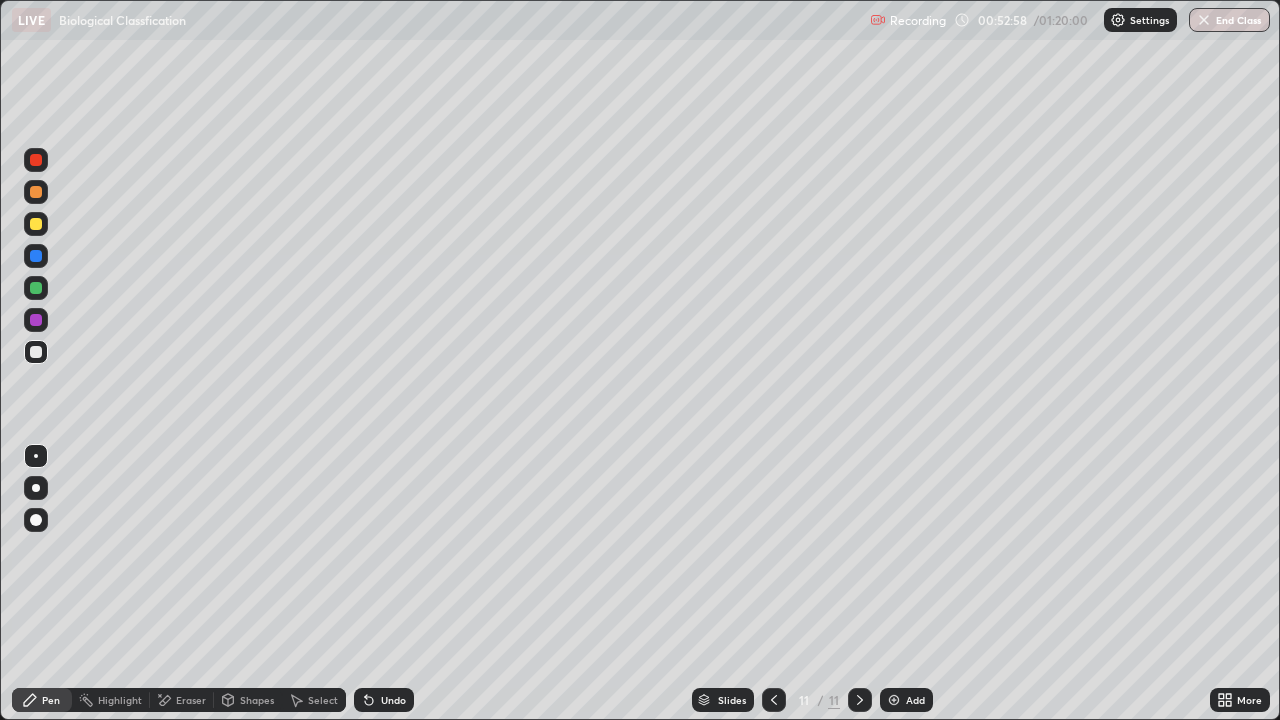 click on "Eraser" at bounding box center (191, 700) 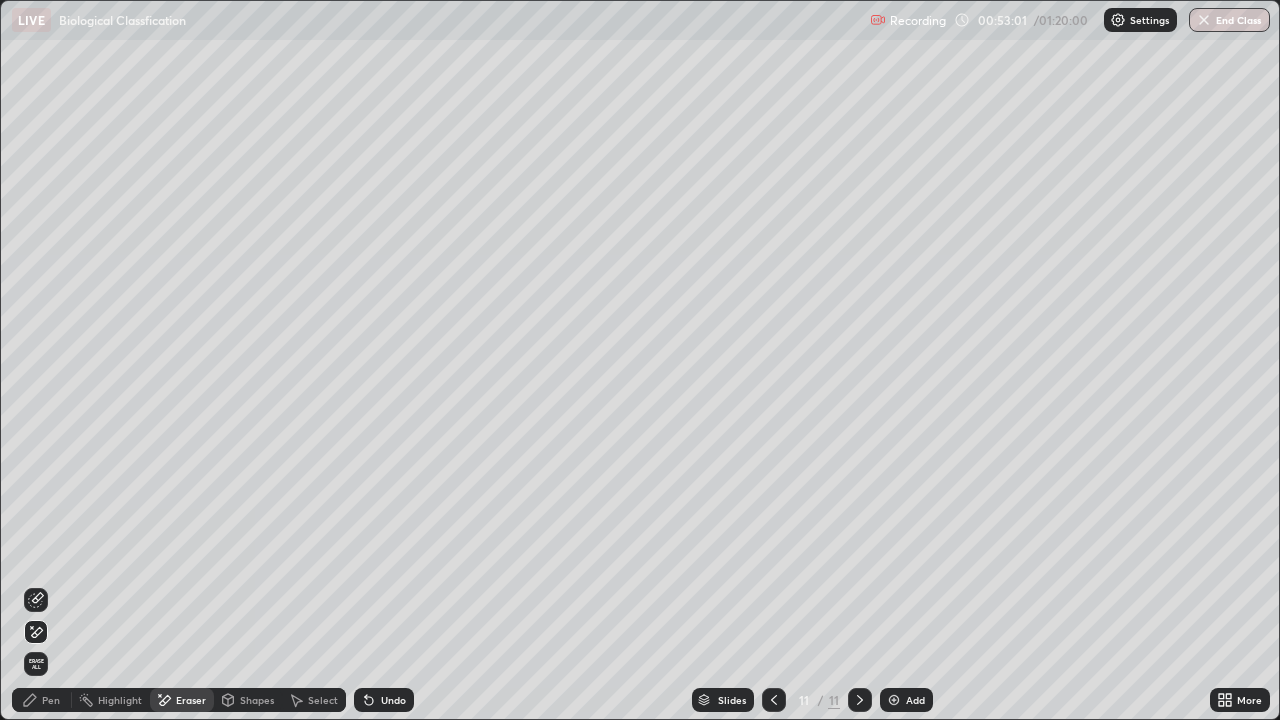 click on "Pen" at bounding box center (42, 700) 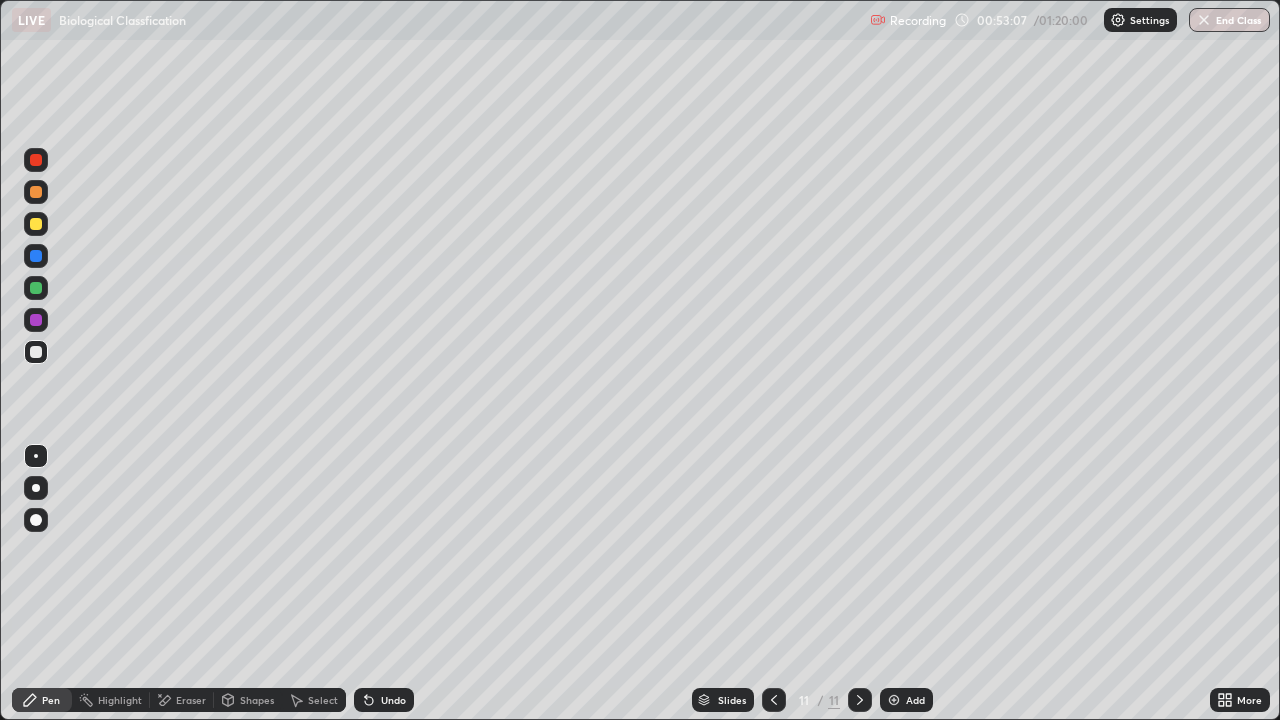 click on "Eraser" at bounding box center (182, 700) 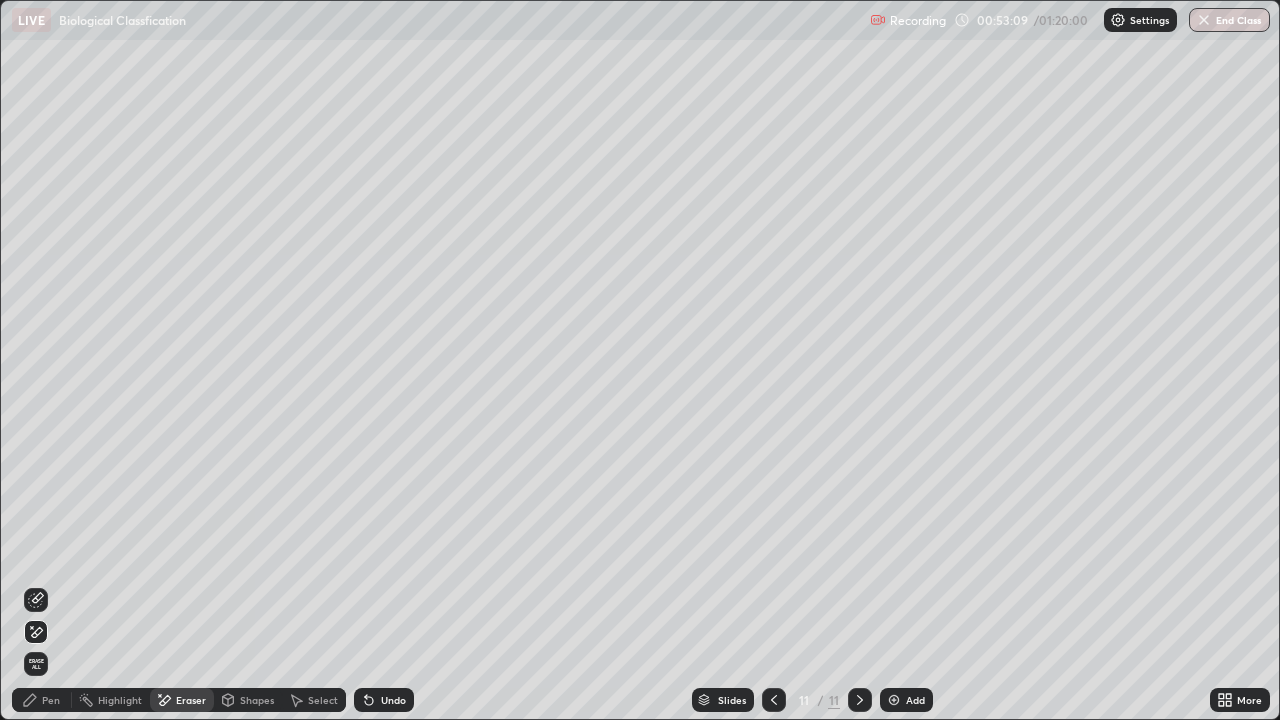 click on "Pen" at bounding box center [51, 700] 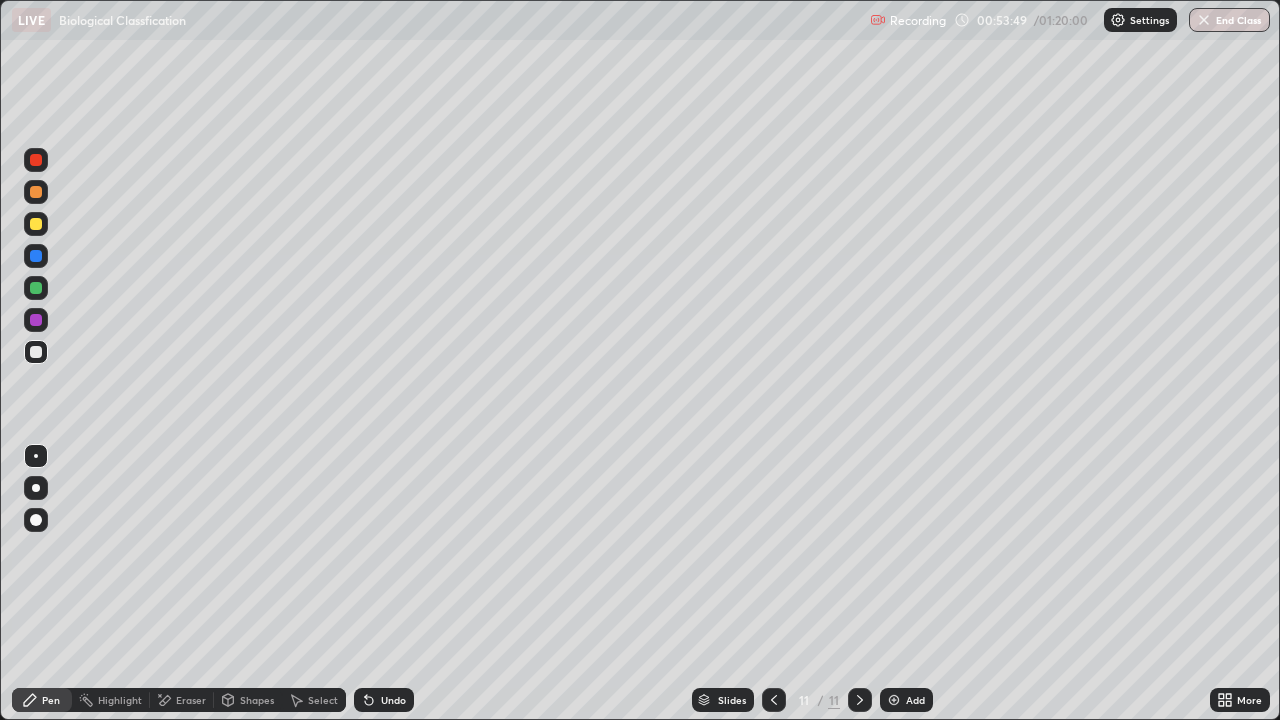 click at bounding box center [36, 224] 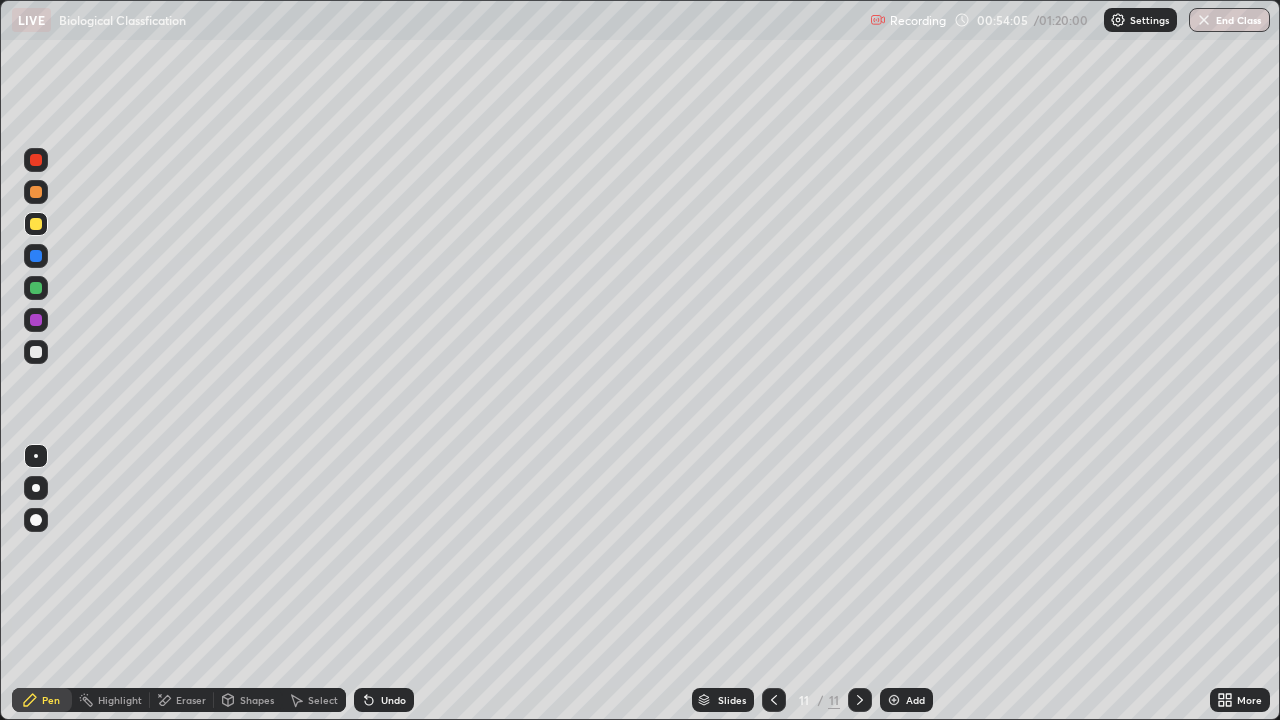 click at bounding box center [36, 192] 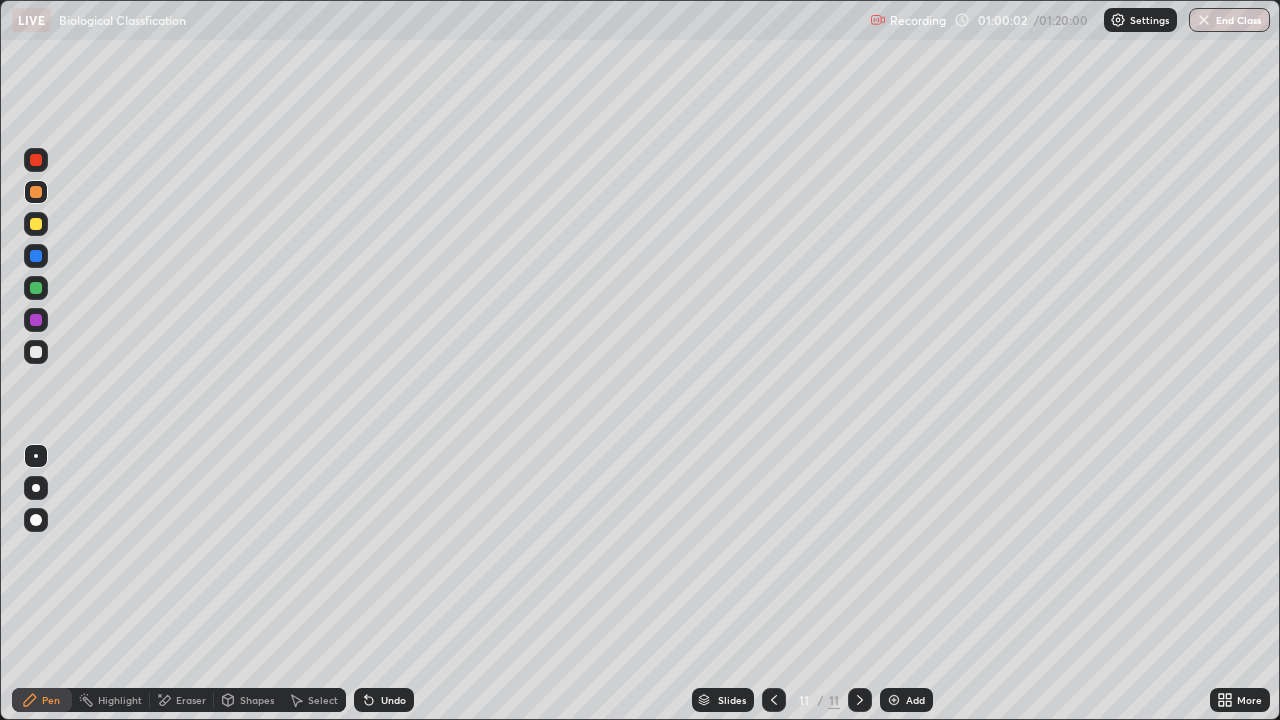 click on "End Class" at bounding box center [1229, 20] 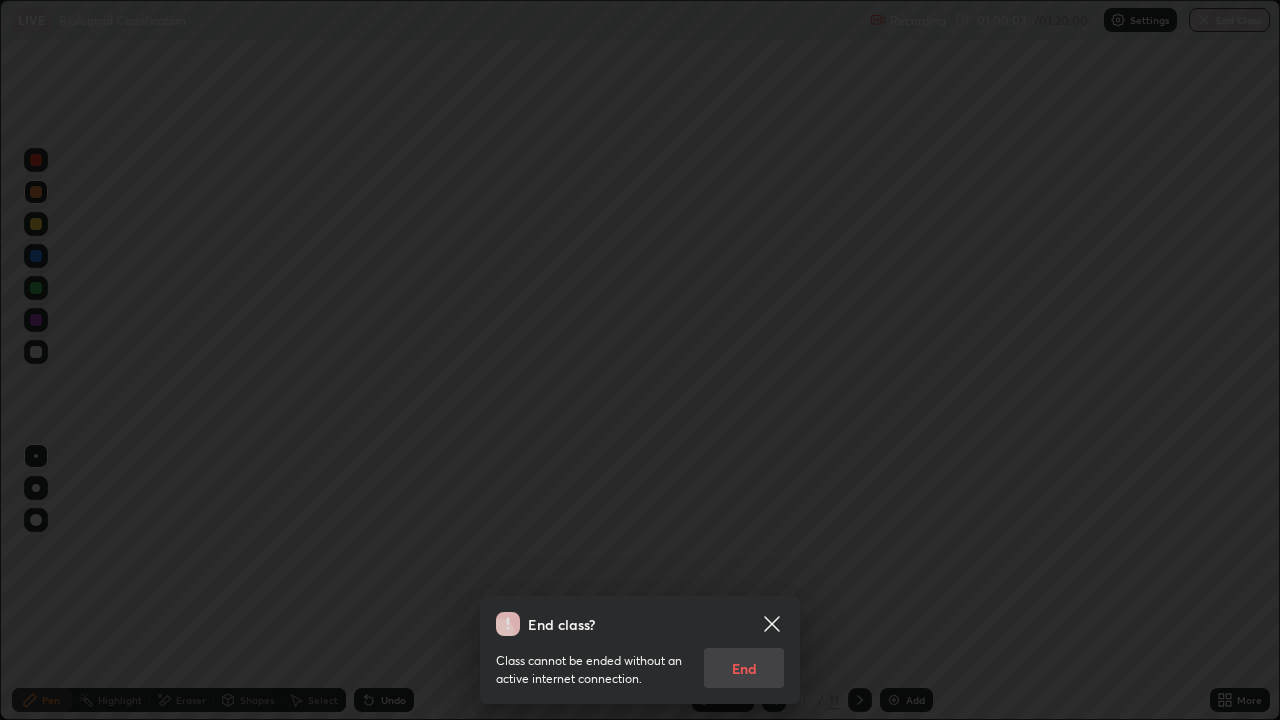 click on "Class cannot be ended without an active internet connection. End" at bounding box center (640, 662) 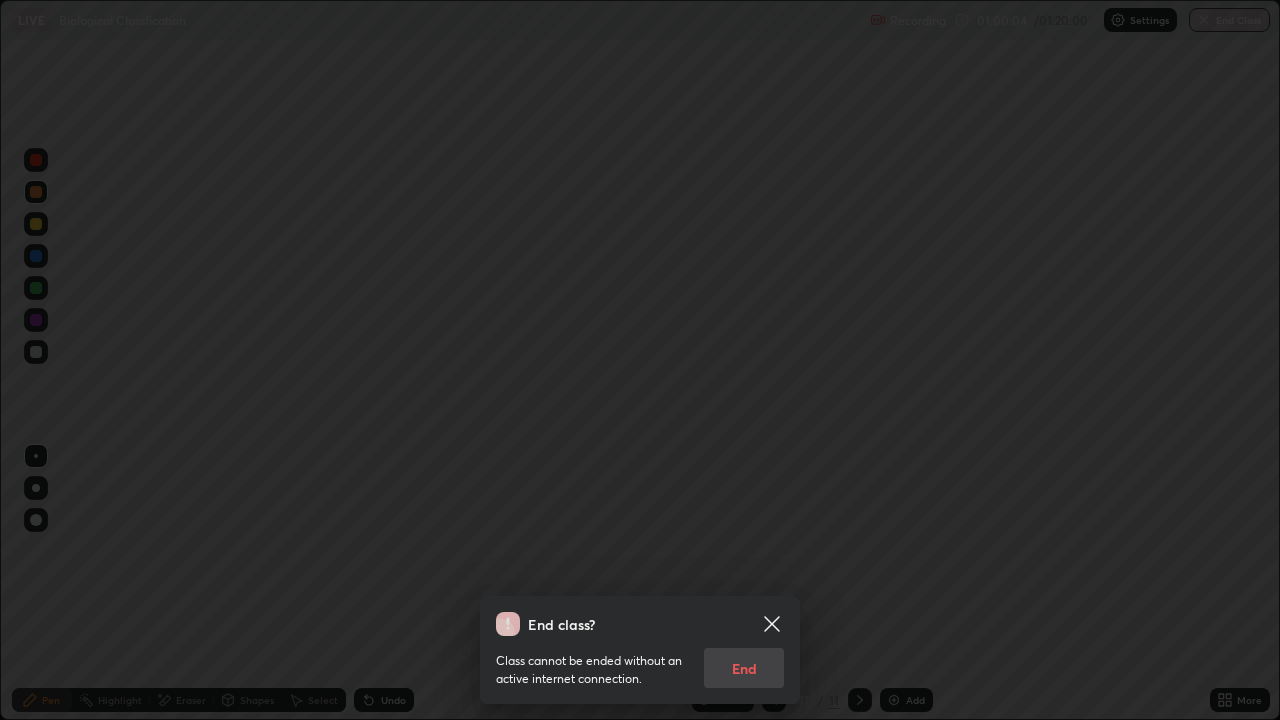 click on "Class cannot be ended without an active internet connection. End" at bounding box center [640, 662] 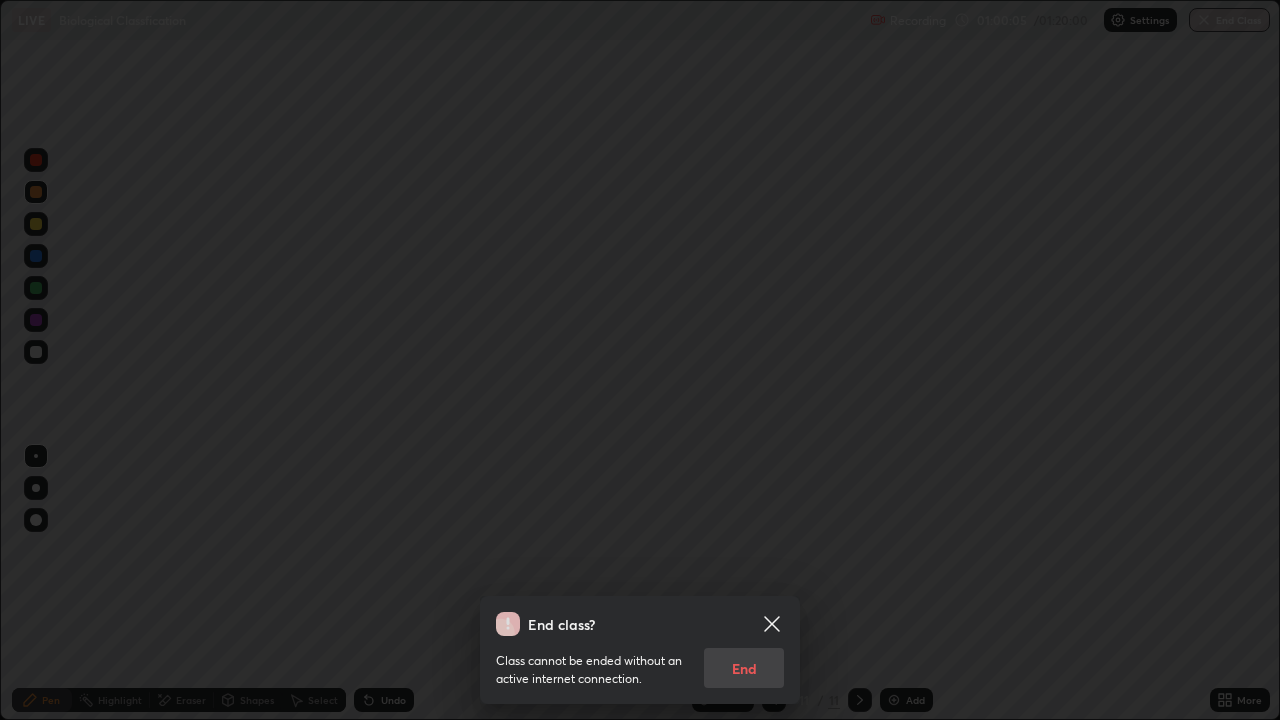 click on "Class cannot be ended without an active internet connection. End" at bounding box center (640, 662) 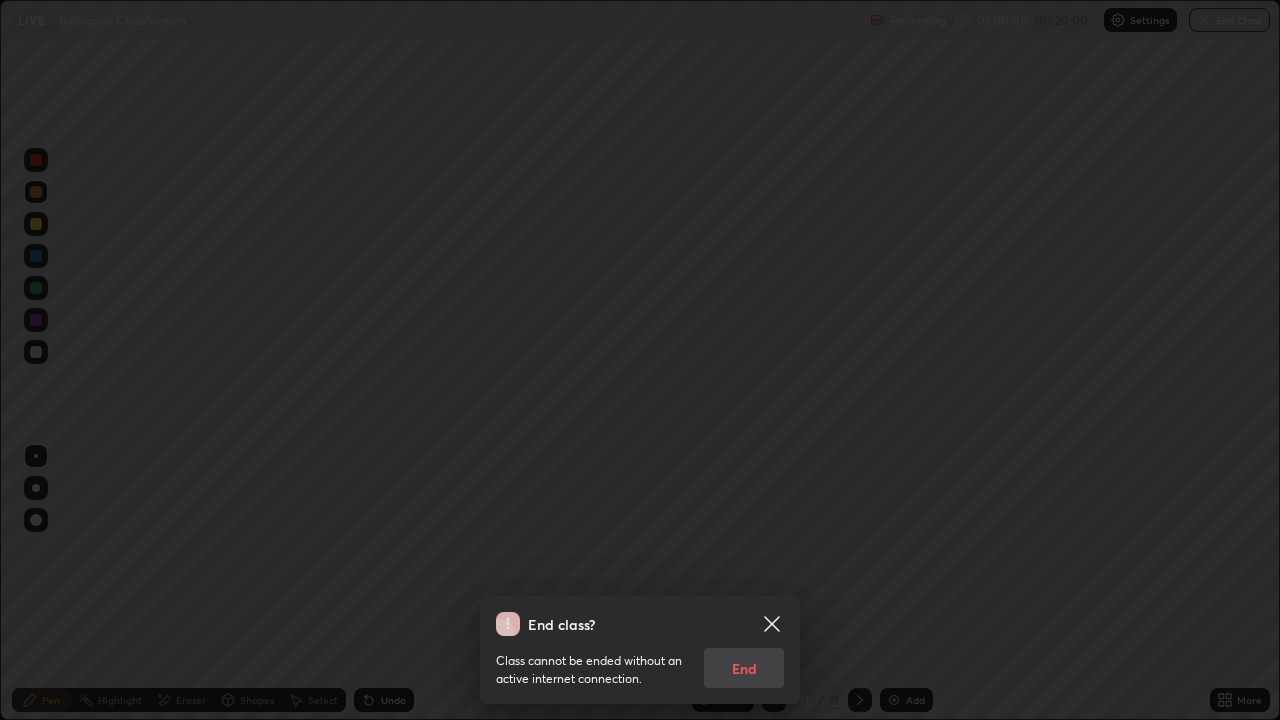 click on "Class cannot be ended without an active internet connection. End" at bounding box center [640, 662] 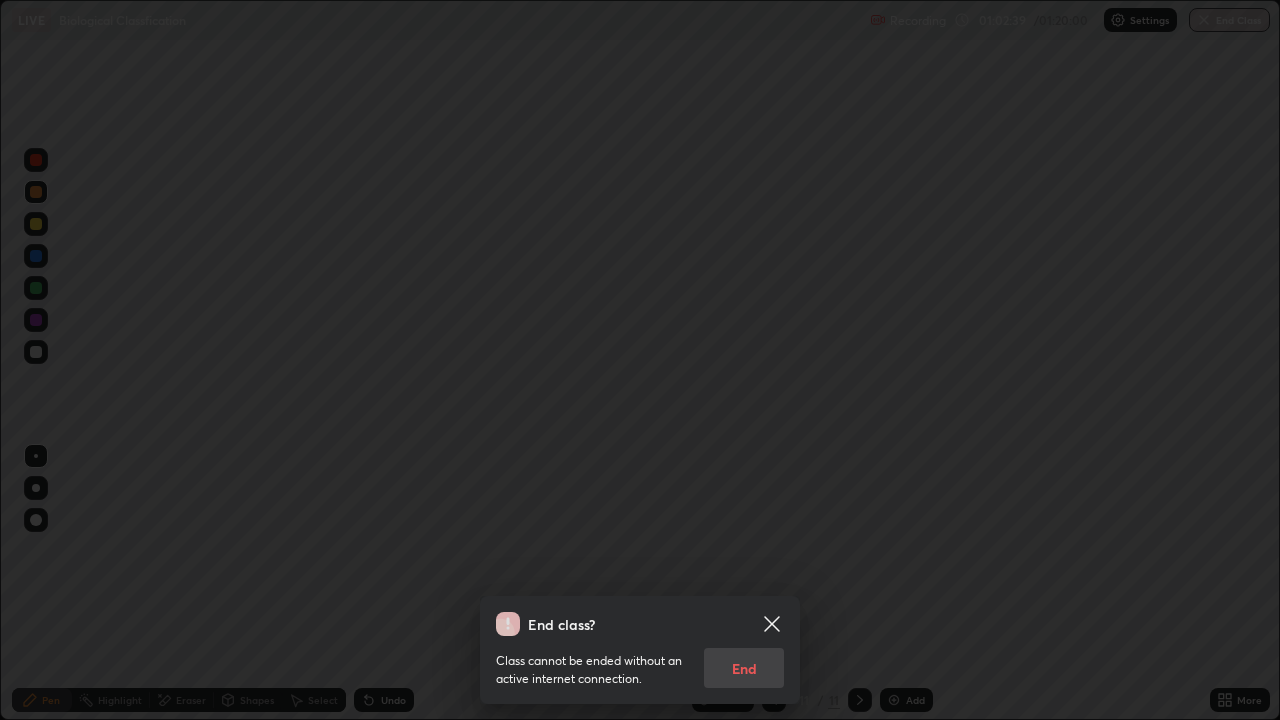click on "Class cannot be ended without an active internet connection. End" at bounding box center [640, 662] 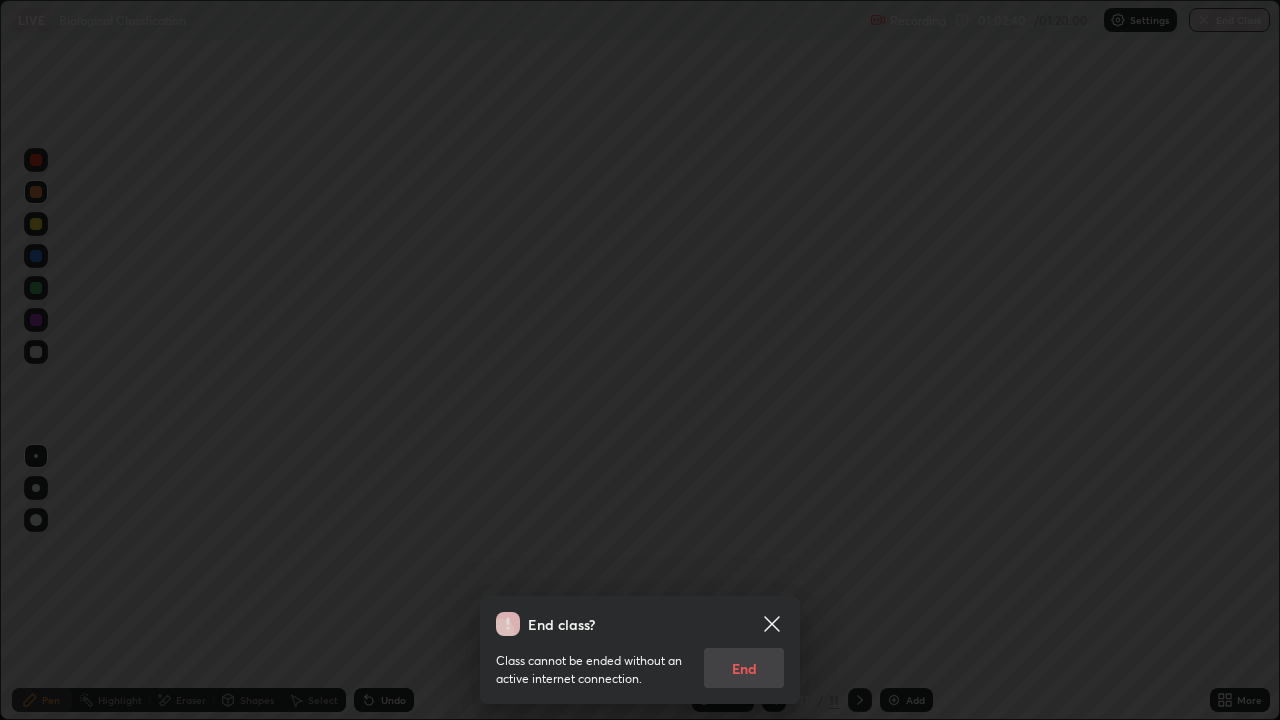 click on "Class cannot be ended without an active internet connection. End" at bounding box center [640, 662] 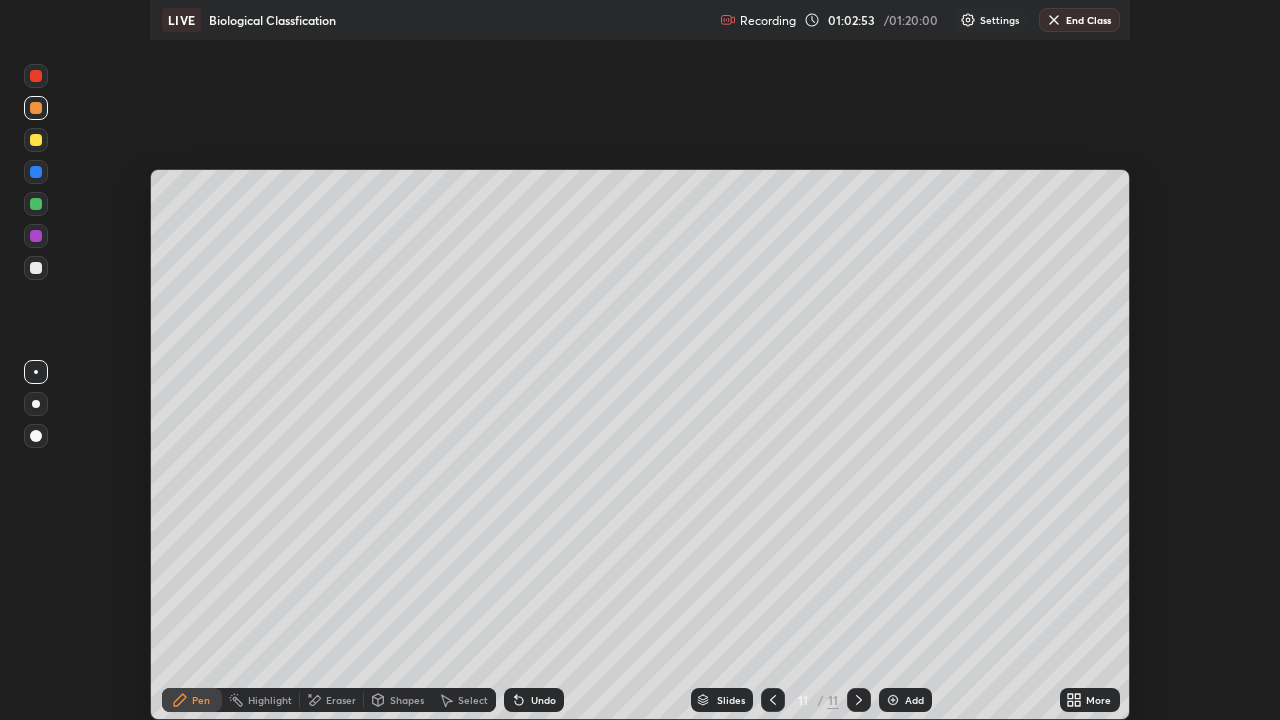 scroll, scrollTop: 551, scrollLeft: 1280, axis: both 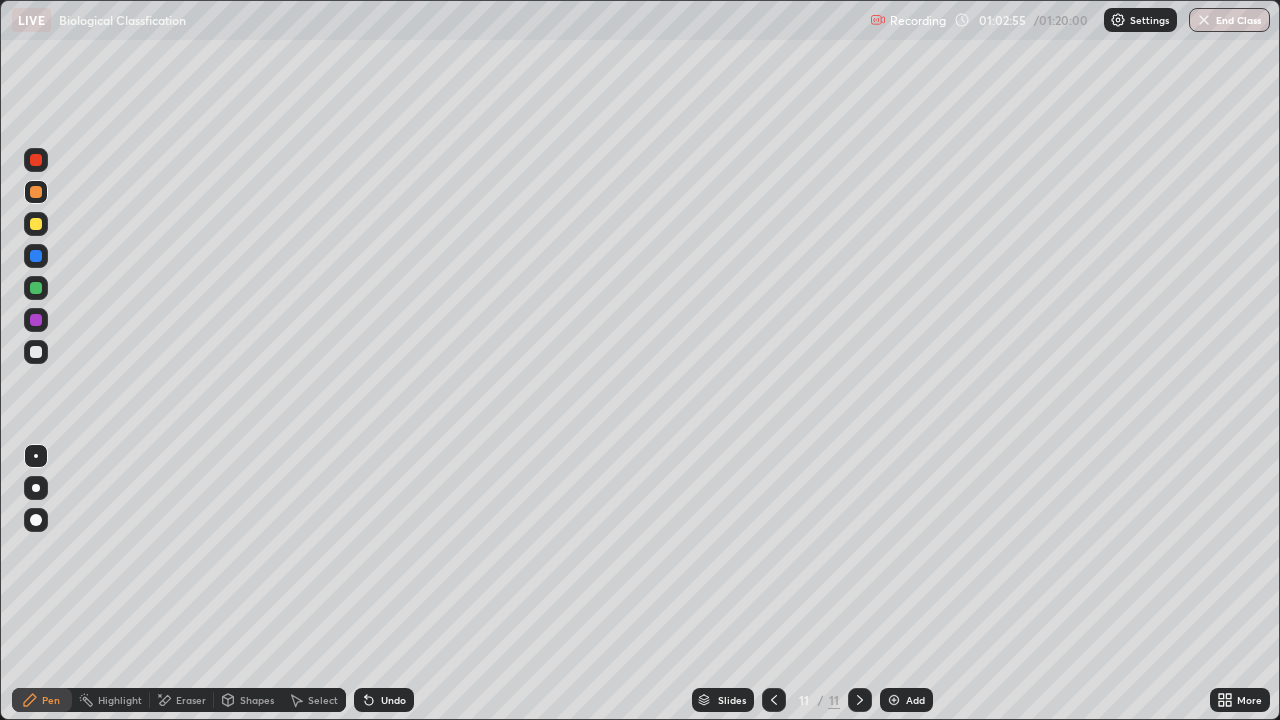 click at bounding box center (1204, 20) 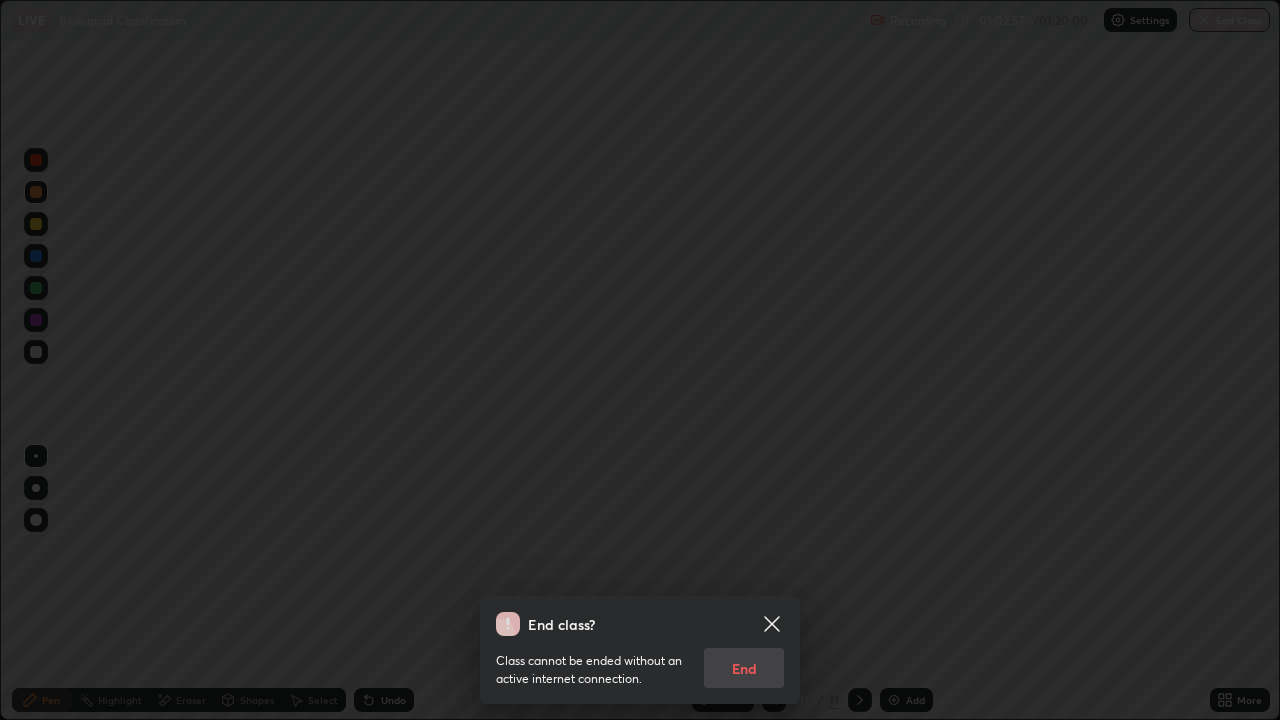 click on "Class cannot be ended without an active internet connection. End" at bounding box center [640, 662] 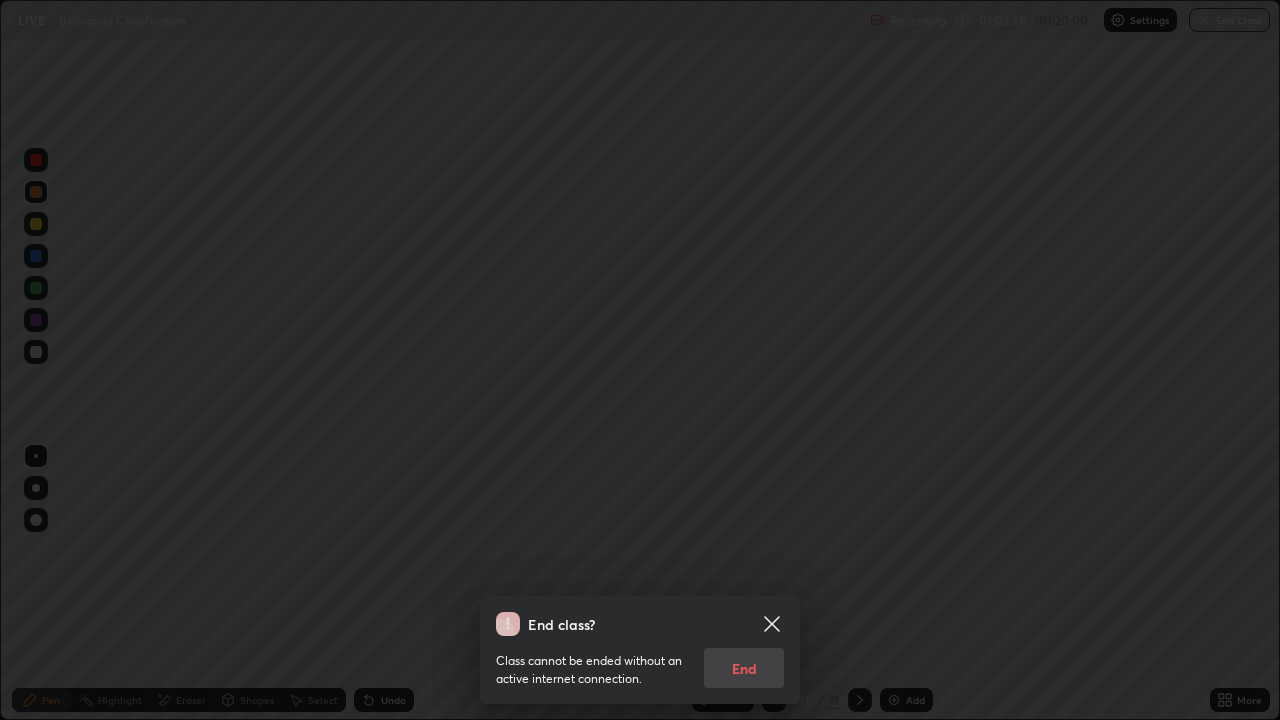 click on "Class cannot be ended without an active internet connection. End" at bounding box center [640, 662] 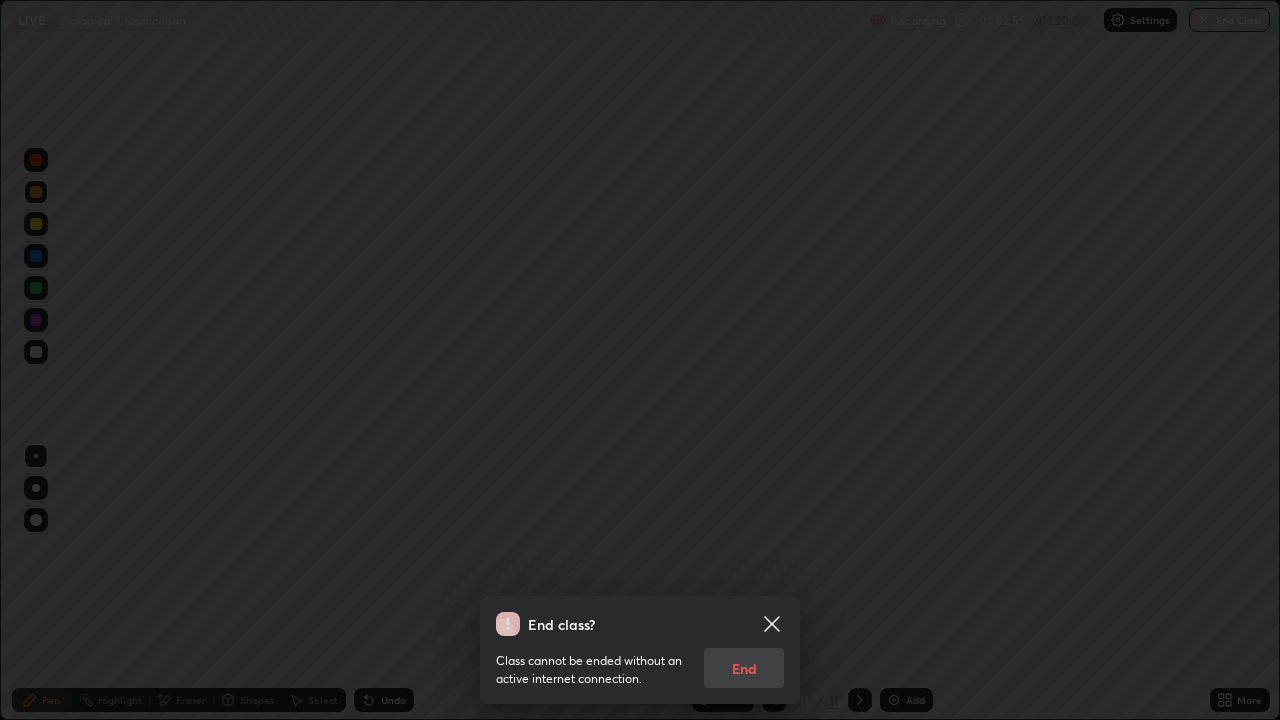 click on "Class cannot be ended without an active internet connection. End" at bounding box center [640, 662] 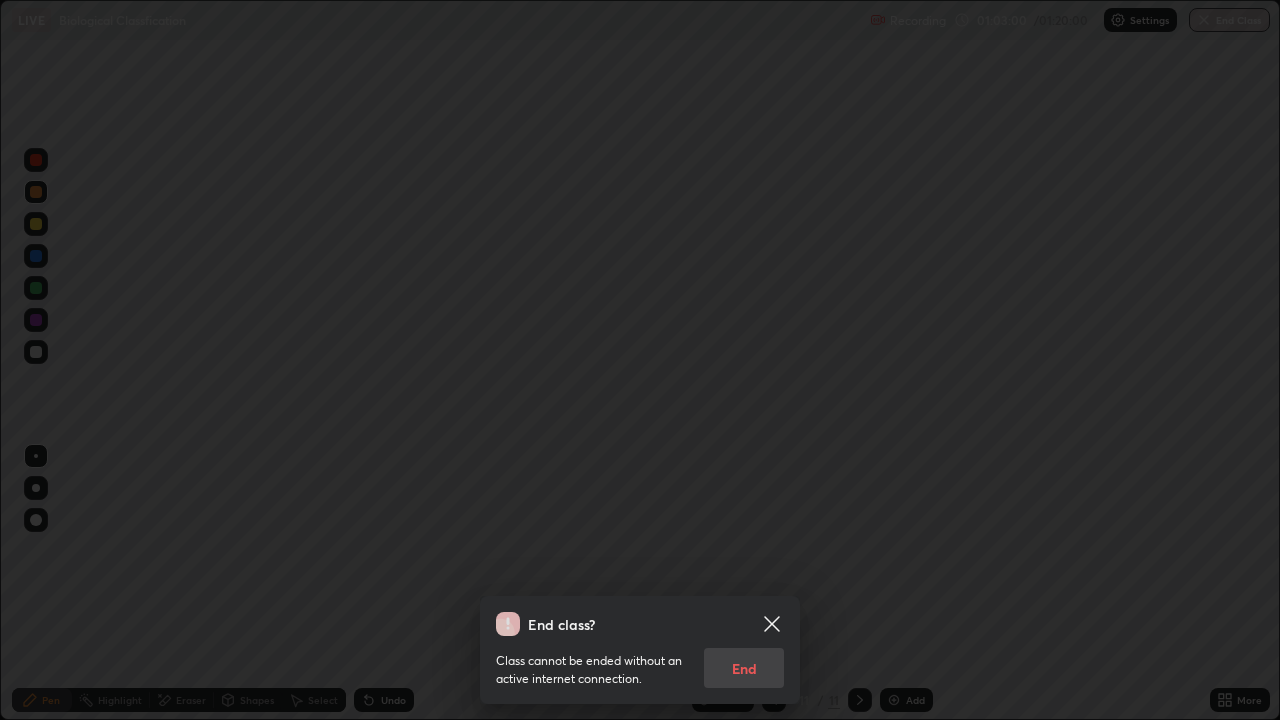 click 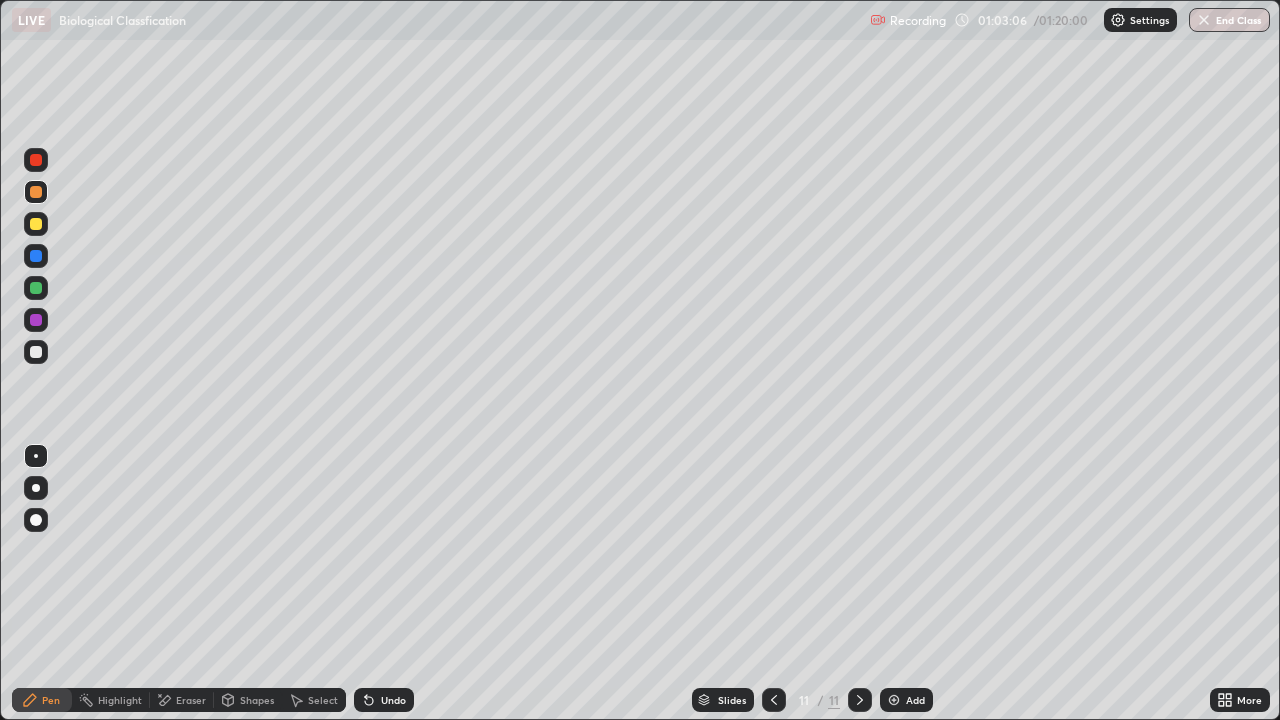 click at bounding box center (1204, 20) 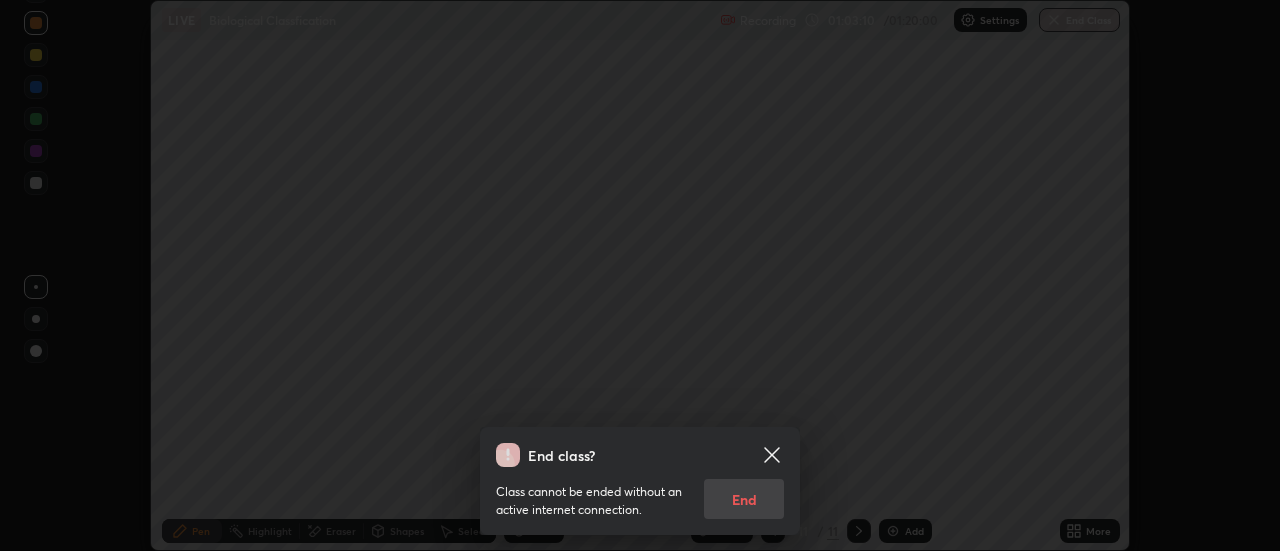 scroll, scrollTop: 551, scrollLeft: 1280, axis: both 